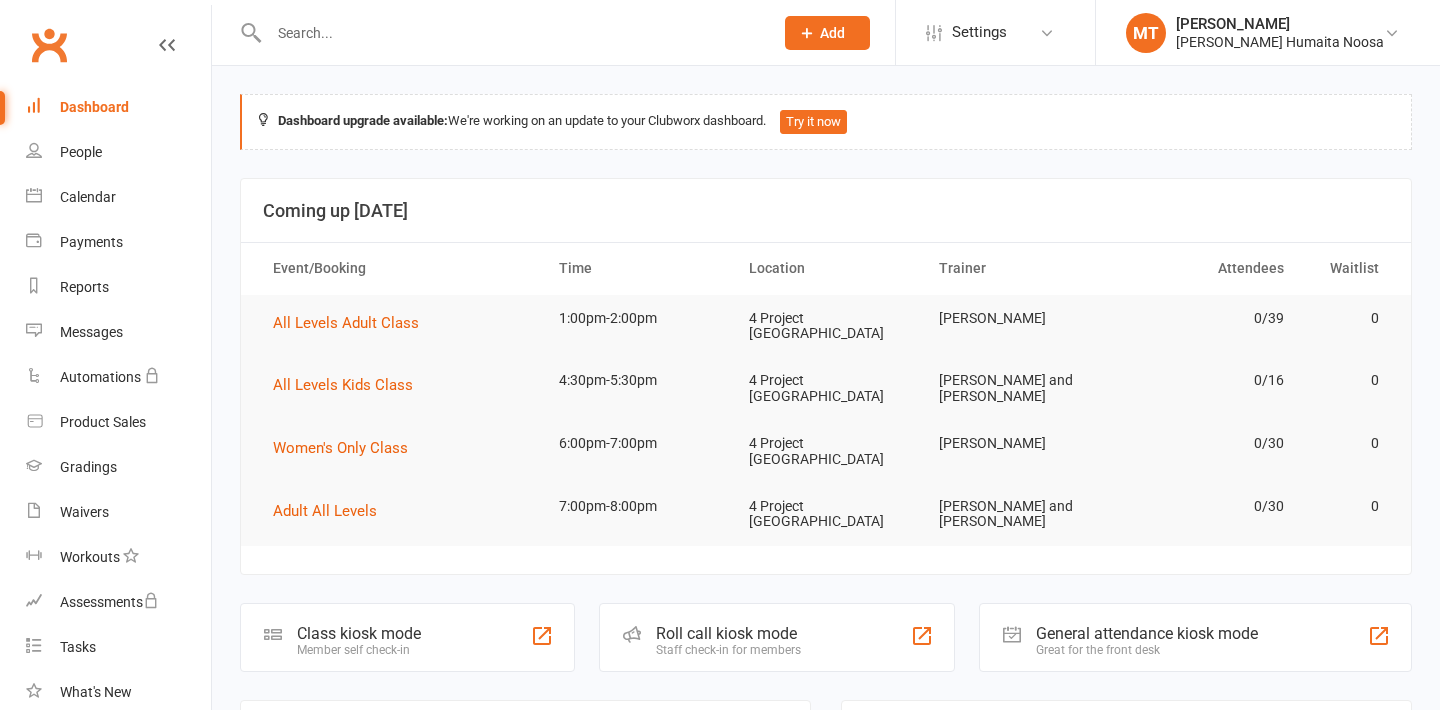 scroll, scrollTop: 0, scrollLeft: 0, axis: both 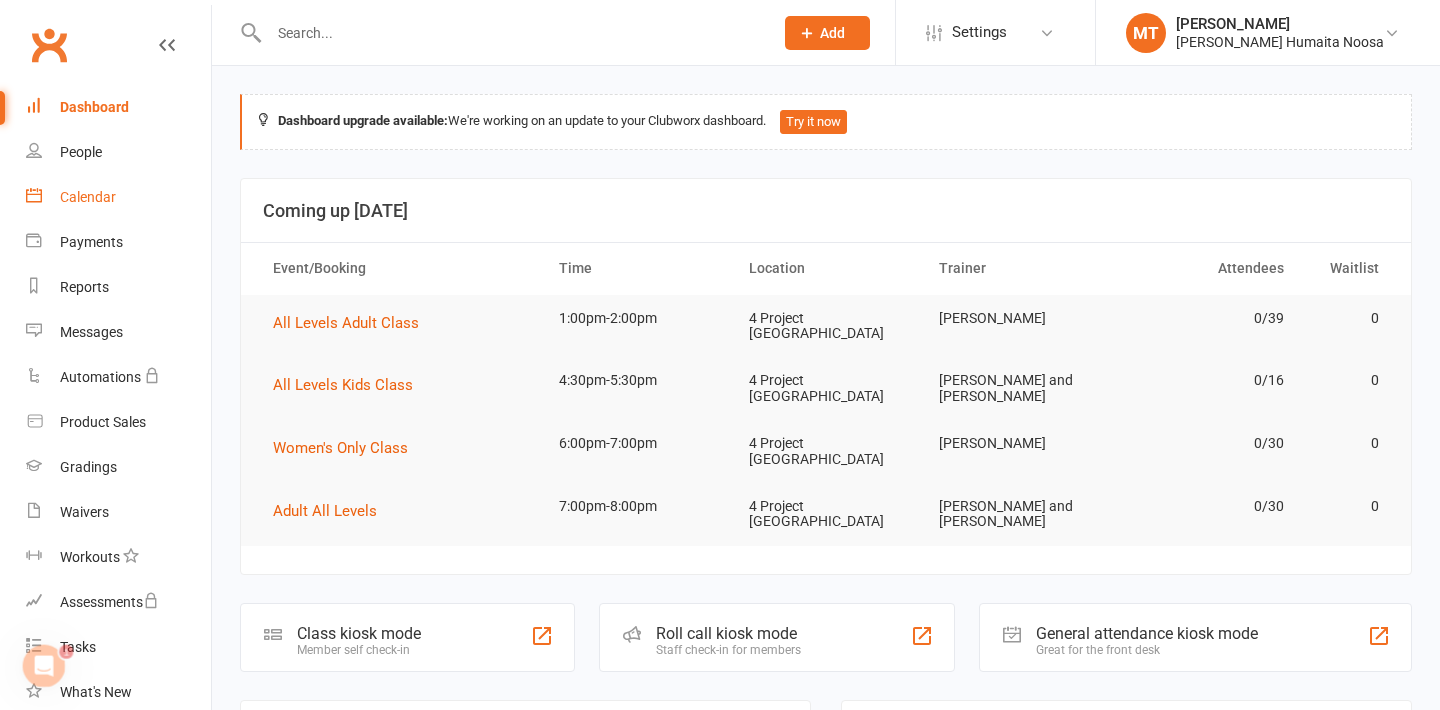 click on "Calendar" at bounding box center (88, 197) 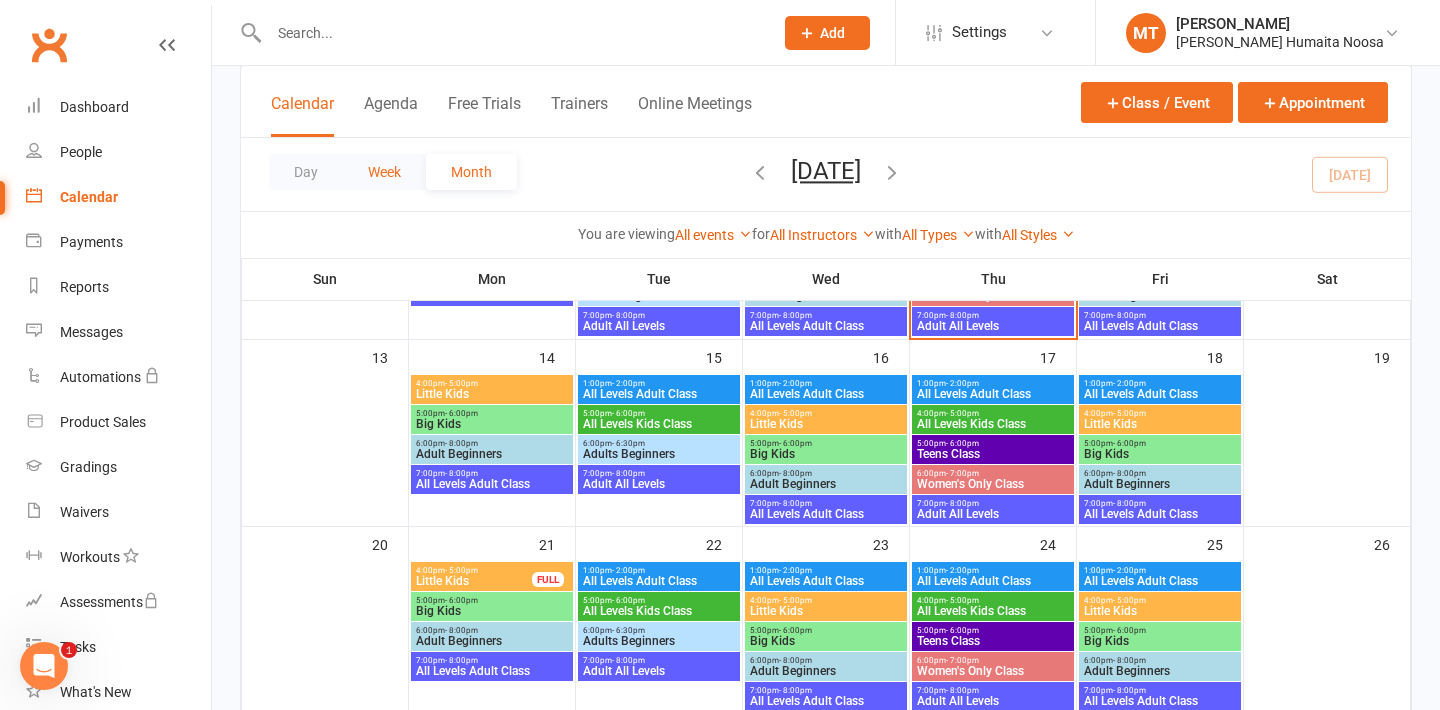scroll, scrollTop: 435, scrollLeft: 0, axis: vertical 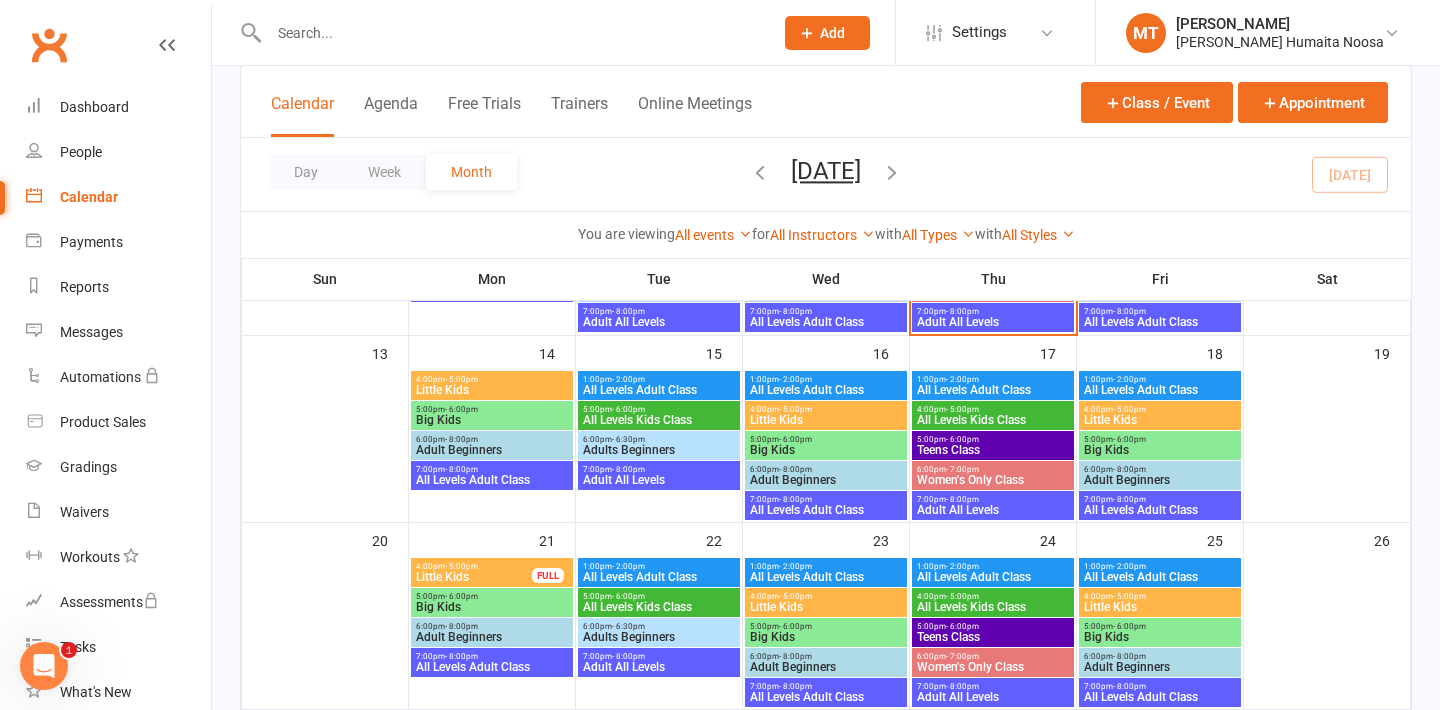 click on "Little Kids" at bounding box center [492, 390] 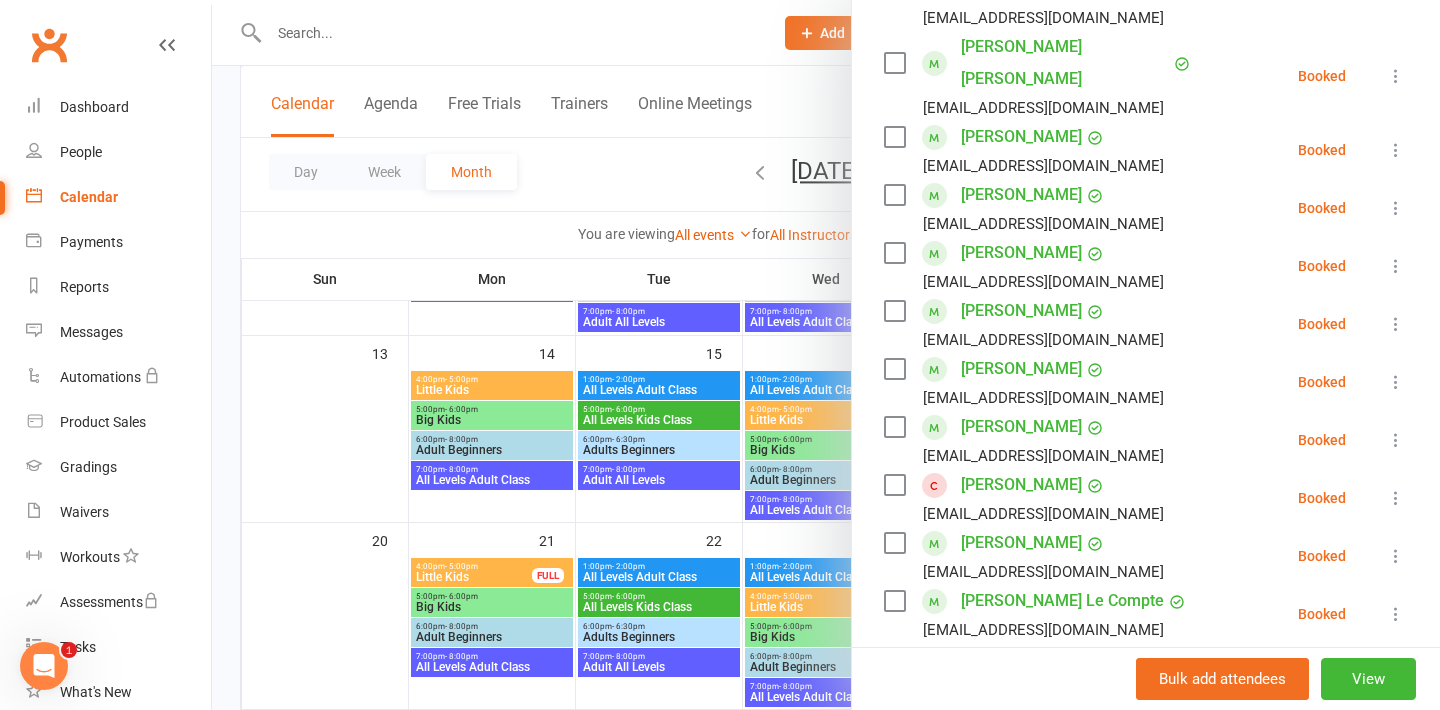 scroll, scrollTop: 502, scrollLeft: 0, axis: vertical 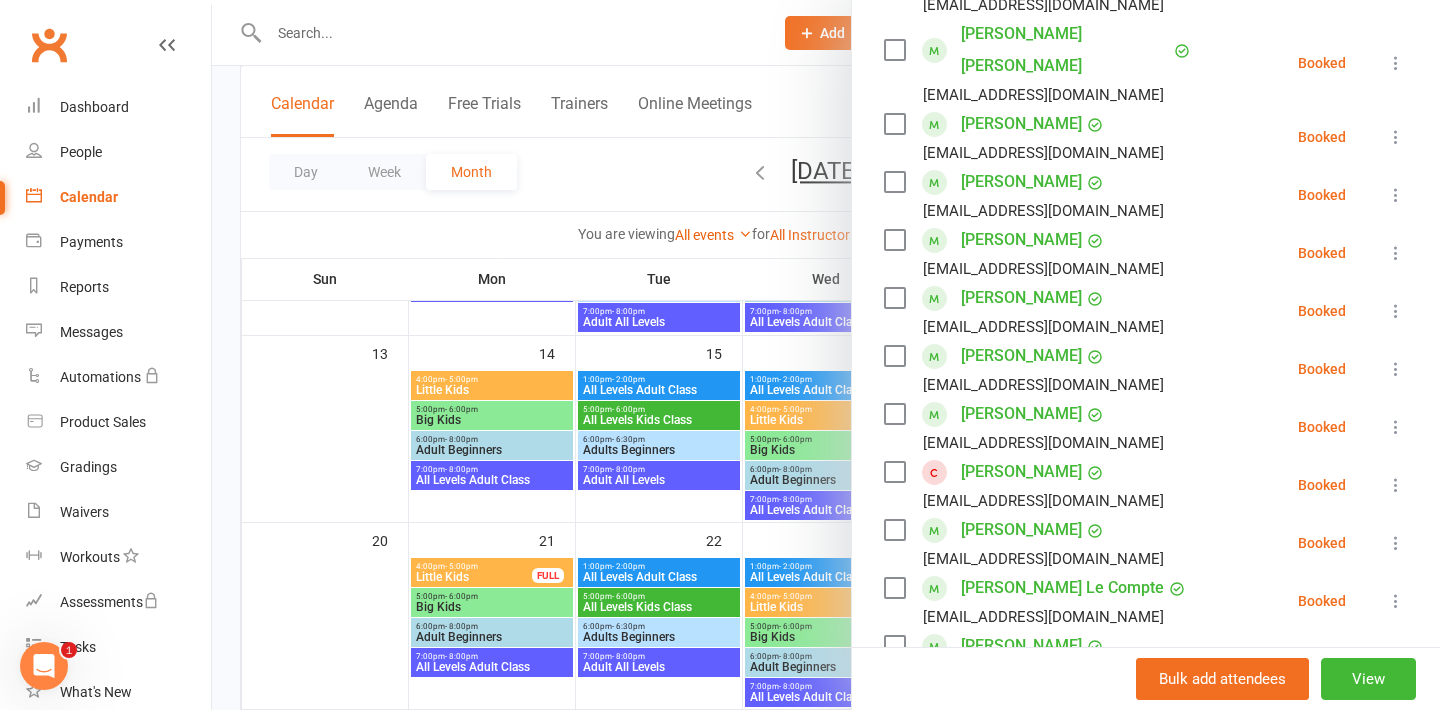 click at bounding box center [1396, 601] 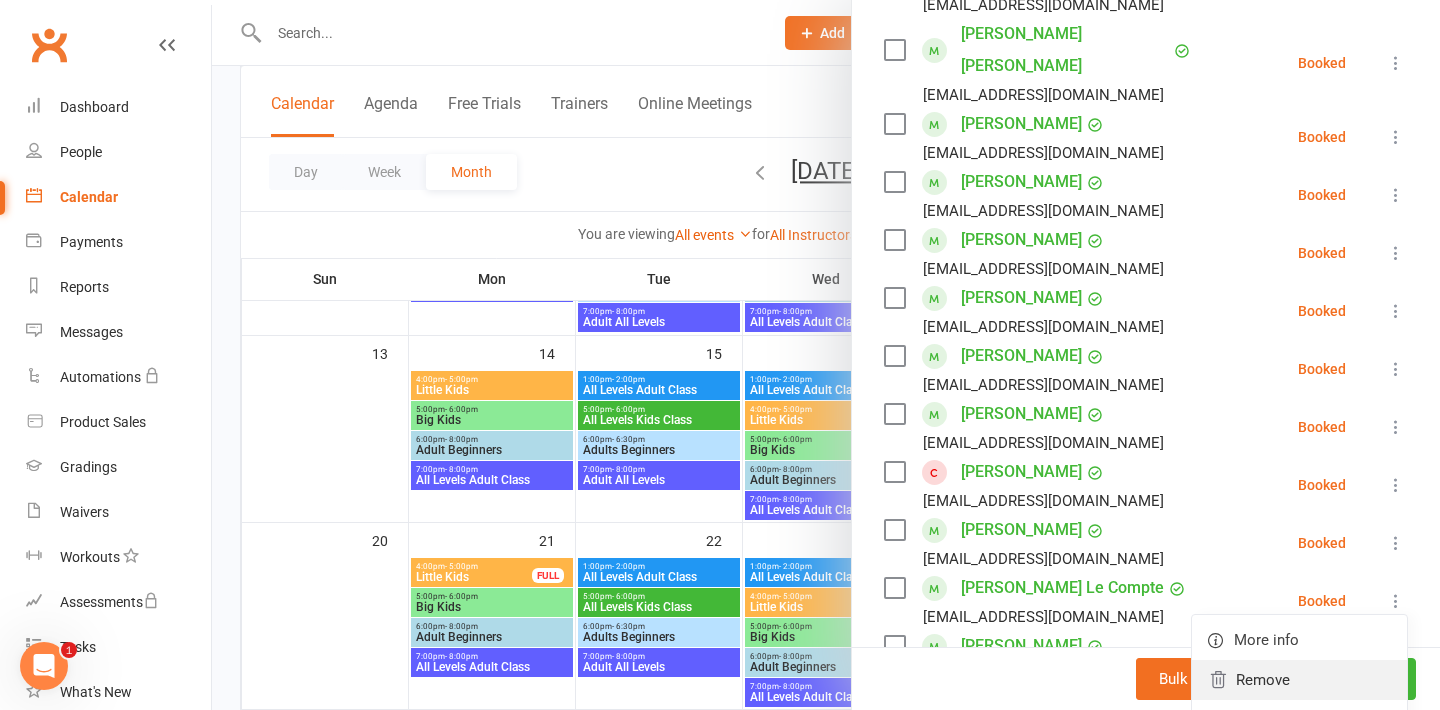 click on "Remove" at bounding box center [1299, 680] 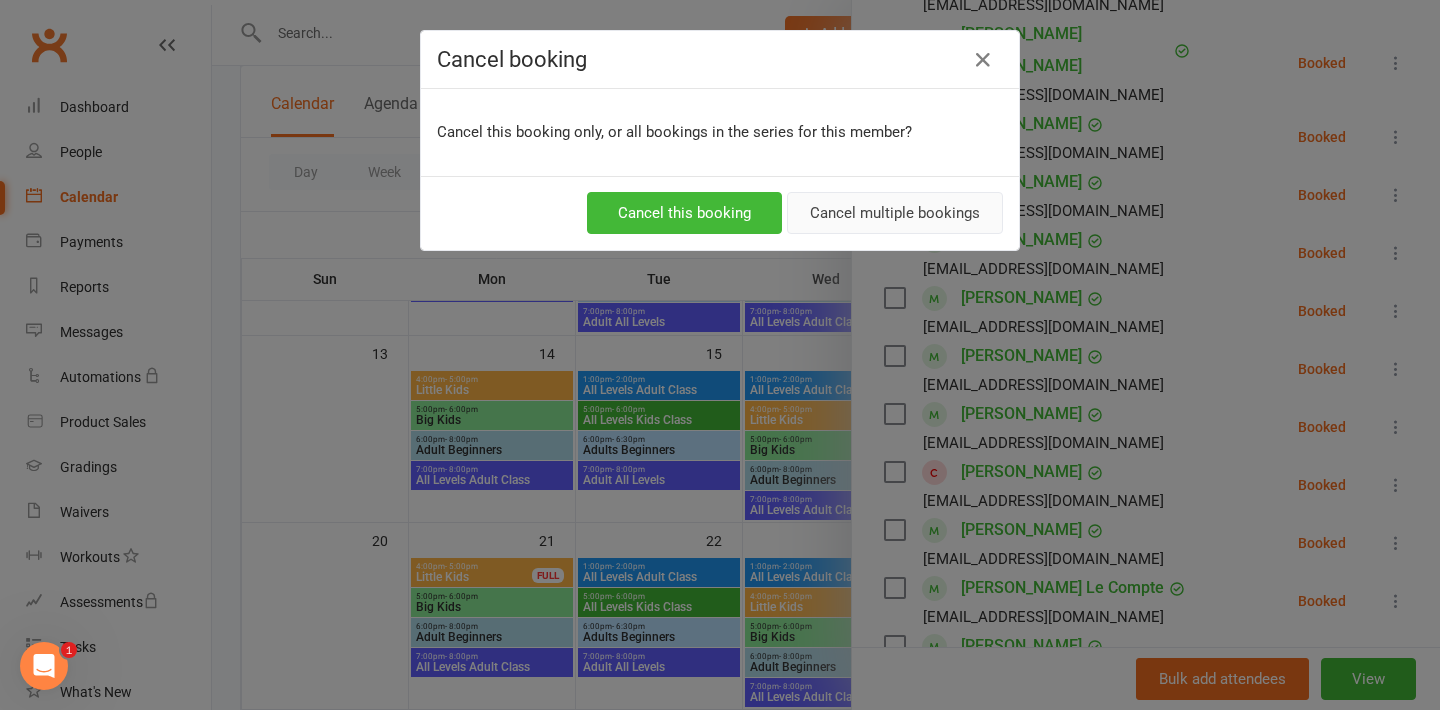 click on "Cancel multiple bookings" at bounding box center (895, 213) 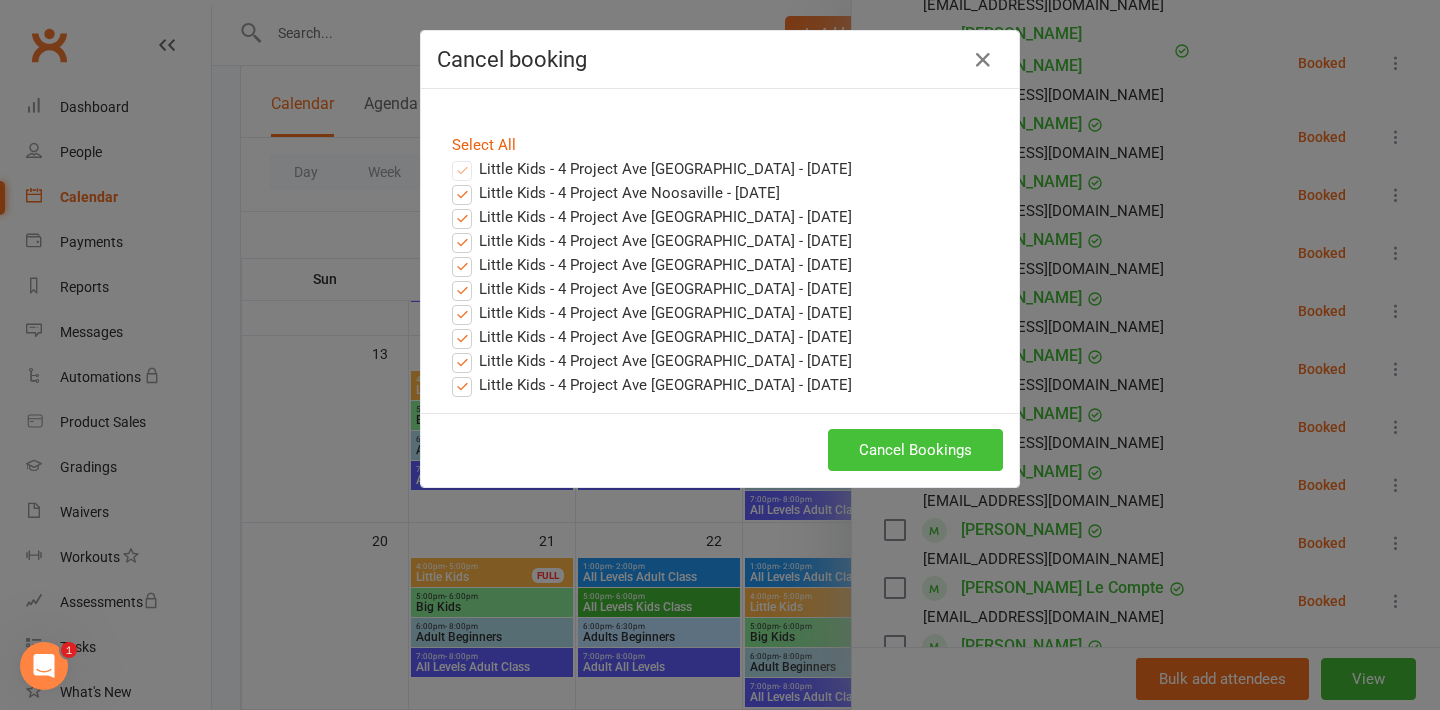 click on "Cancel Bookings" at bounding box center [915, 450] 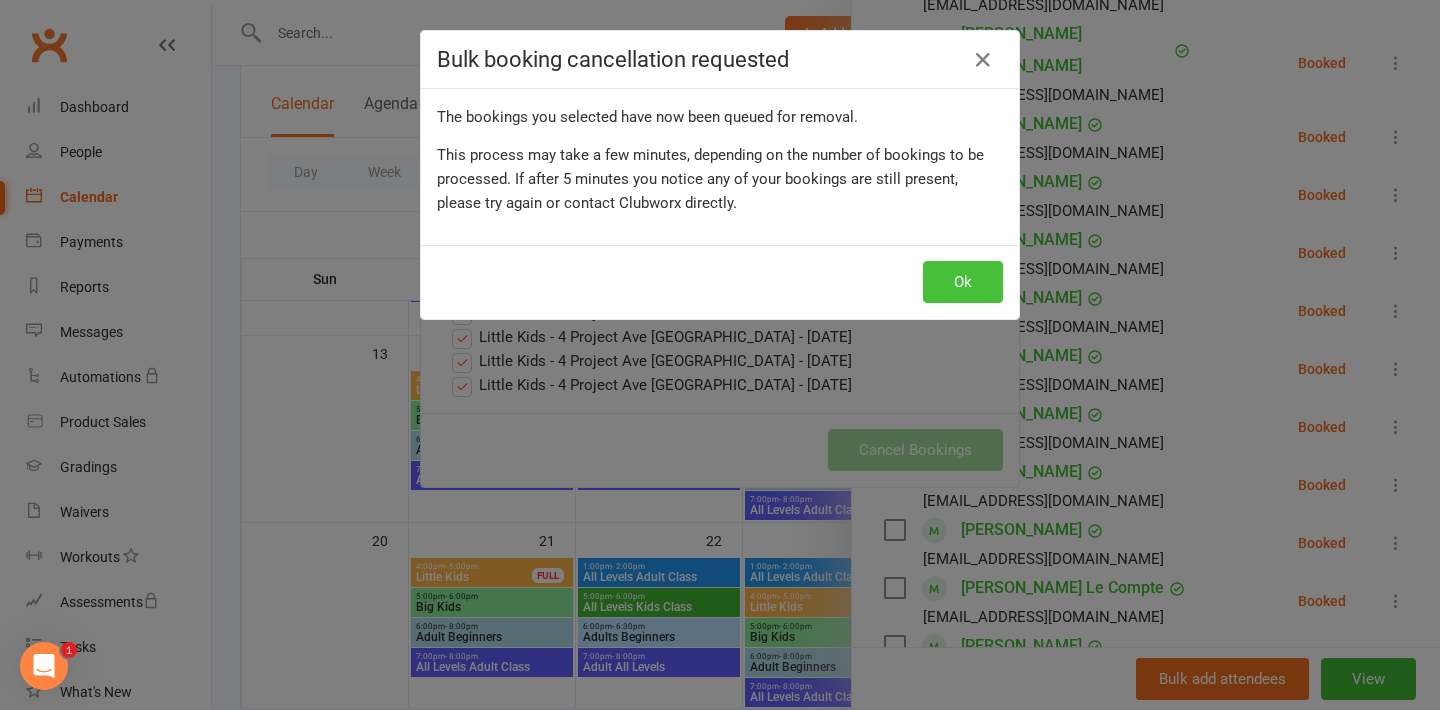 click on "Ok" at bounding box center (963, 282) 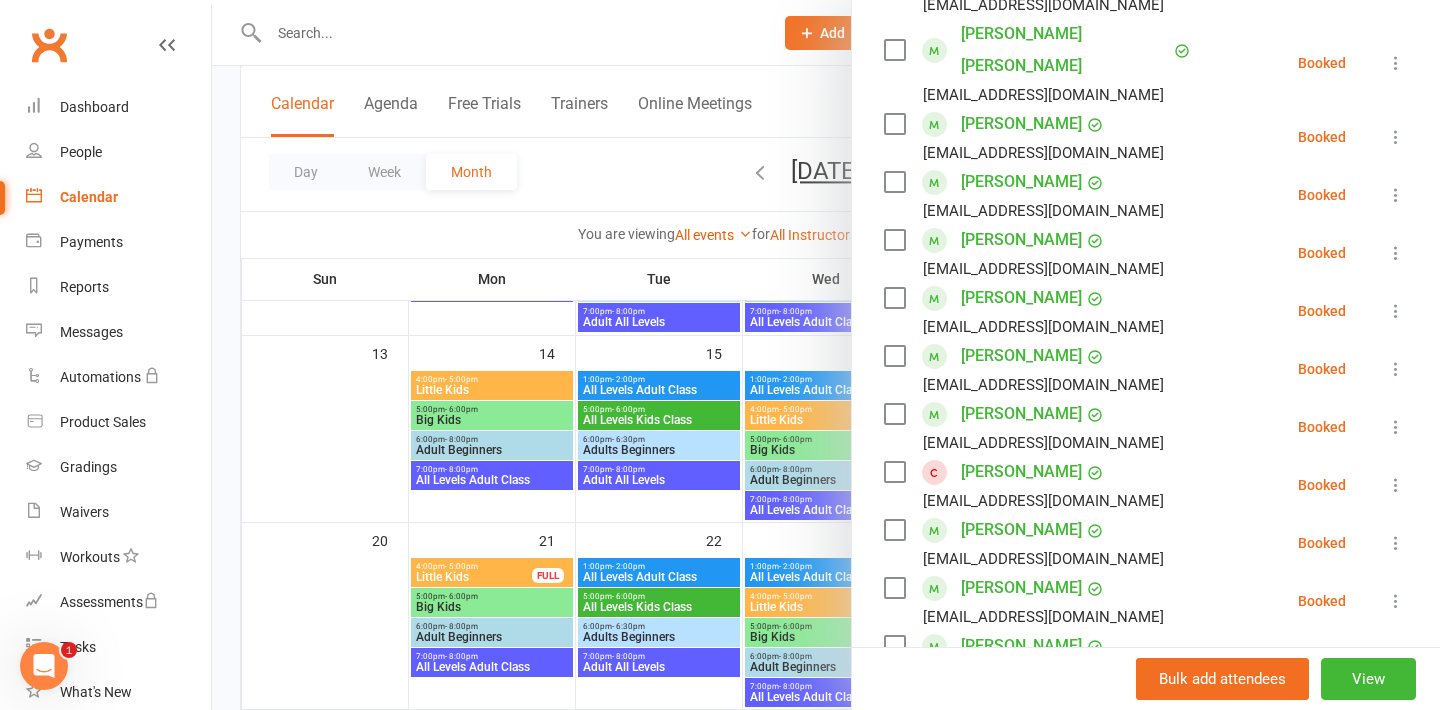 click at bounding box center [826, 355] 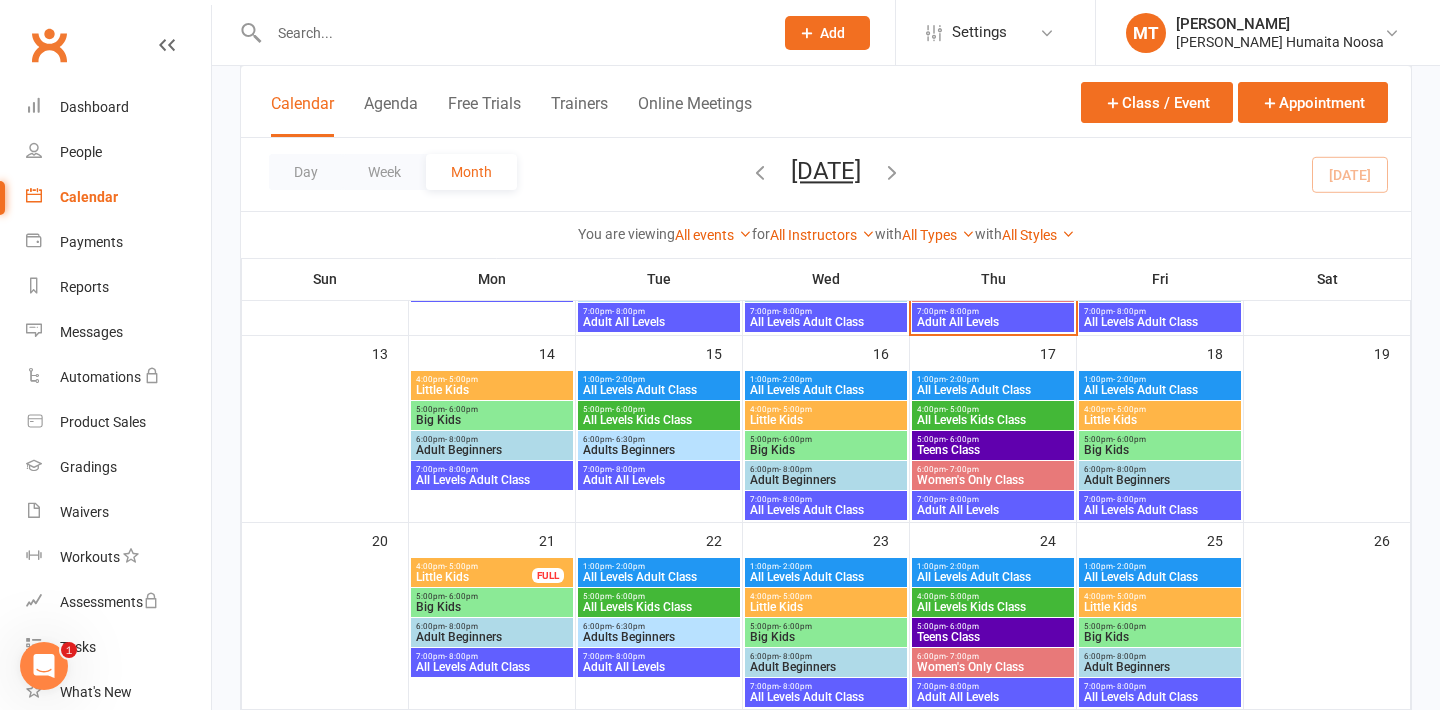 click on "Little Kids" at bounding box center [474, 577] 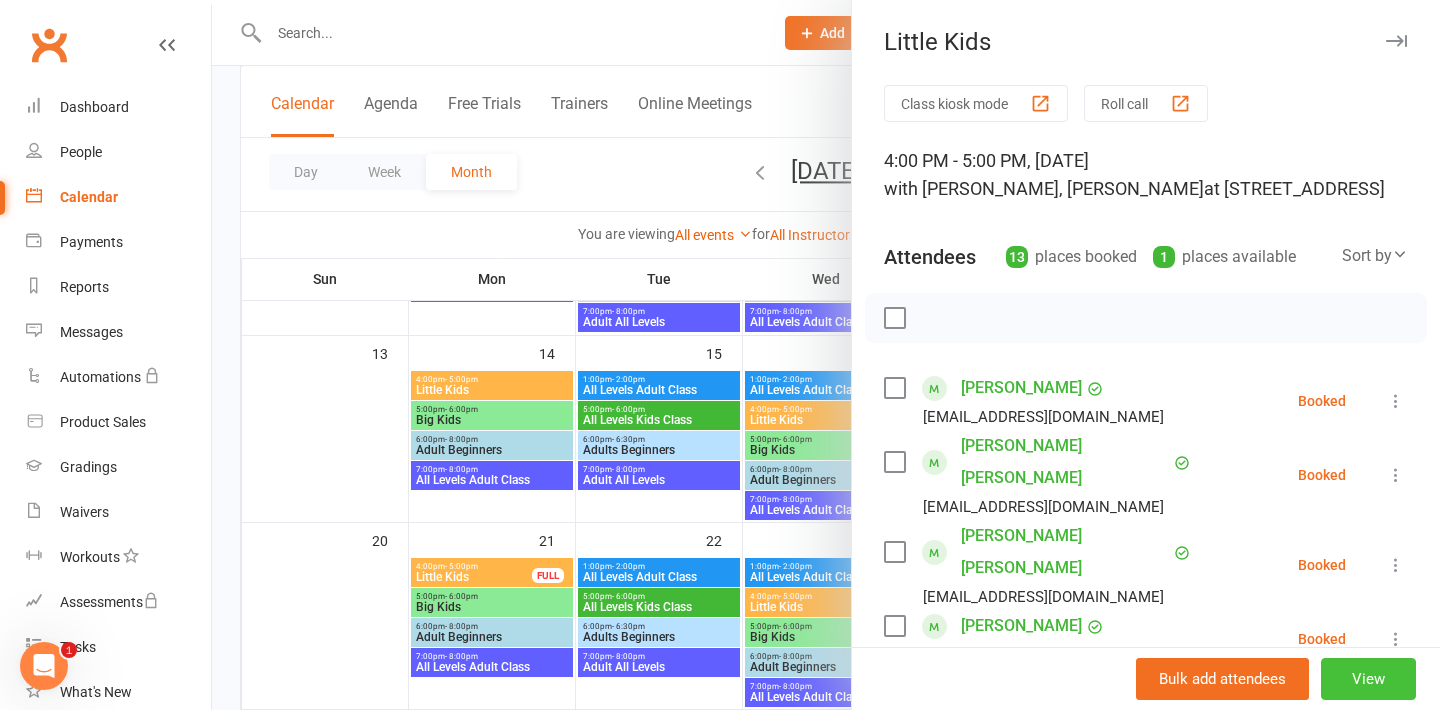 click on "View" at bounding box center (1368, 679) 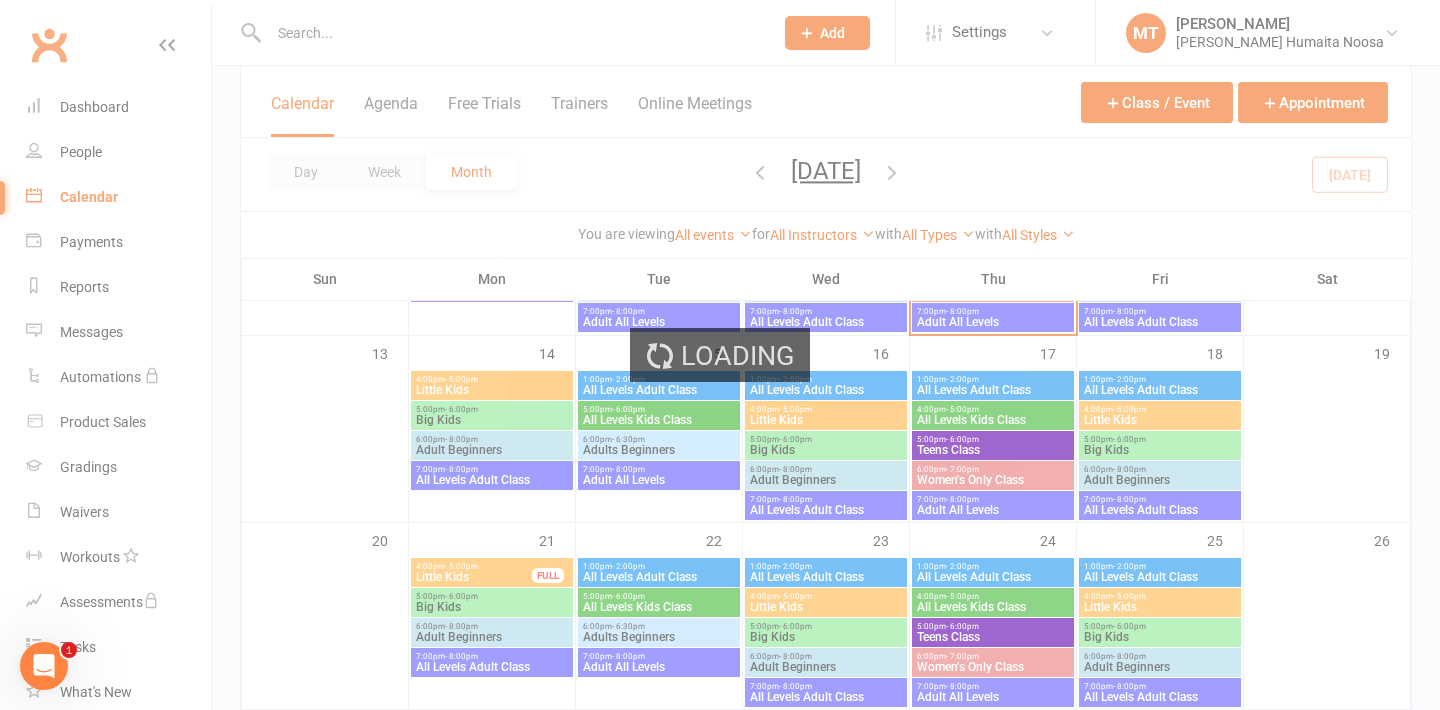 scroll, scrollTop: 0, scrollLeft: 0, axis: both 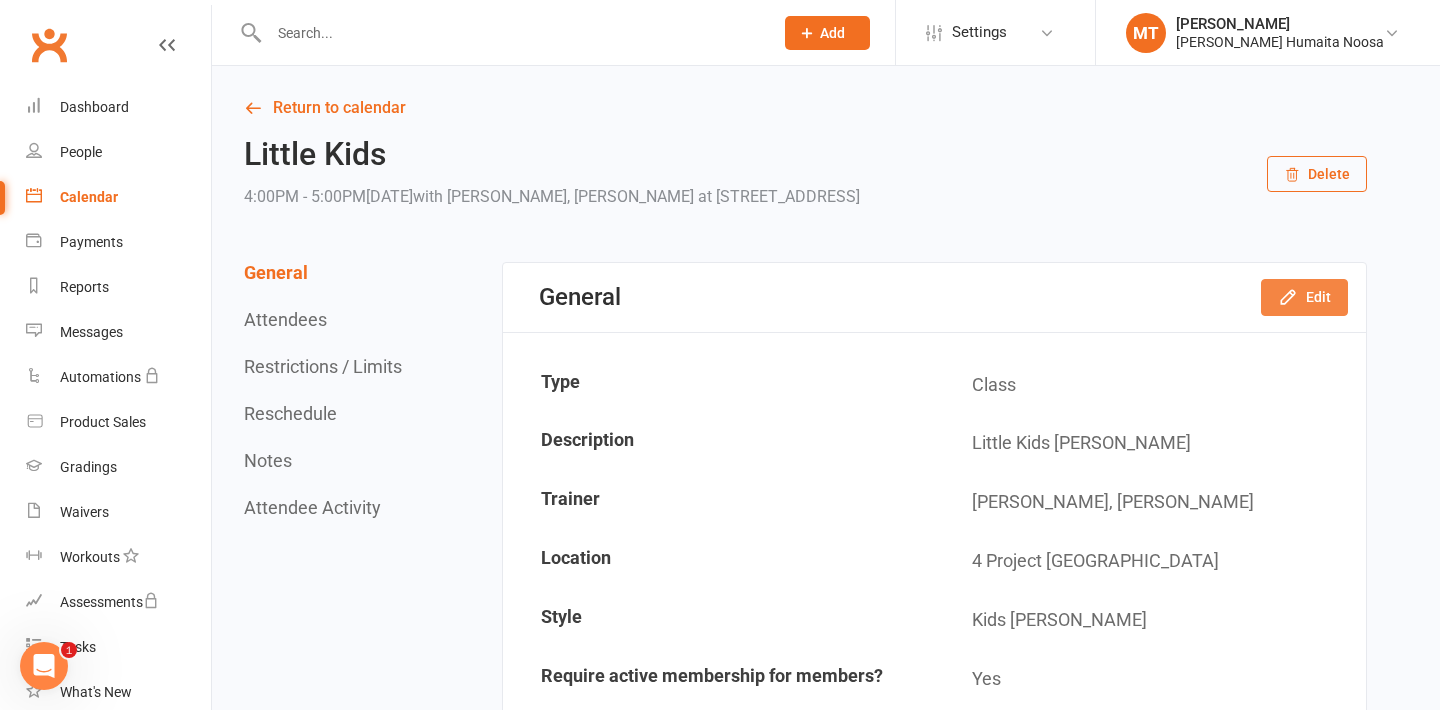 click on "Edit" at bounding box center (1304, 297) 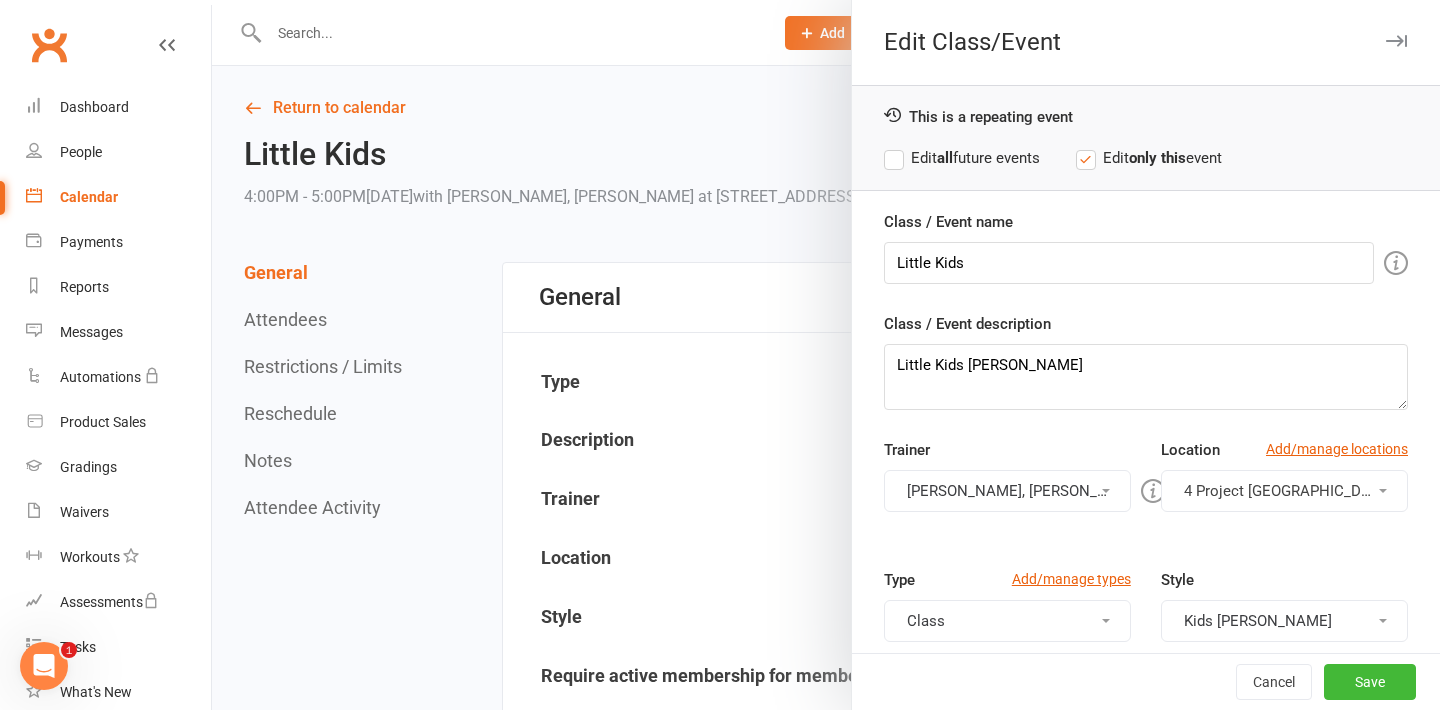 click on "Edit  all  future events" at bounding box center (962, 158) 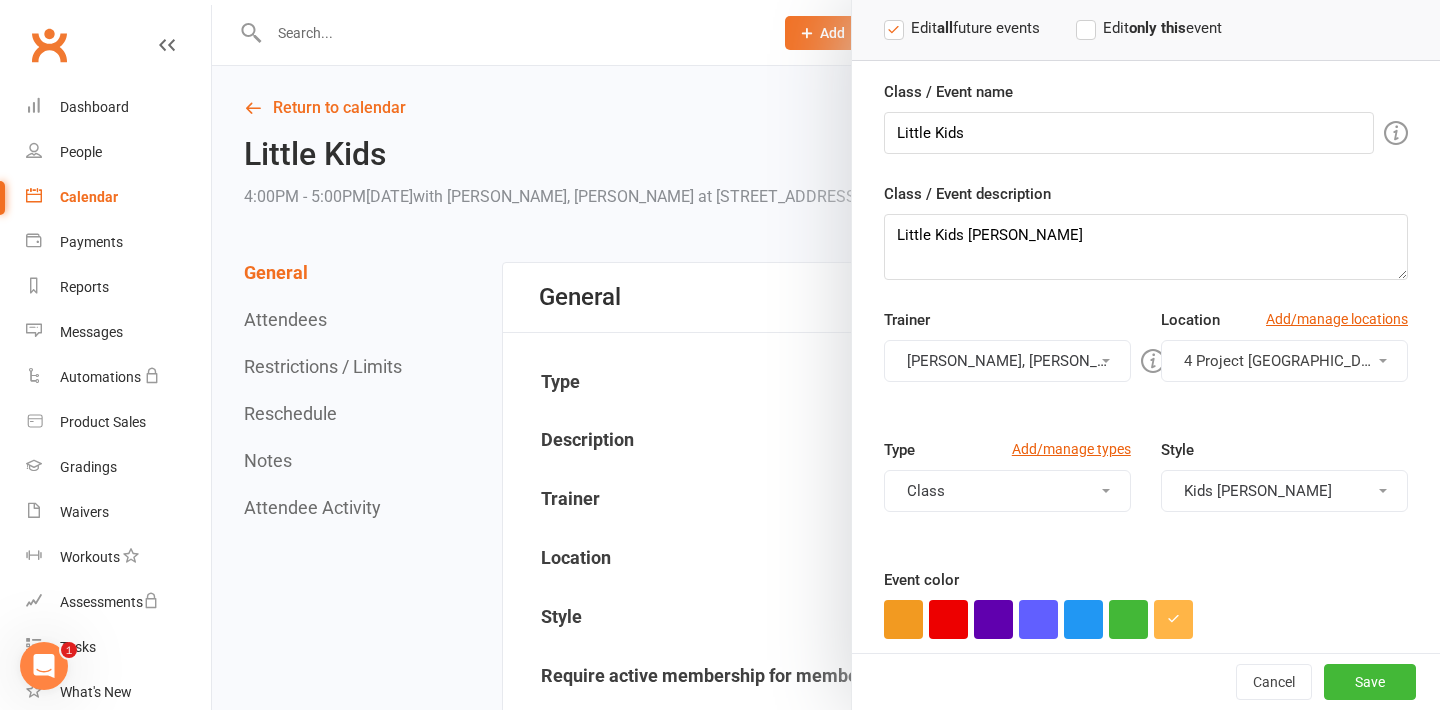 scroll, scrollTop: 246, scrollLeft: 0, axis: vertical 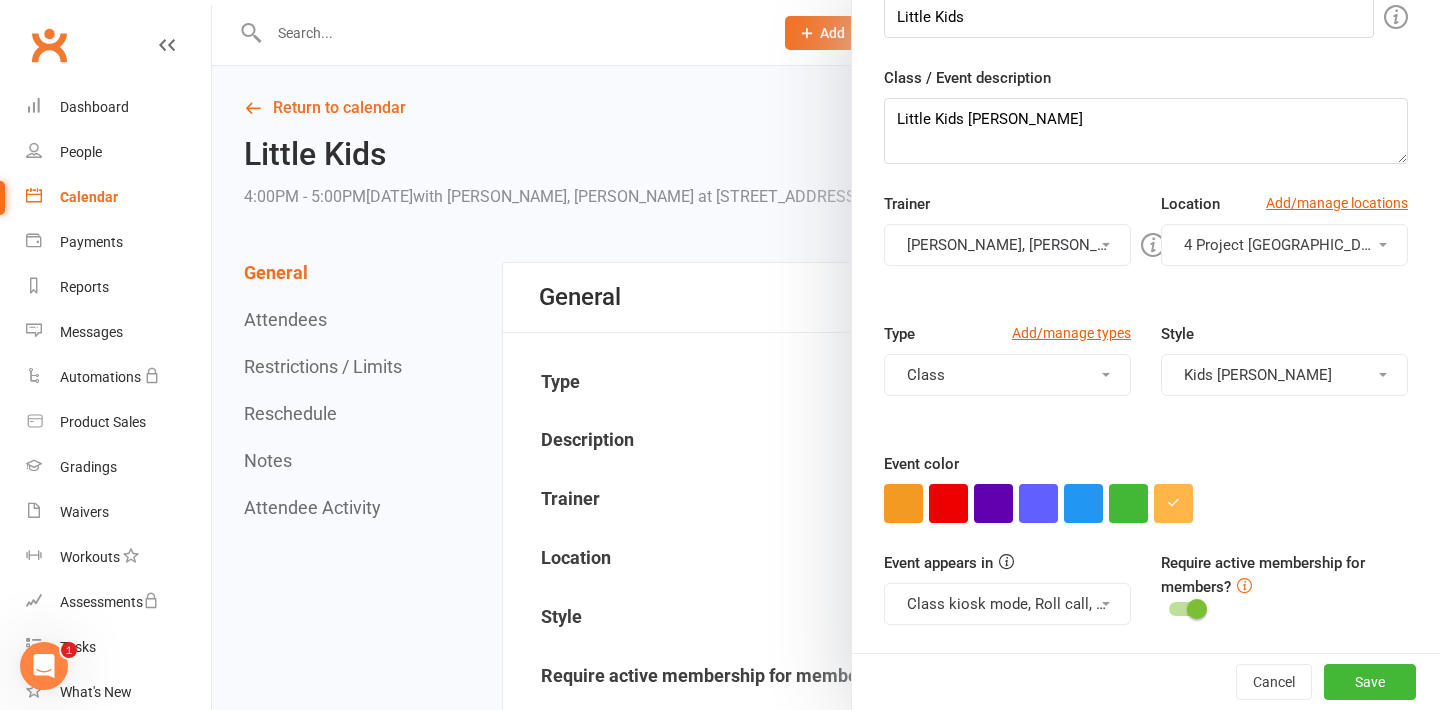 click at bounding box center (826, 355) 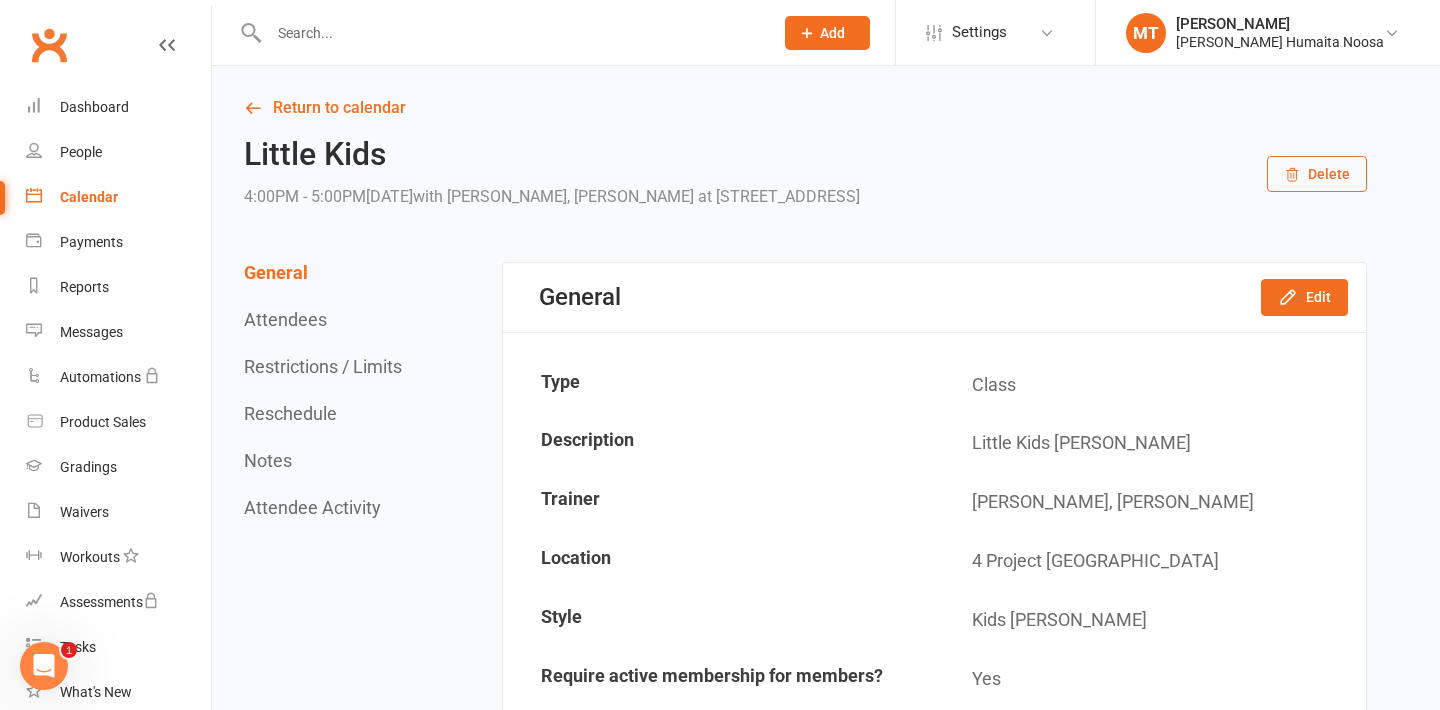 click on "Restrictions / Limits" at bounding box center [323, 366] 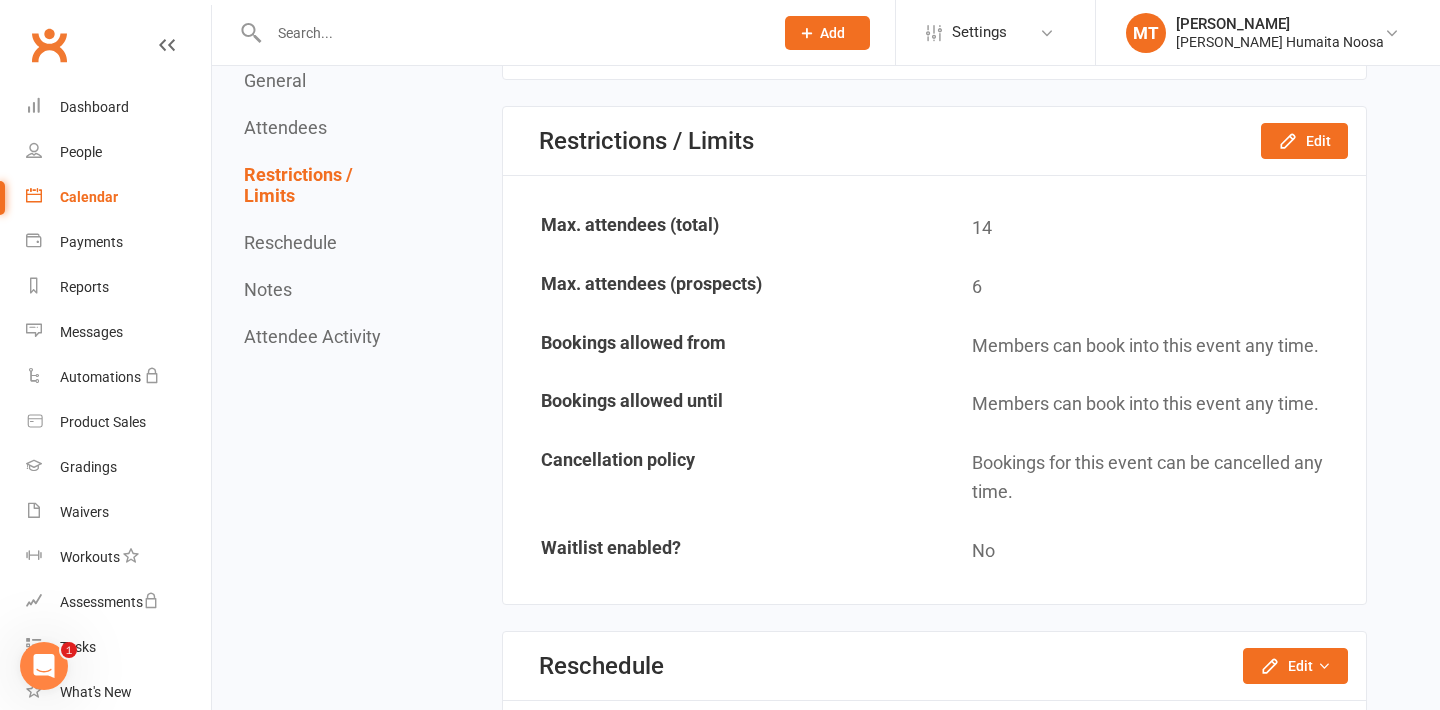 scroll, scrollTop: 2041, scrollLeft: 0, axis: vertical 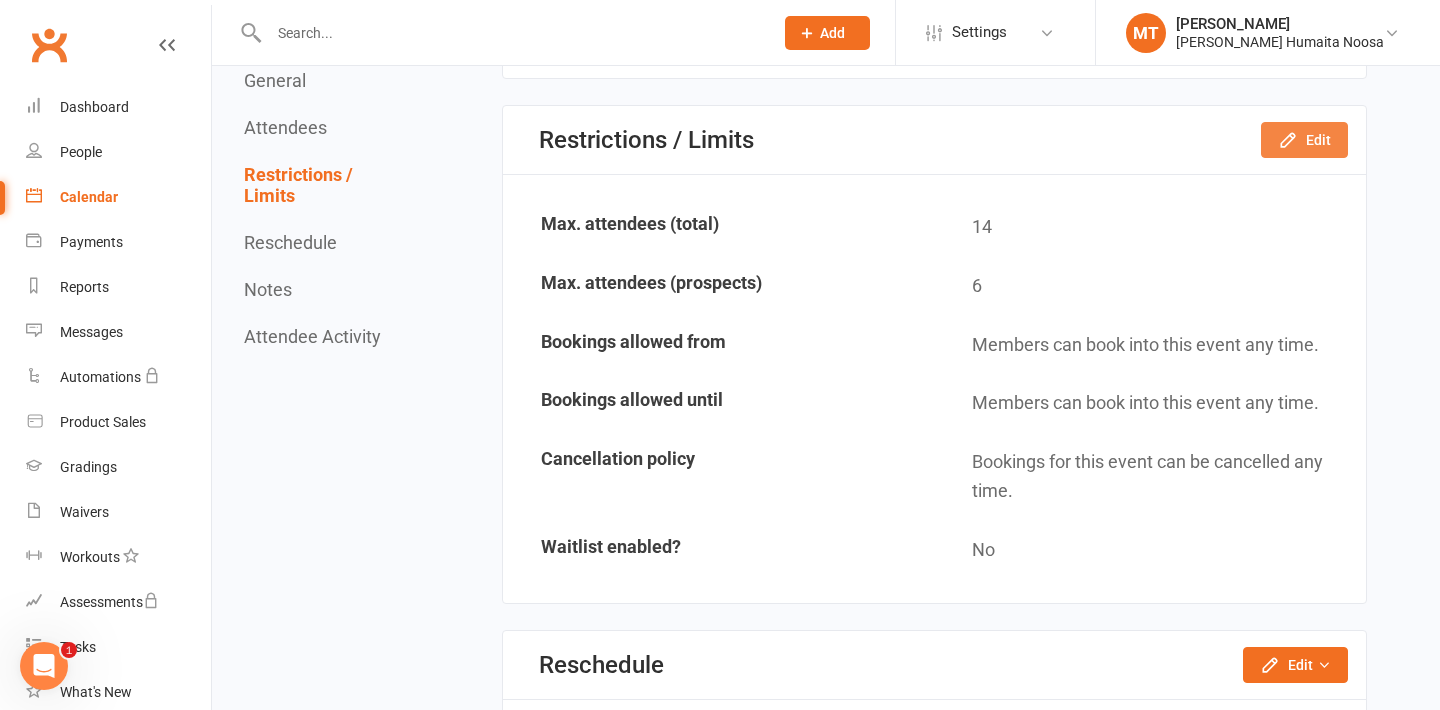 click 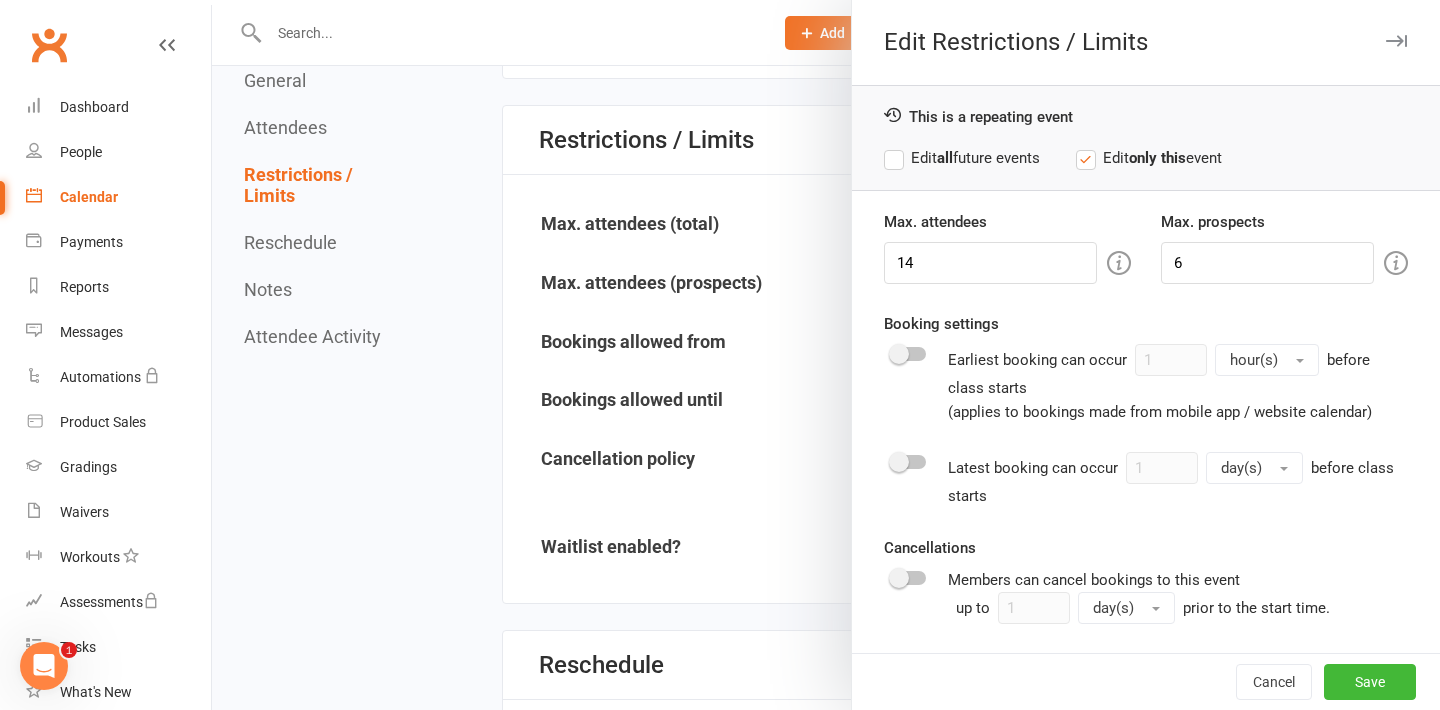 click on "Edit  all  future events" at bounding box center (962, 158) 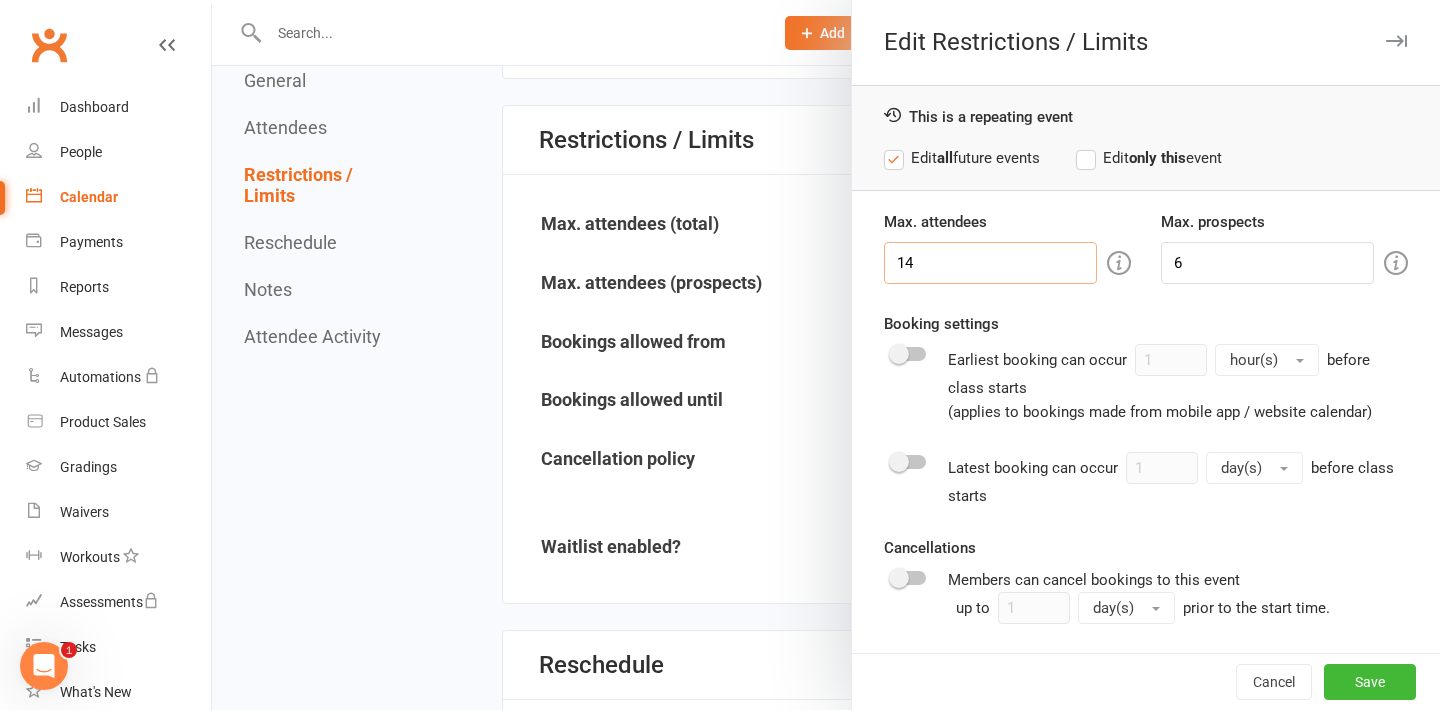 click on "14" at bounding box center [990, 263] 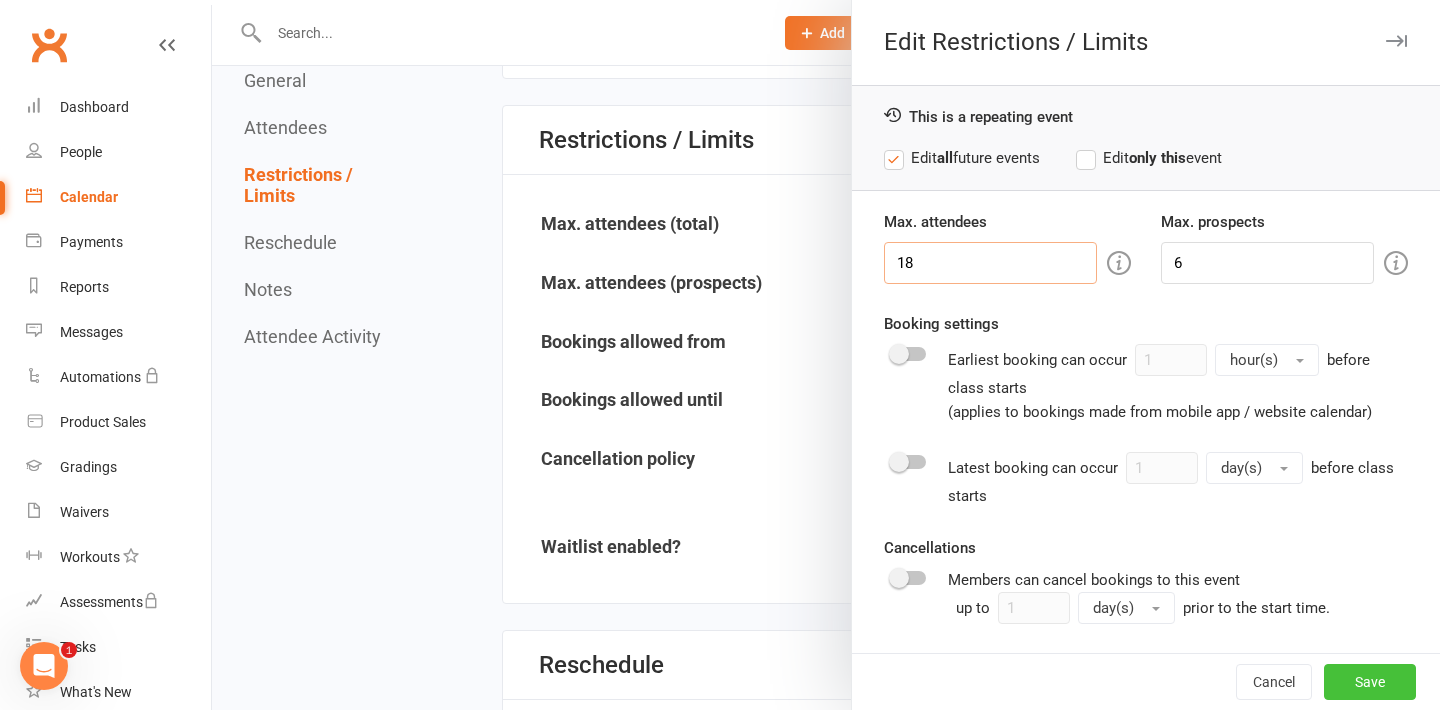 type on "18" 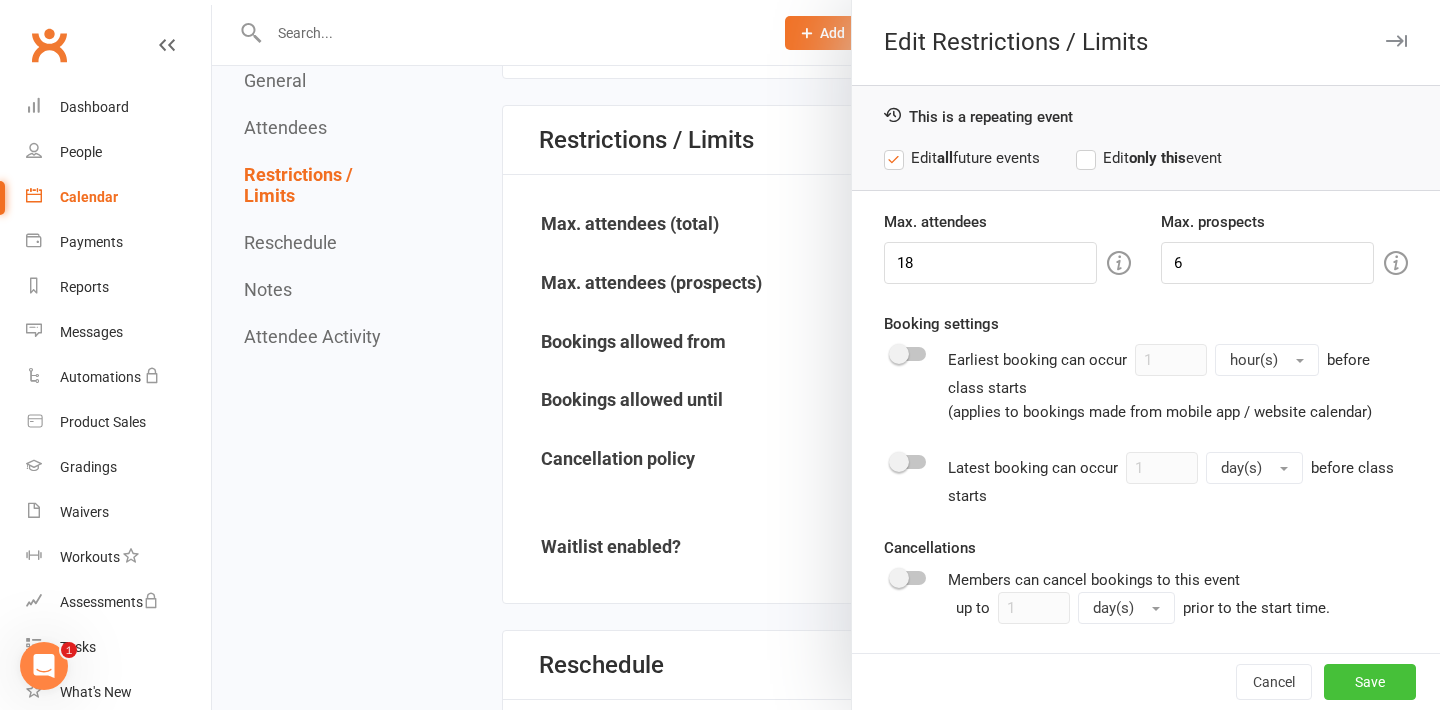 click on "Save" at bounding box center [1370, 682] 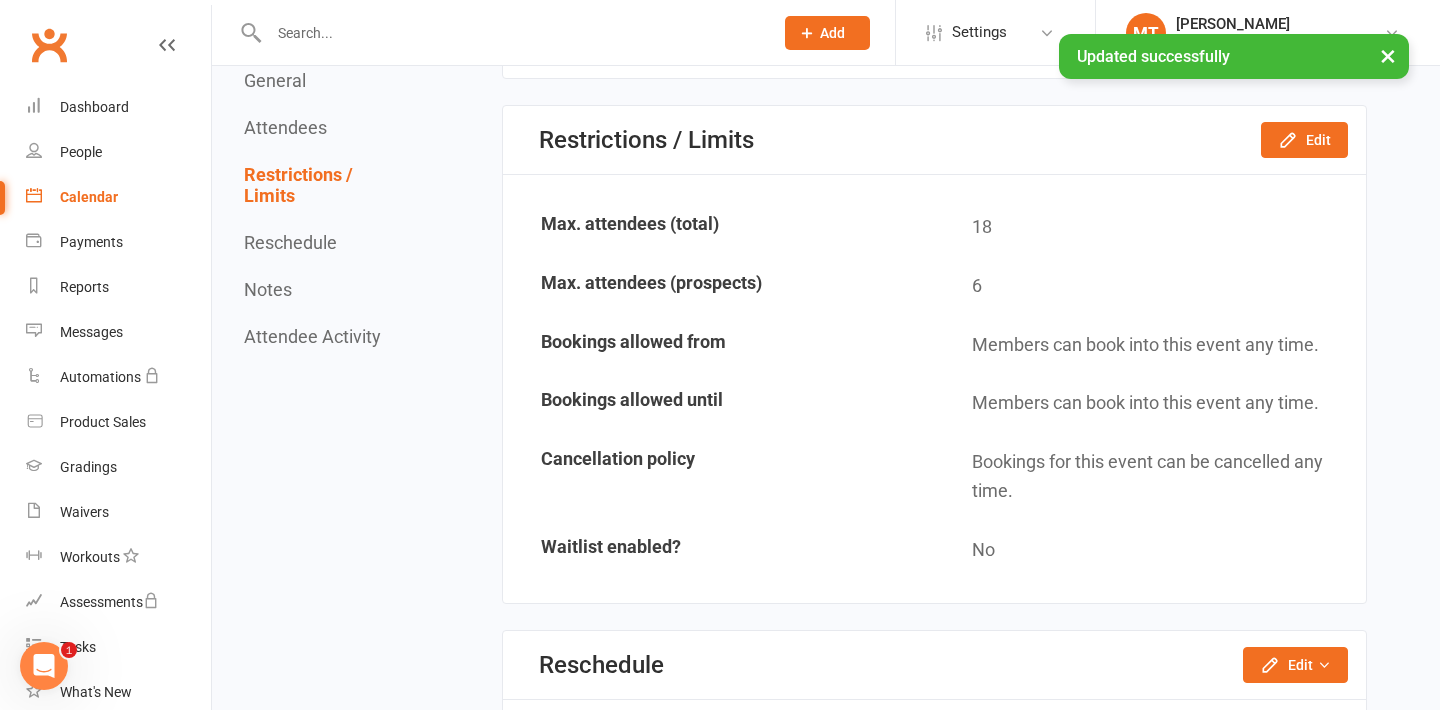 click on "Calendar" at bounding box center [89, 197] 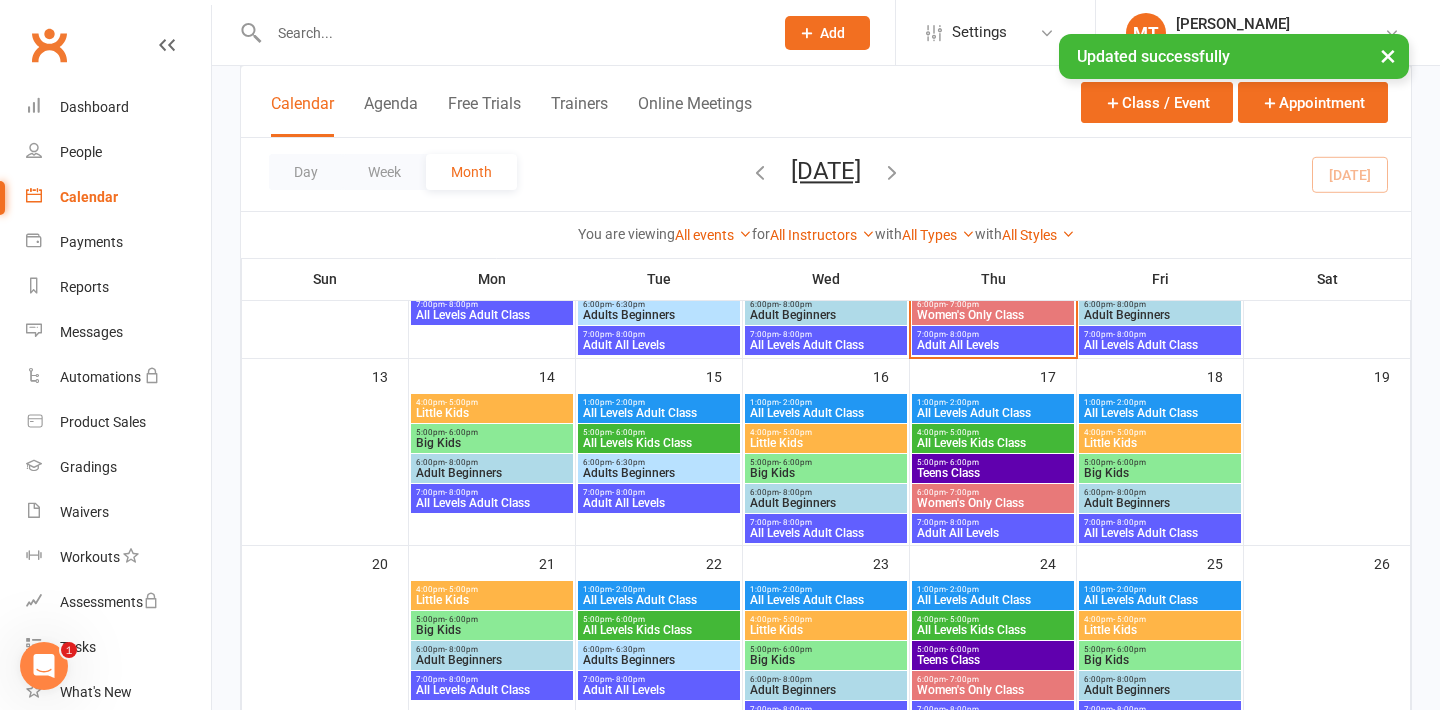 scroll, scrollTop: 414, scrollLeft: 0, axis: vertical 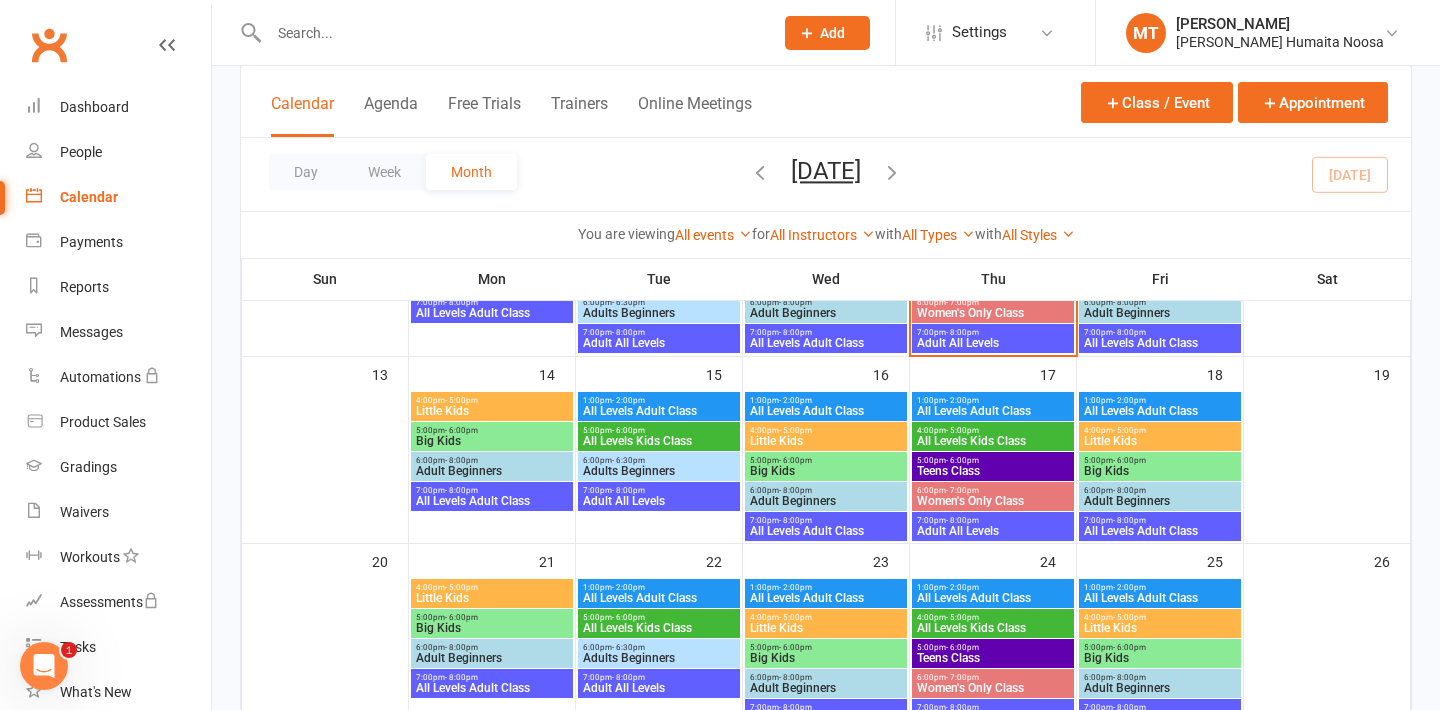 click on "- 5:00pm" at bounding box center (795, 430) 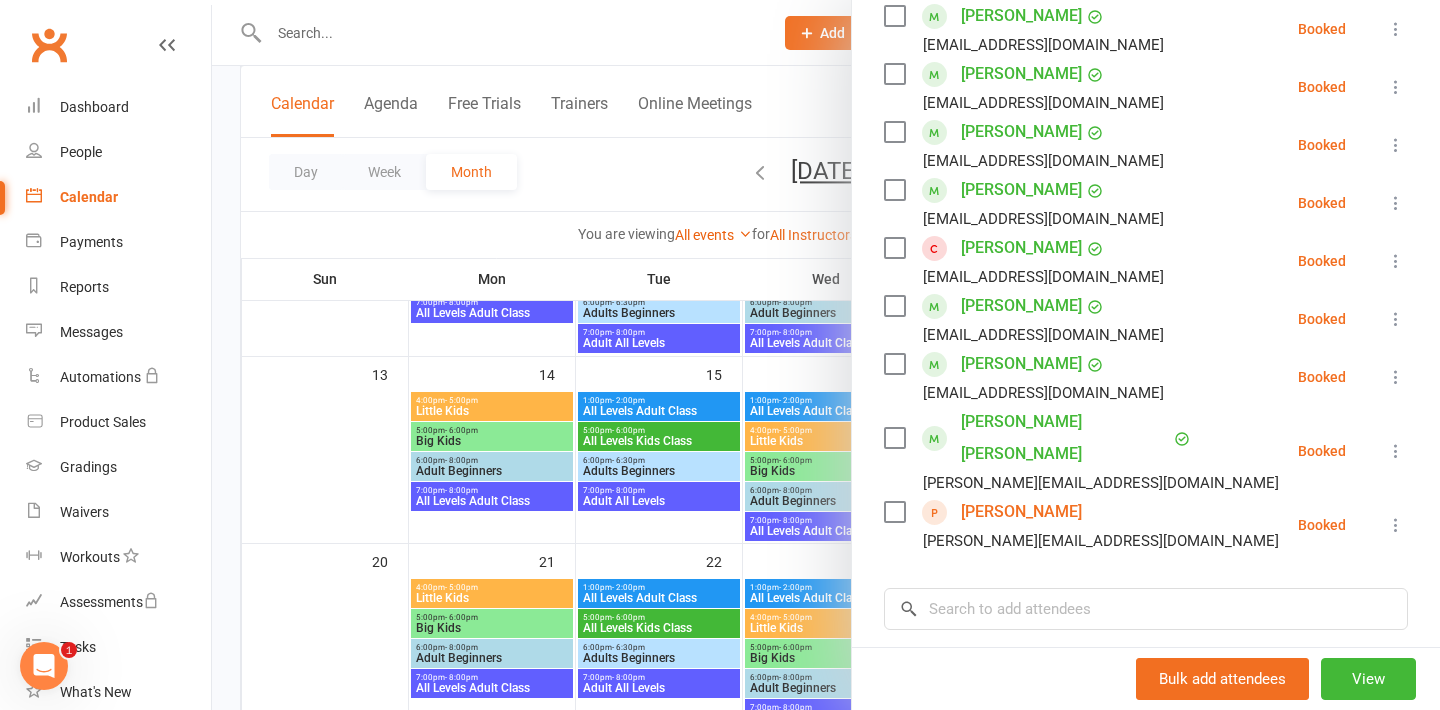 scroll, scrollTop: 308, scrollLeft: 0, axis: vertical 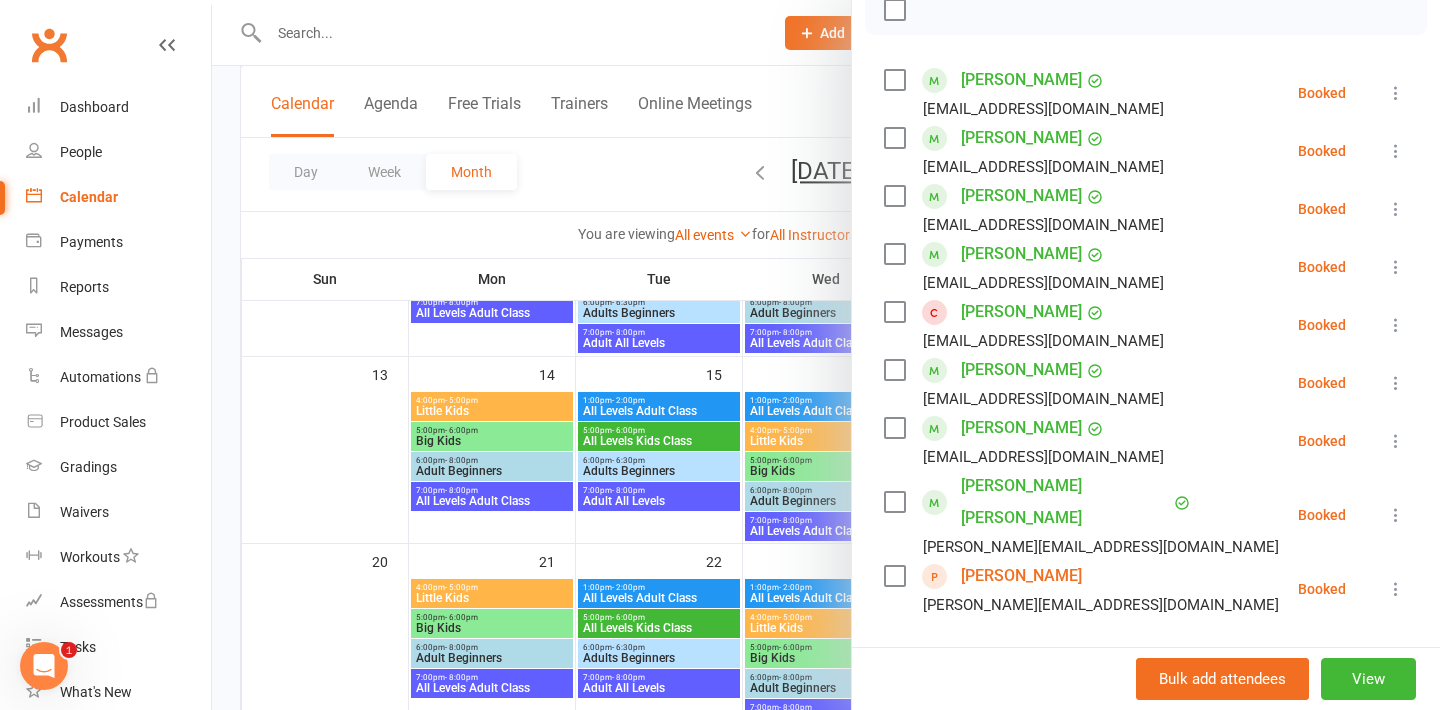 click at bounding box center (1396, 151) 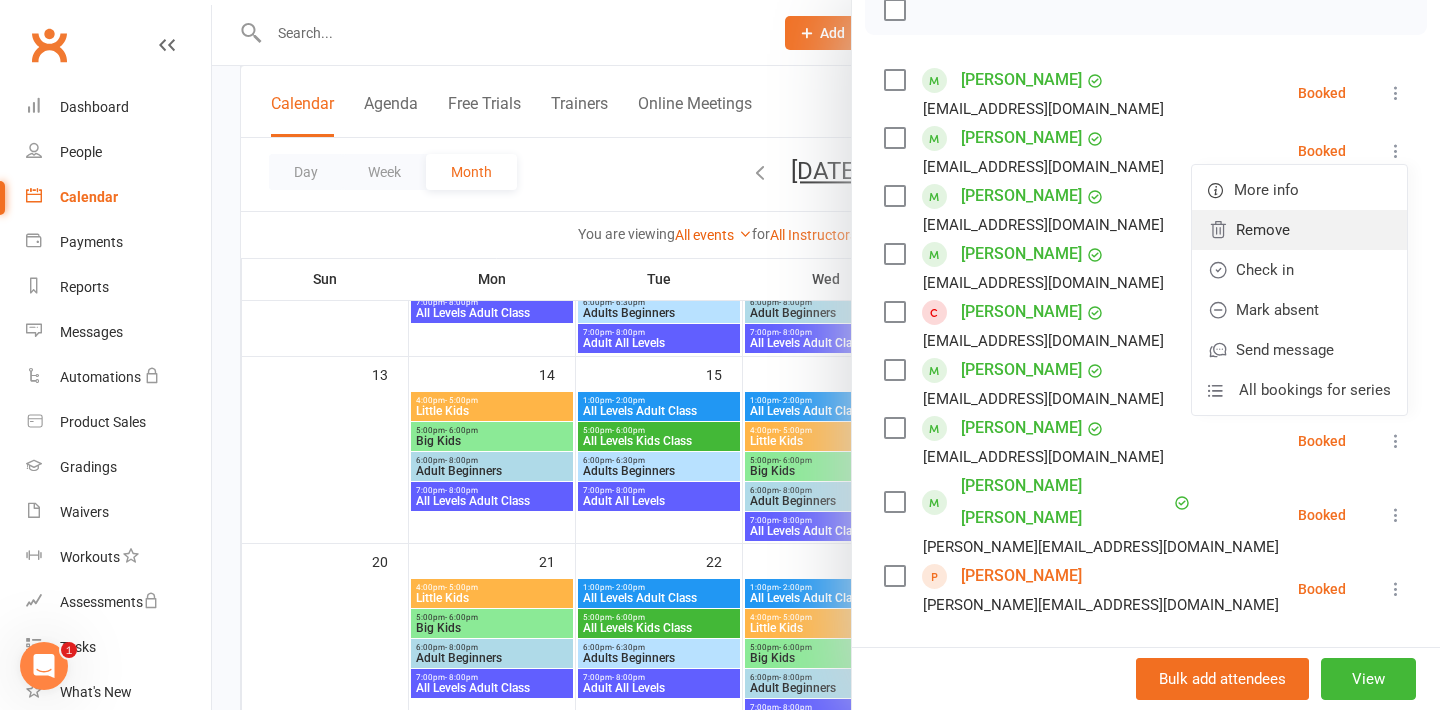 click on "Remove" at bounding box center [1299, 230] 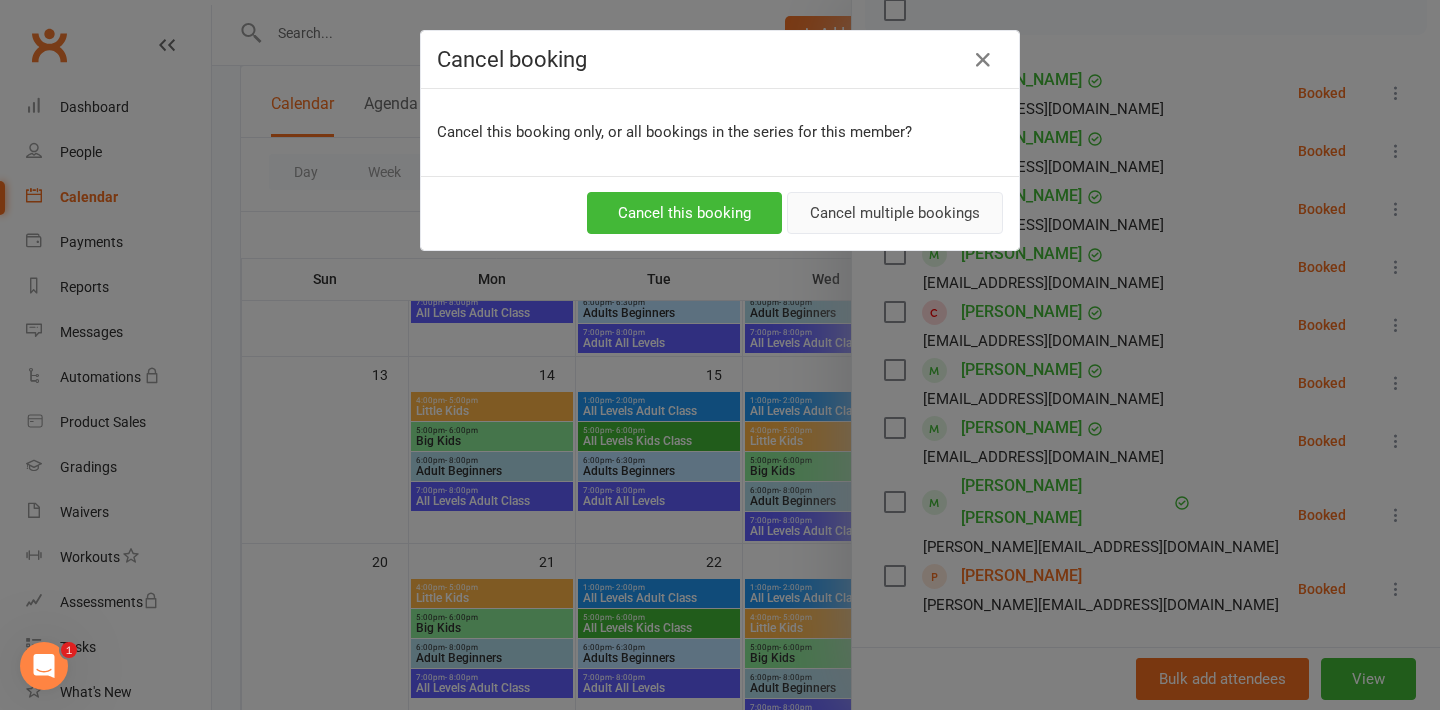 click on "Cancel multiple bookings" at bounding box center [895, 213] 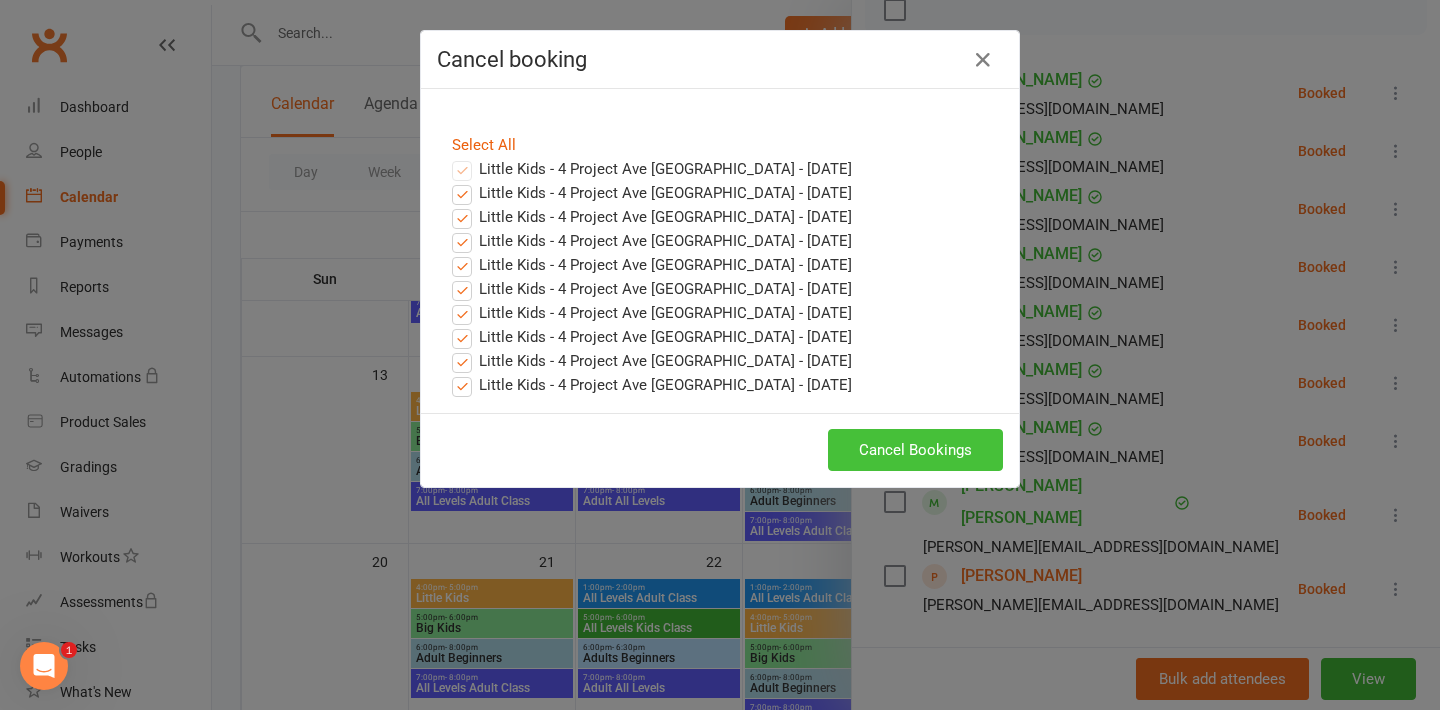 click on "Cancel Bookings" at bounding box center (915, 450) 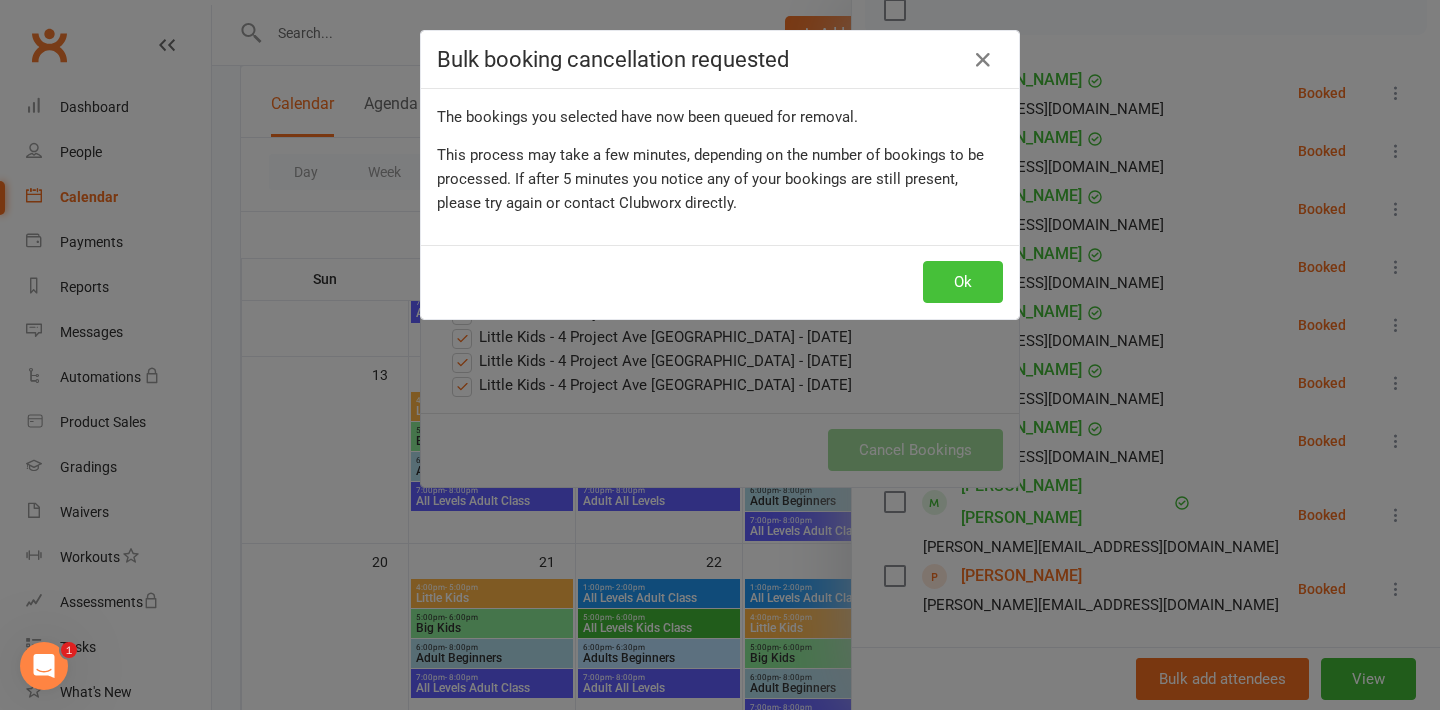click on "Ok" at bounding box center (963, 282) 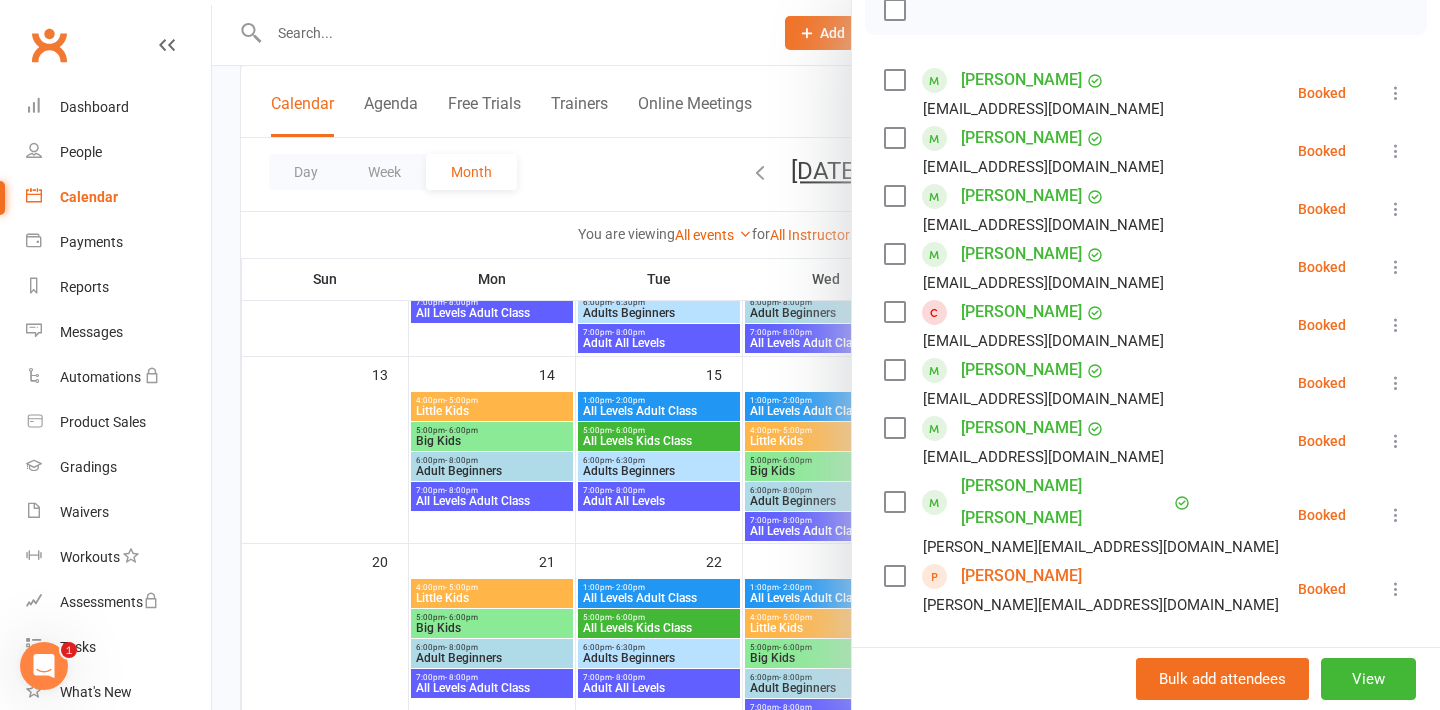 click at bounding box center (826, 355) 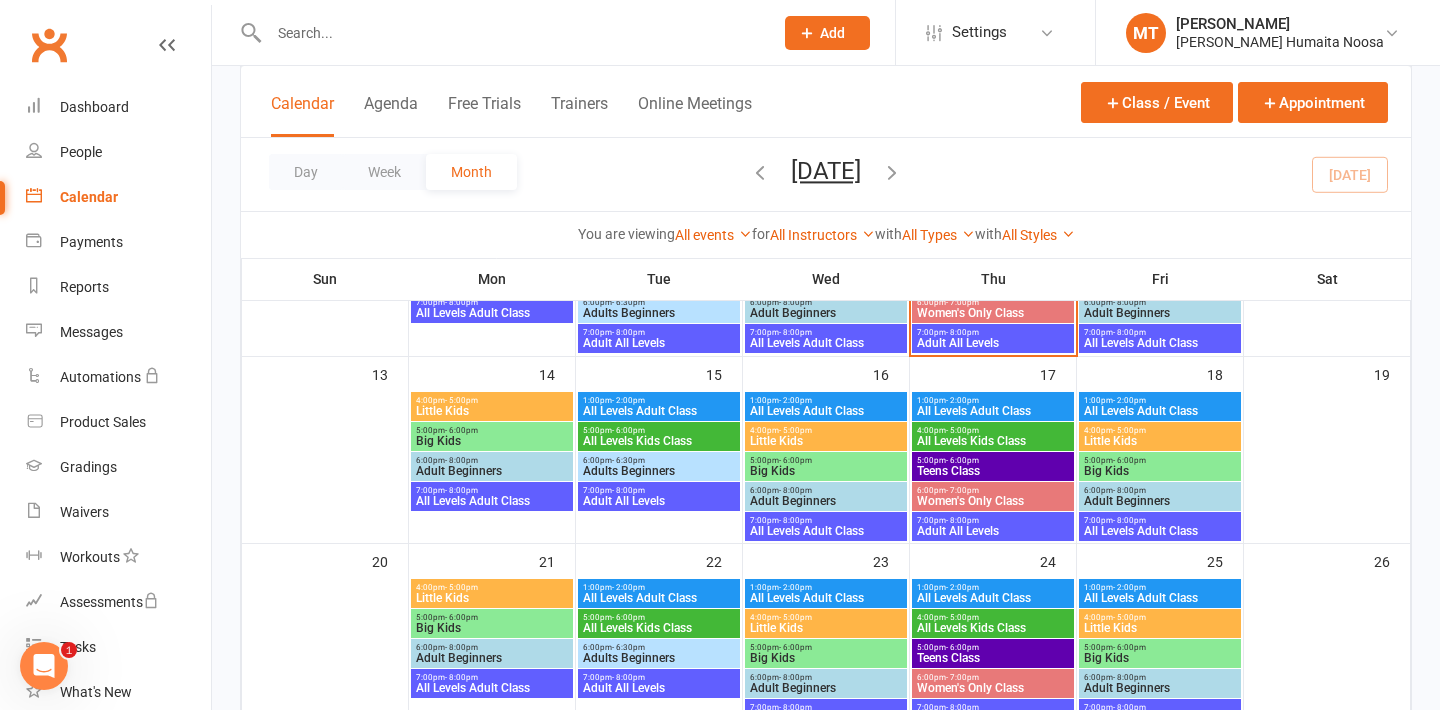 click on "Little Kids" at bounding box center [826, 628] 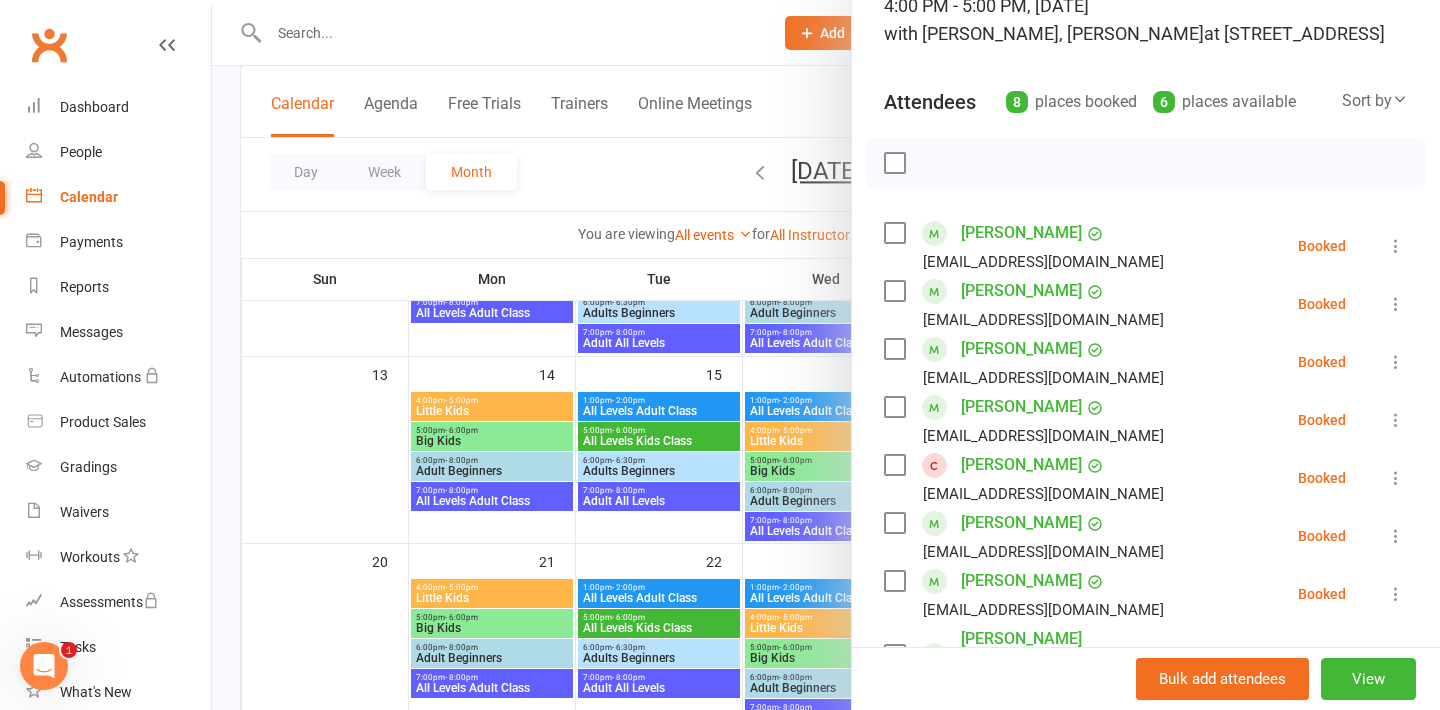 scroll, scrollTop: 155, scrollLeft: 0, axis: vertical 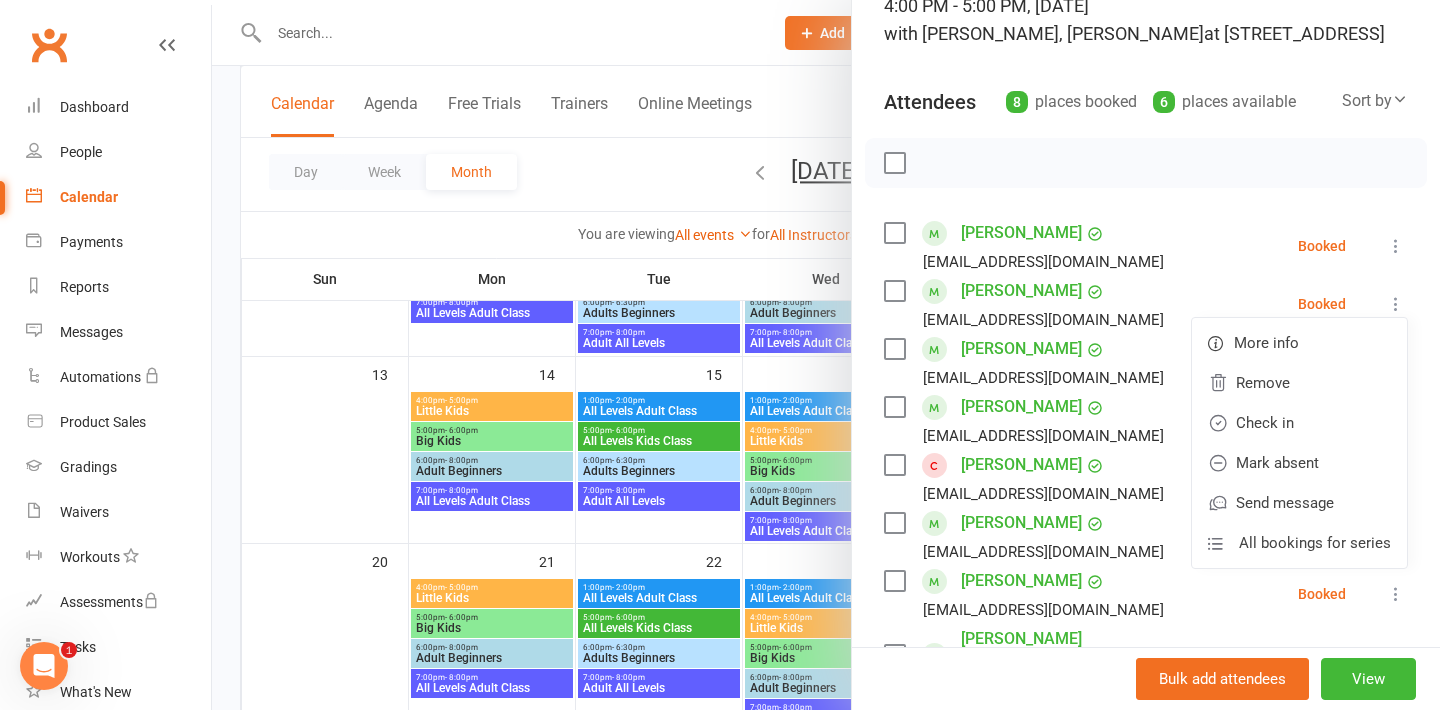 click at bounding box center [826, 355] 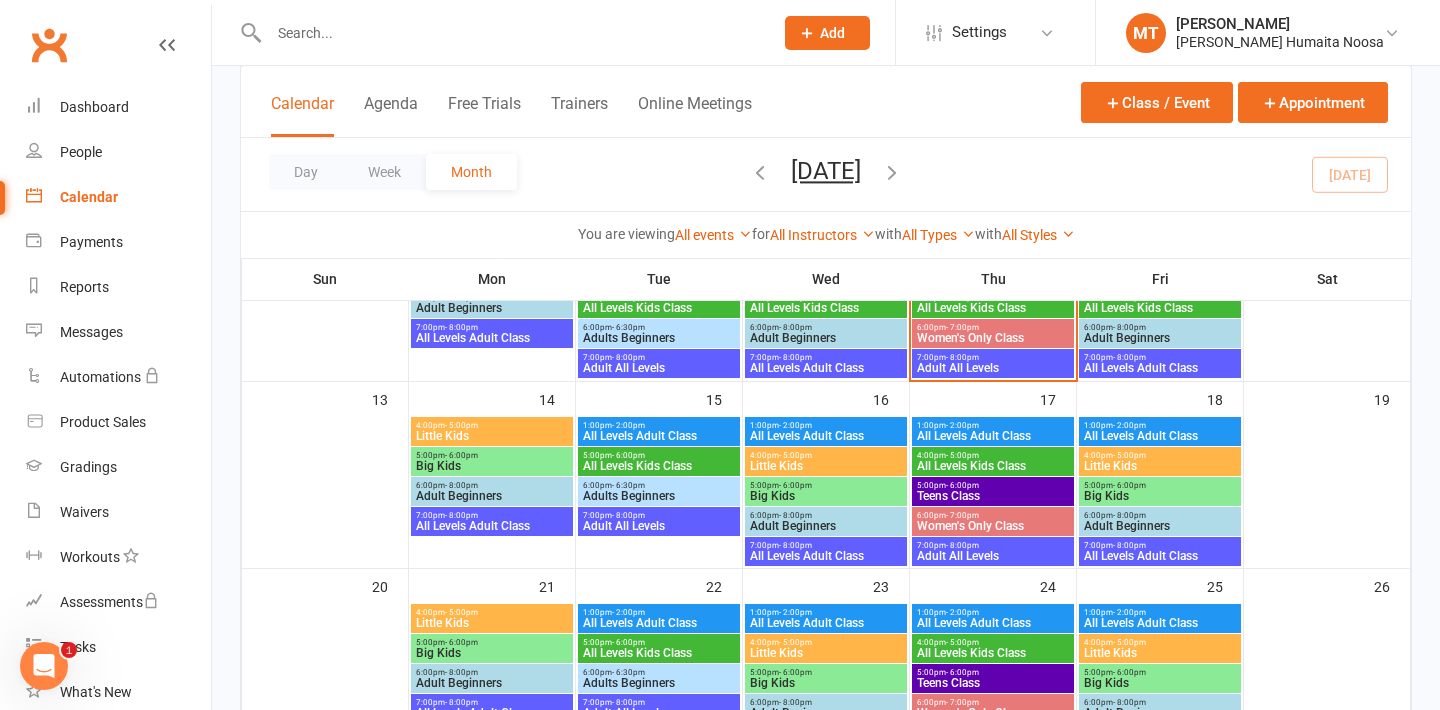scroll, scrollTop: 388, scrollLeft: 0, axis: vertical 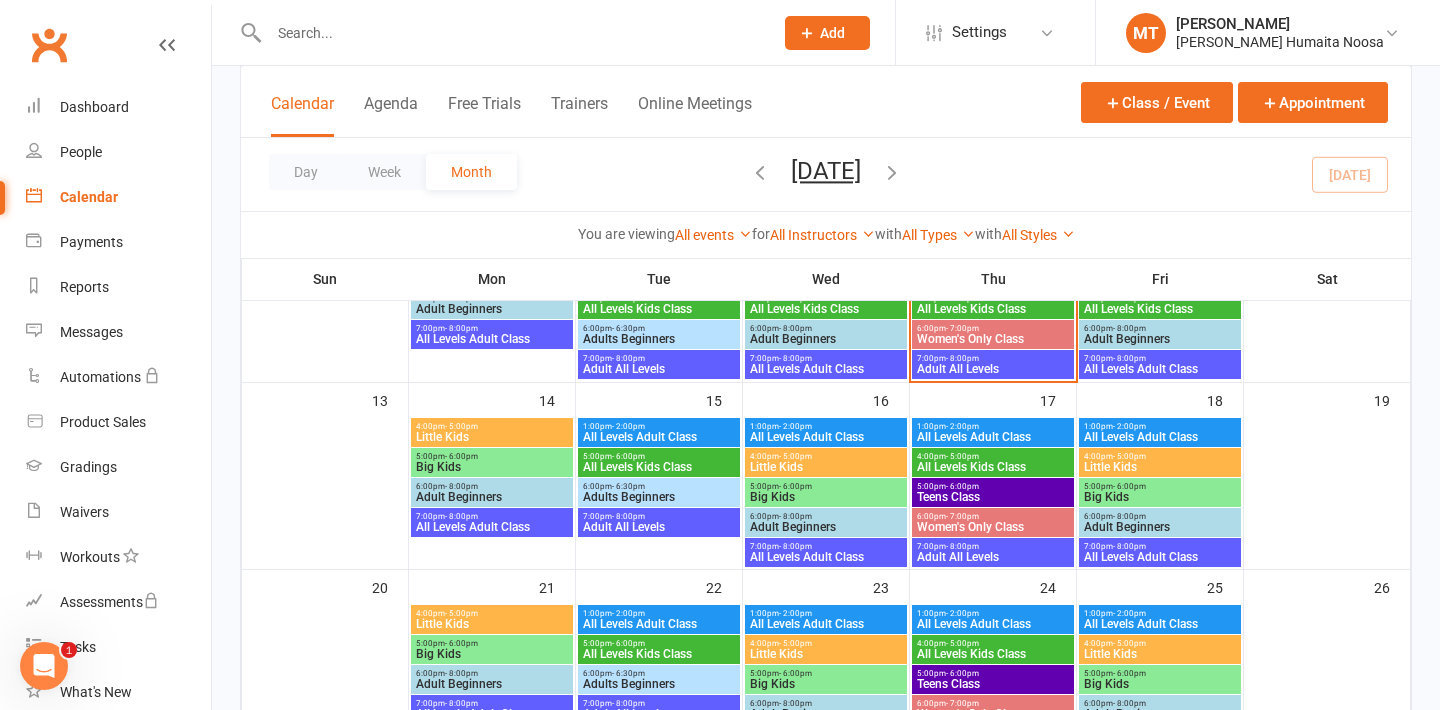 click on "Little Kids" at bounding box center [826, 467] 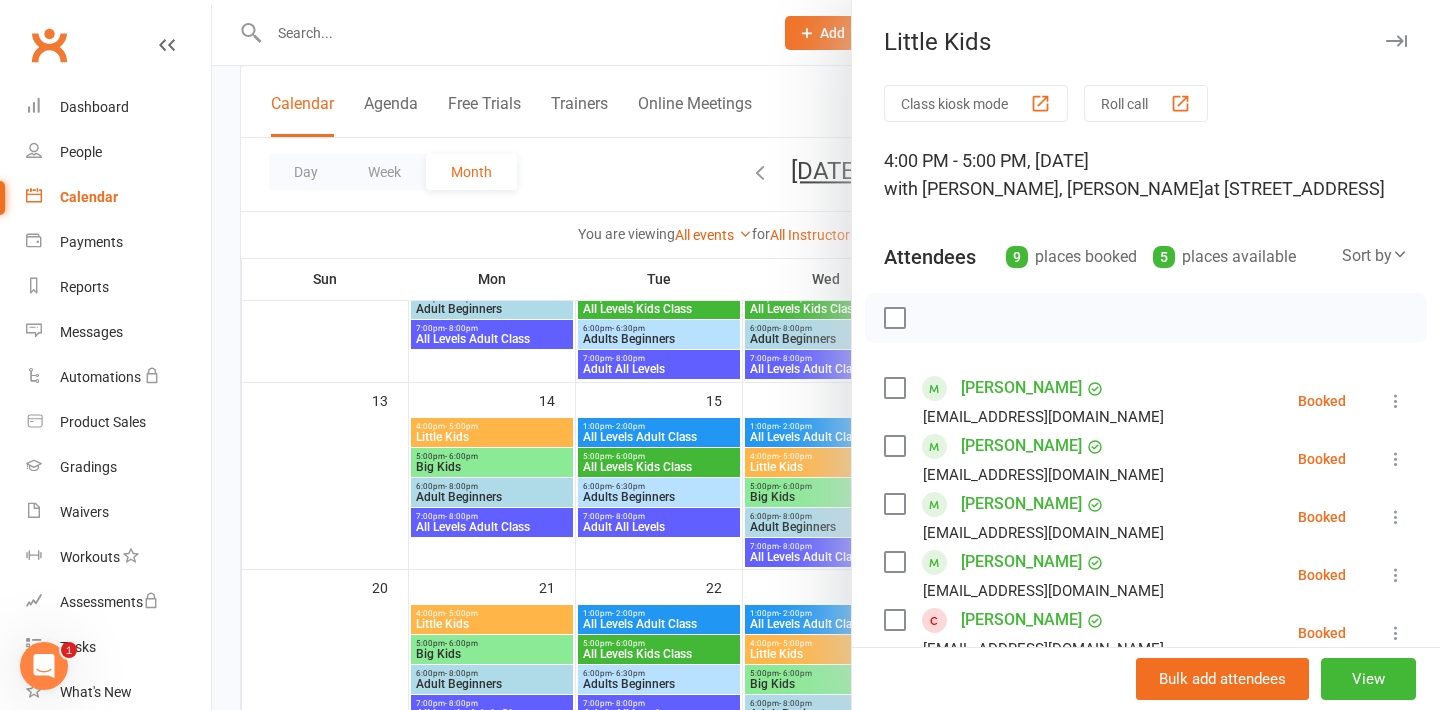 scroll, scrollTop: 81, scrollLeft: 0, axis: vertical 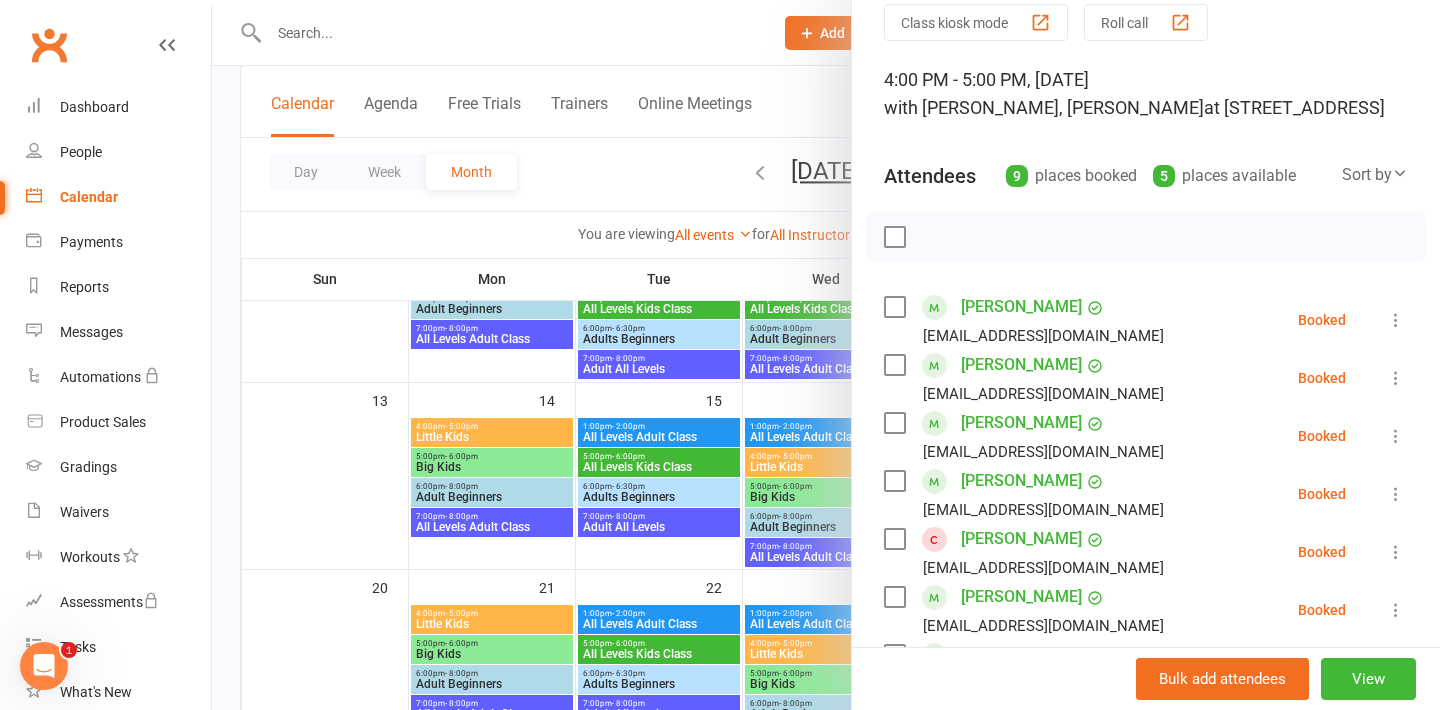 click at bounding box center (1396, 378) 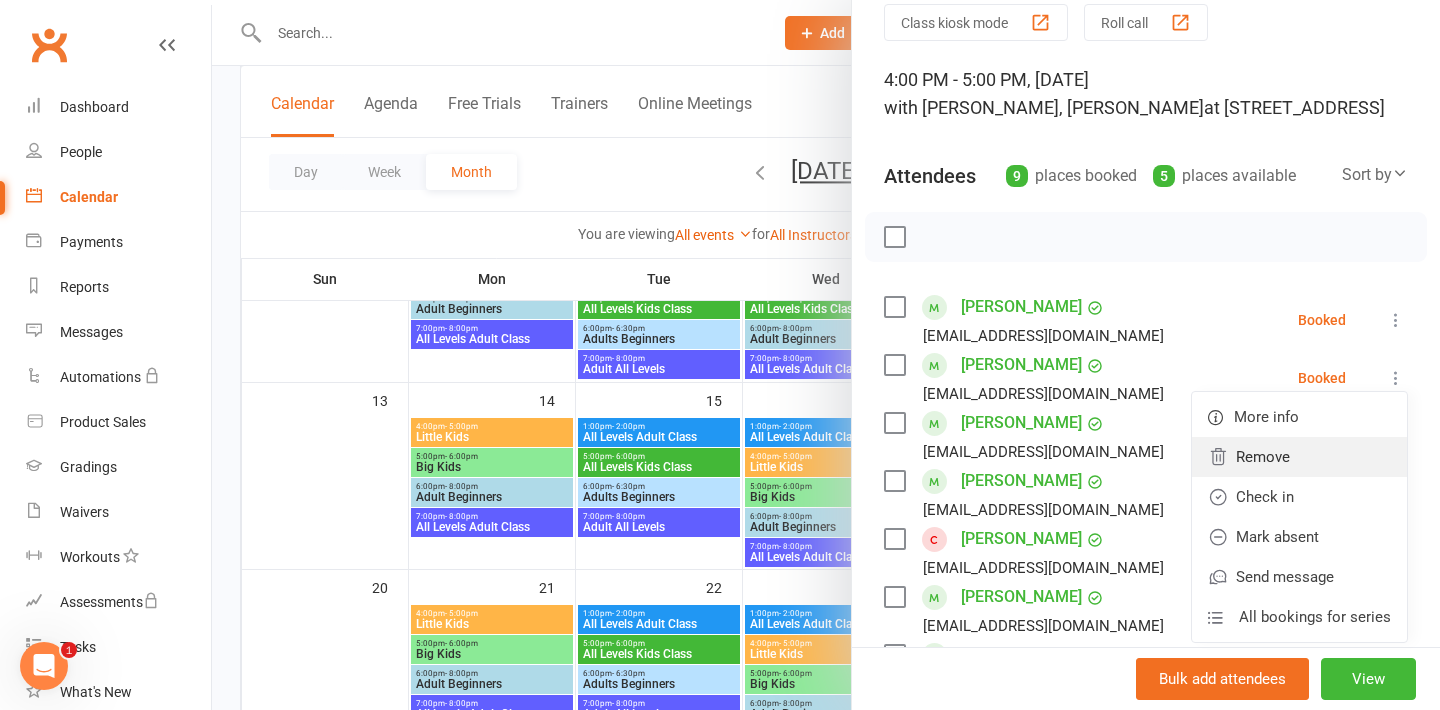 click on "Remove" at bounding box center (1299, 457) 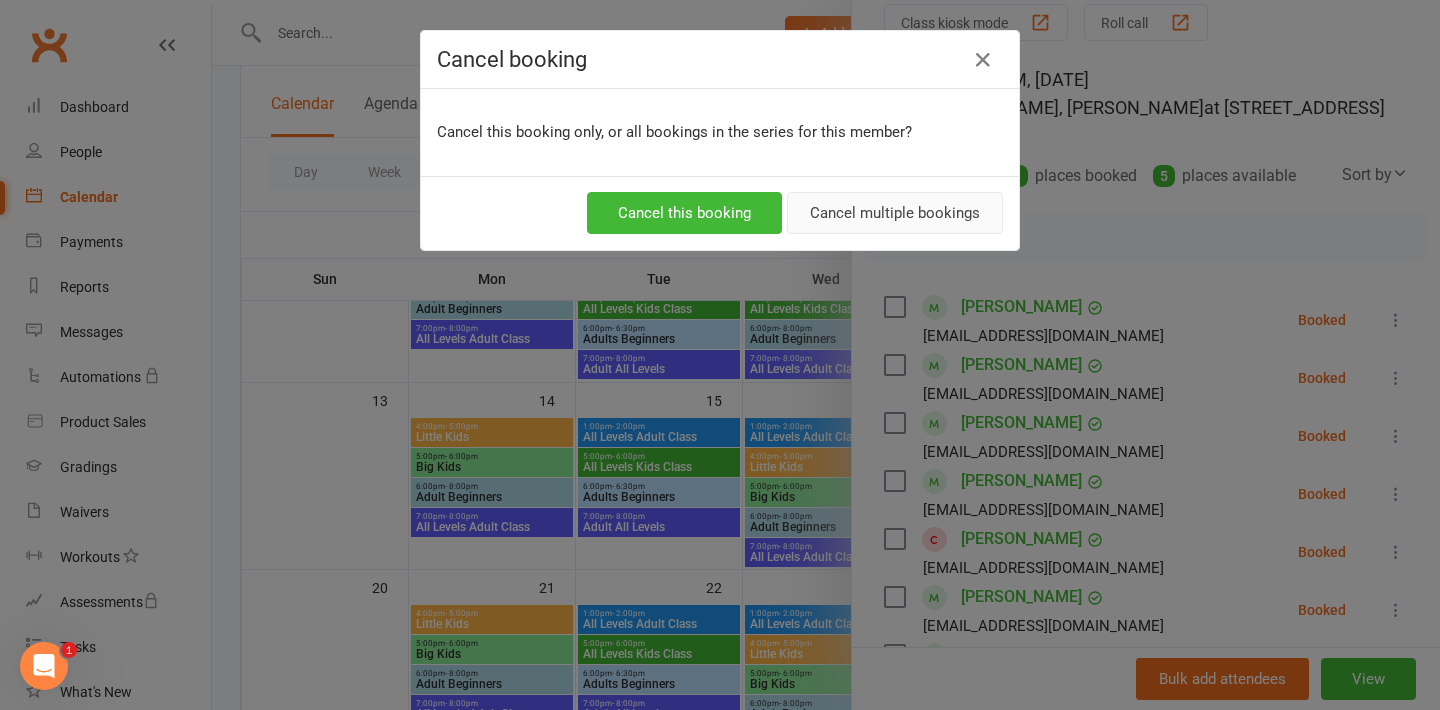 click on "Cancel multiple bookings" at bounding box center (895, 213) 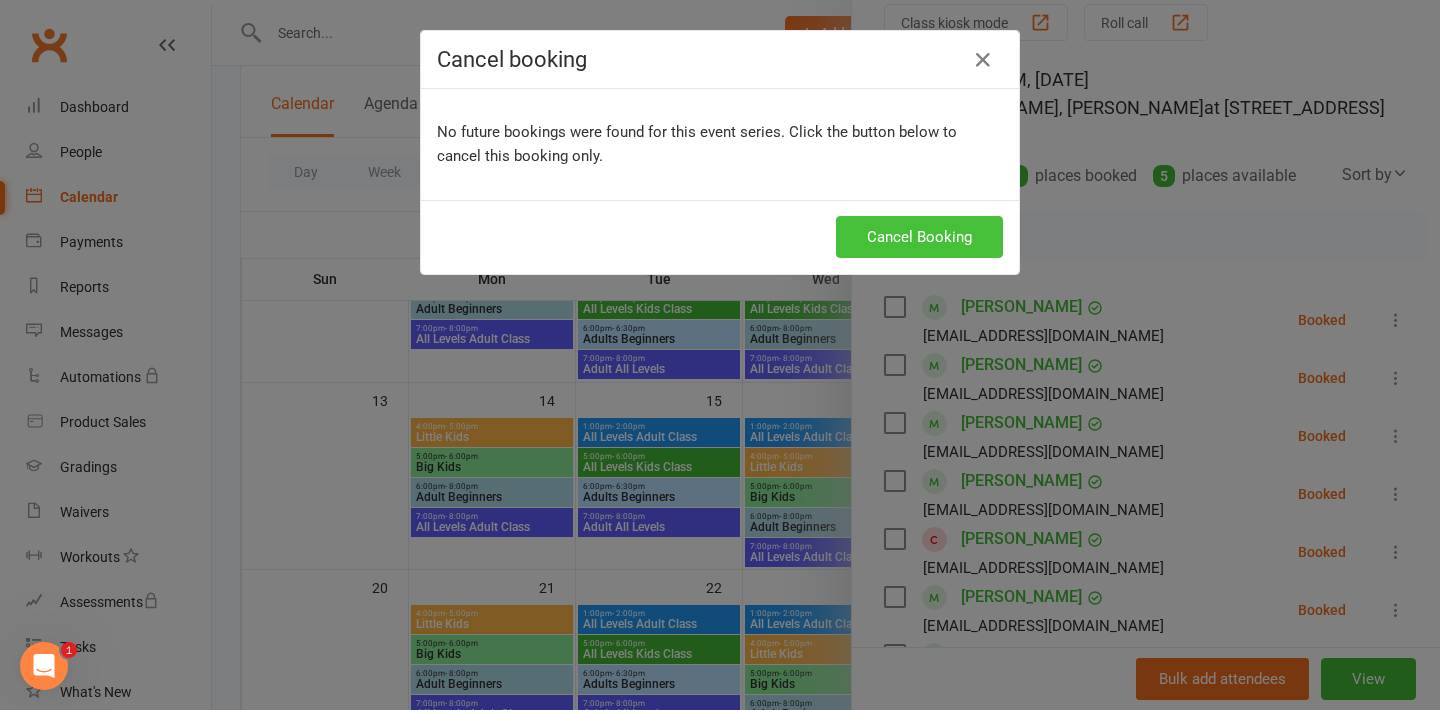 click on "Cancel Booking" at bounding box center (919, 237) 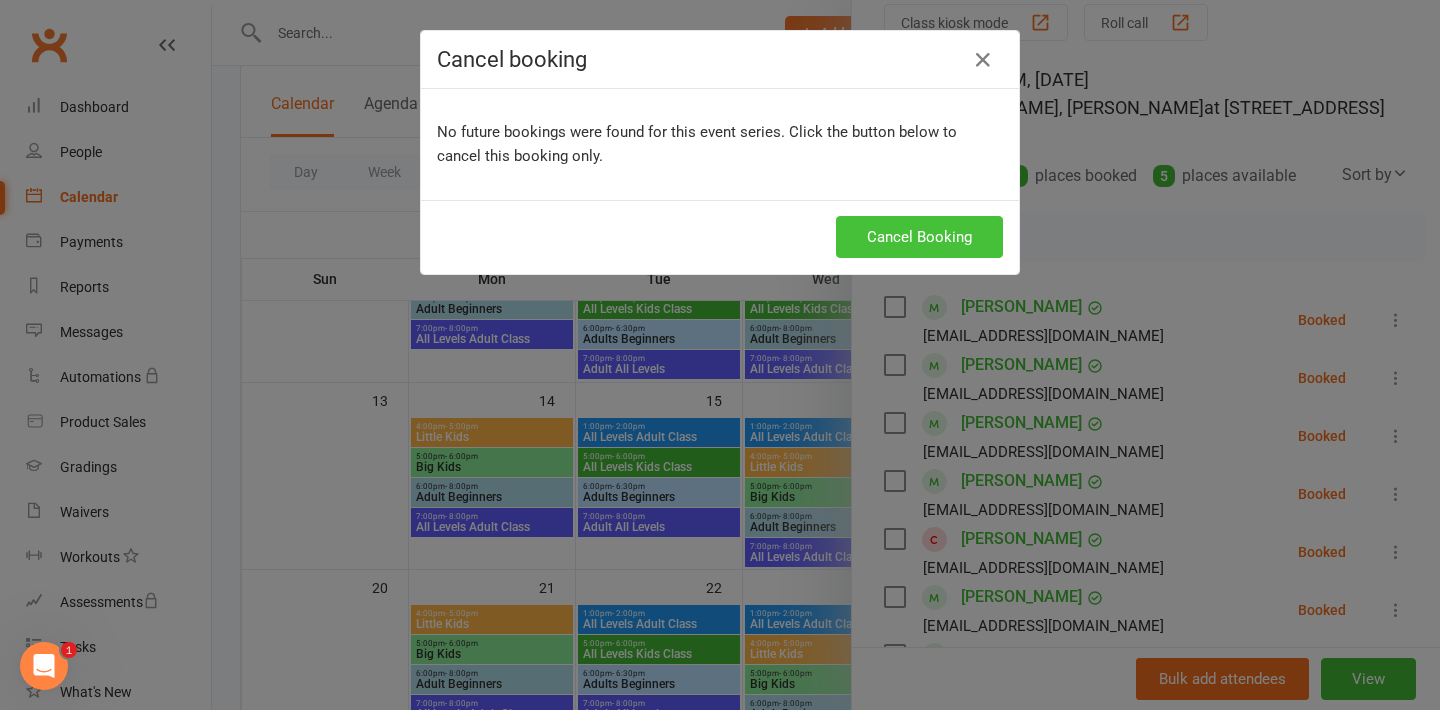 click on "Cancel Booking" at bounding box center (919, 237) 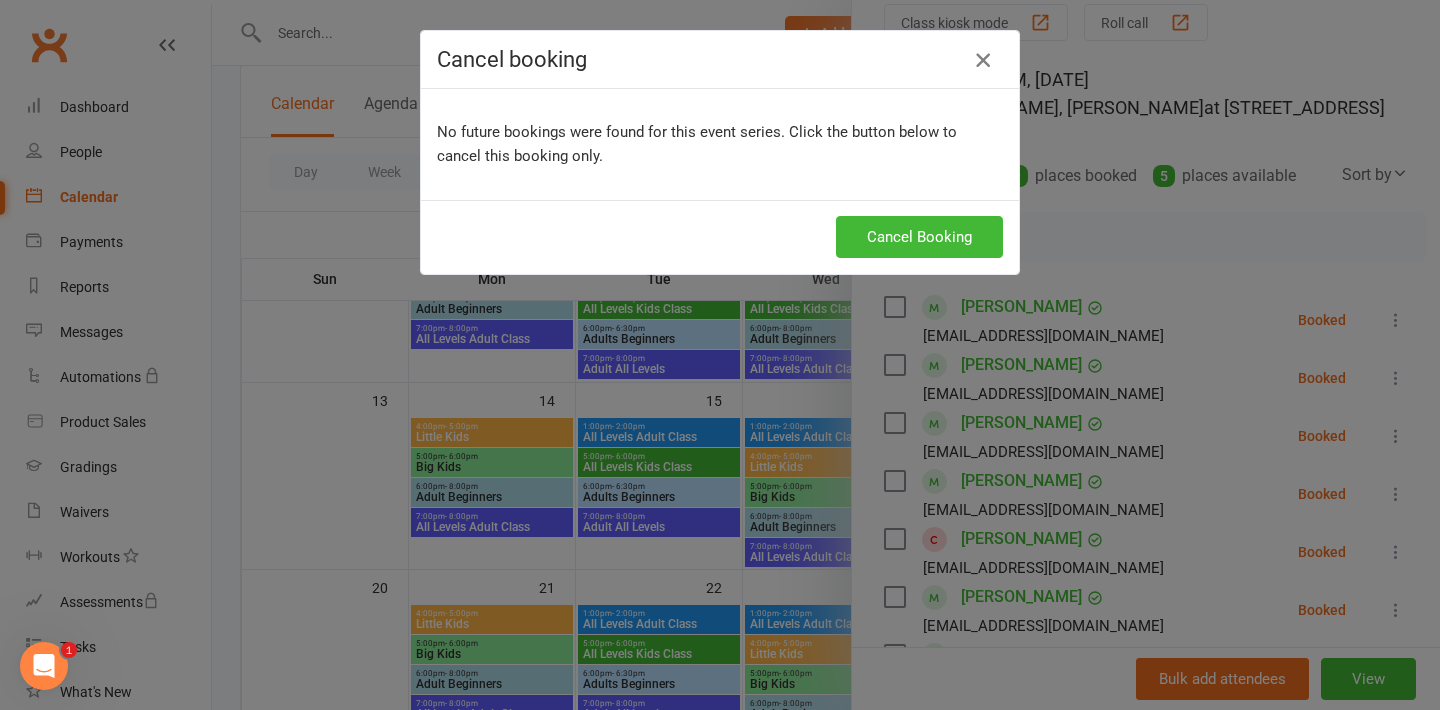 click at bounding box center [983, 60] 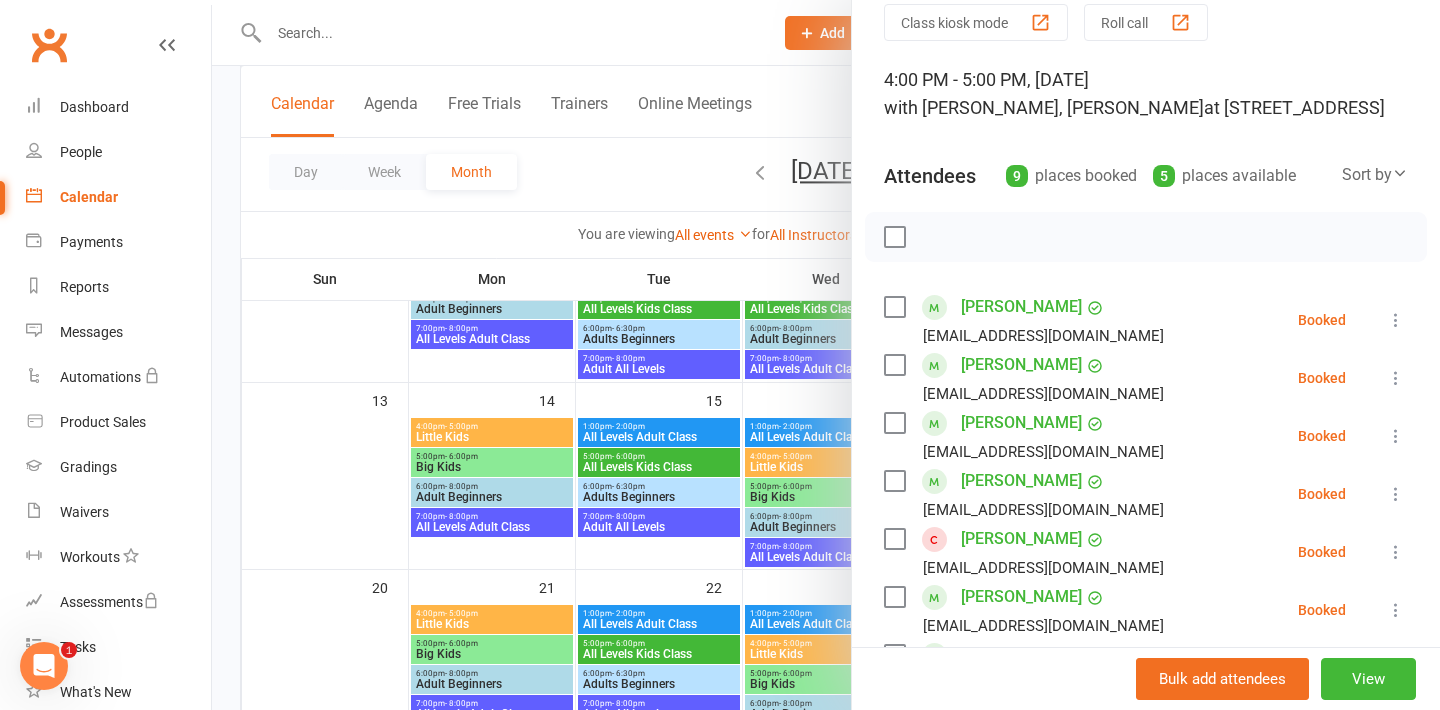 click at bounding box center [826, 355] 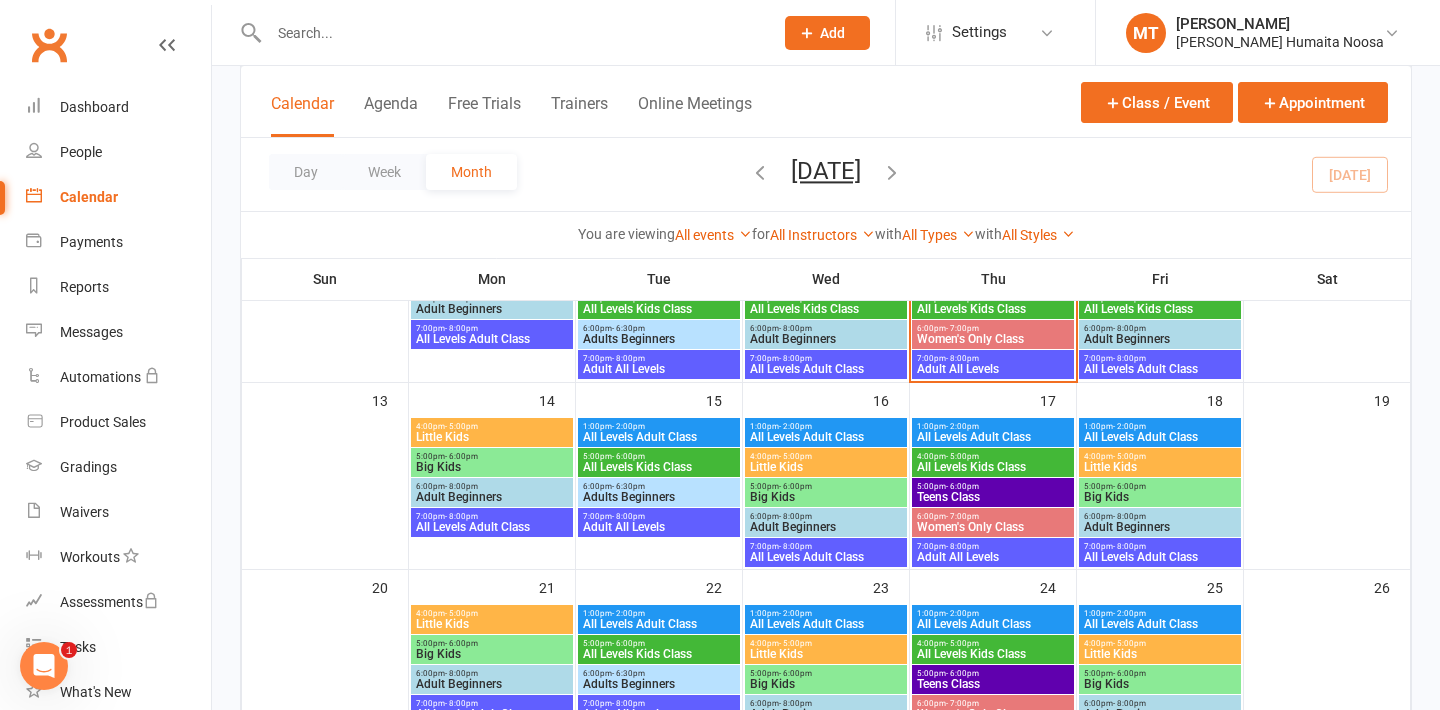 click on "Big Kids" at bounding box center [826, 497] 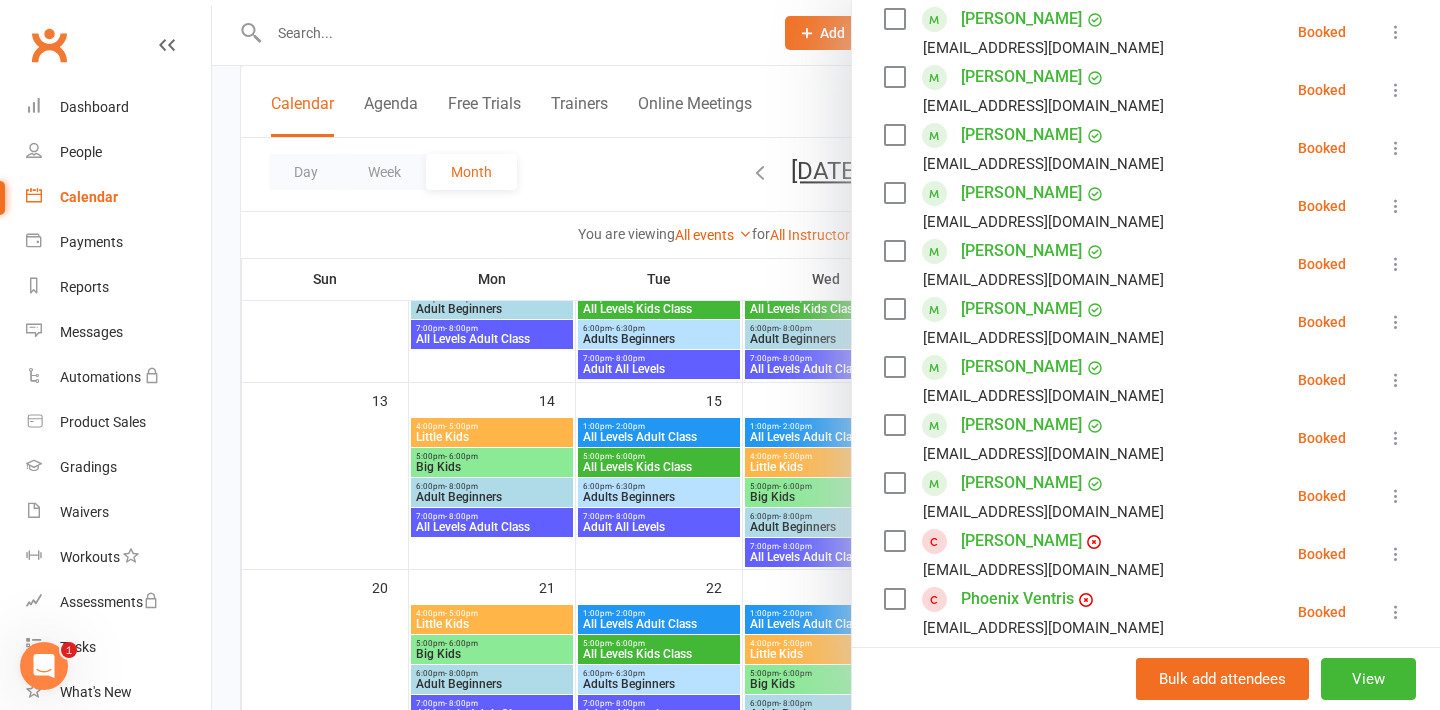 scroll, scrollTop: 433, scrollLeft: 0, axis: vertical 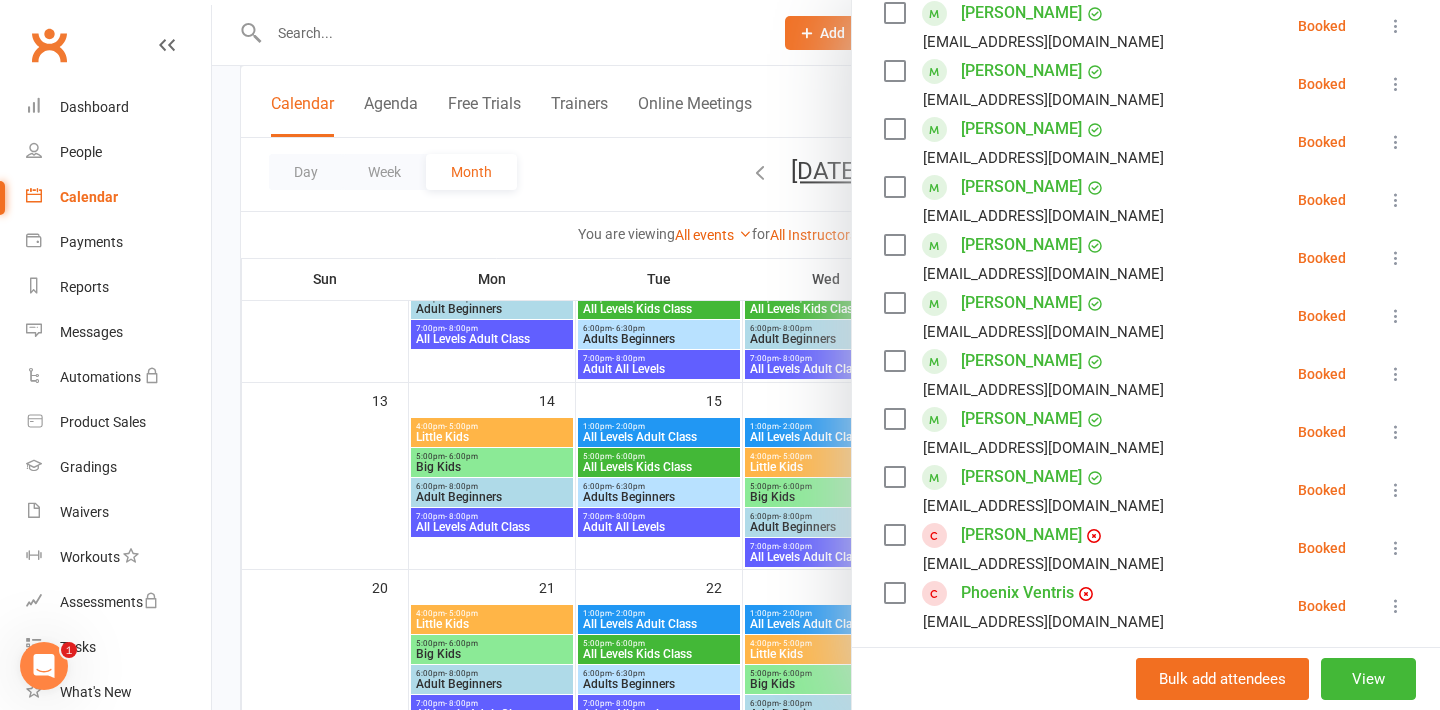 click at bounding box center (1396, 490) 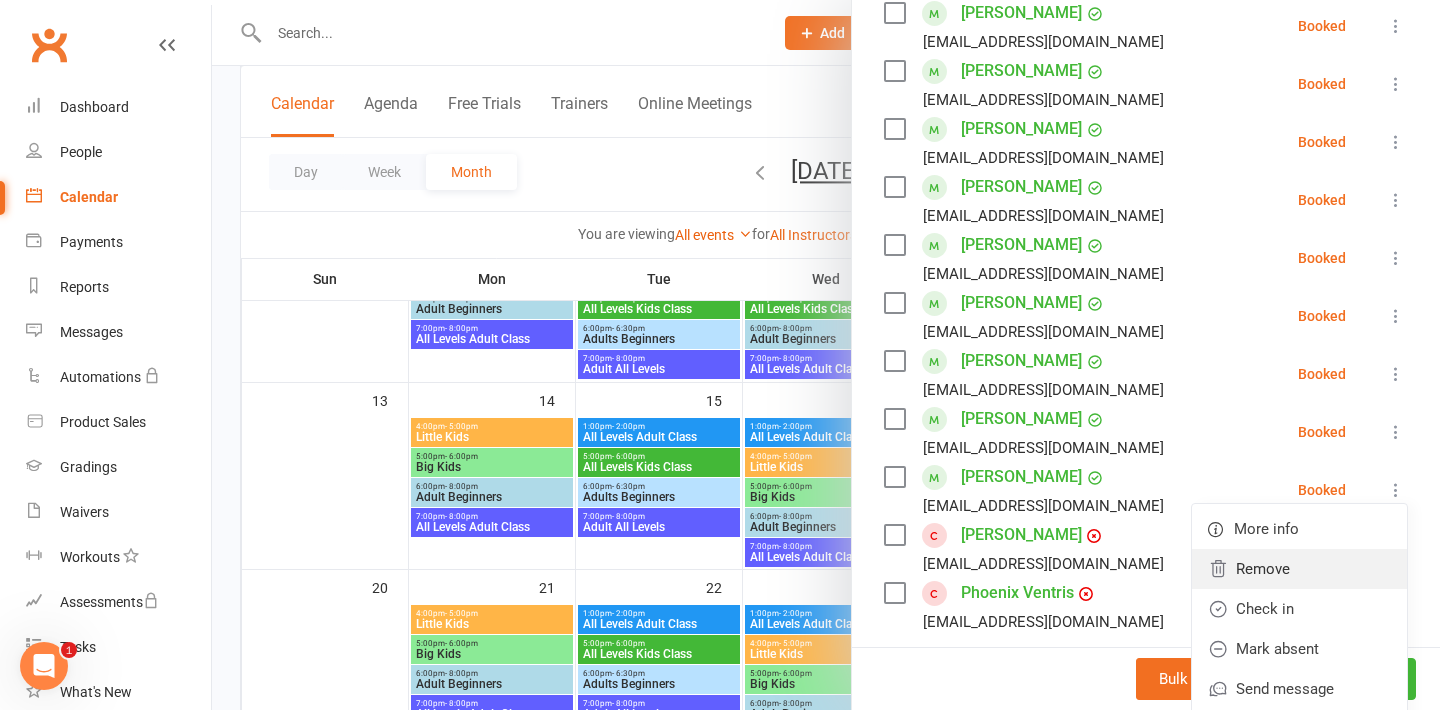 click on "Remove" at bounding box center (1299, 569) 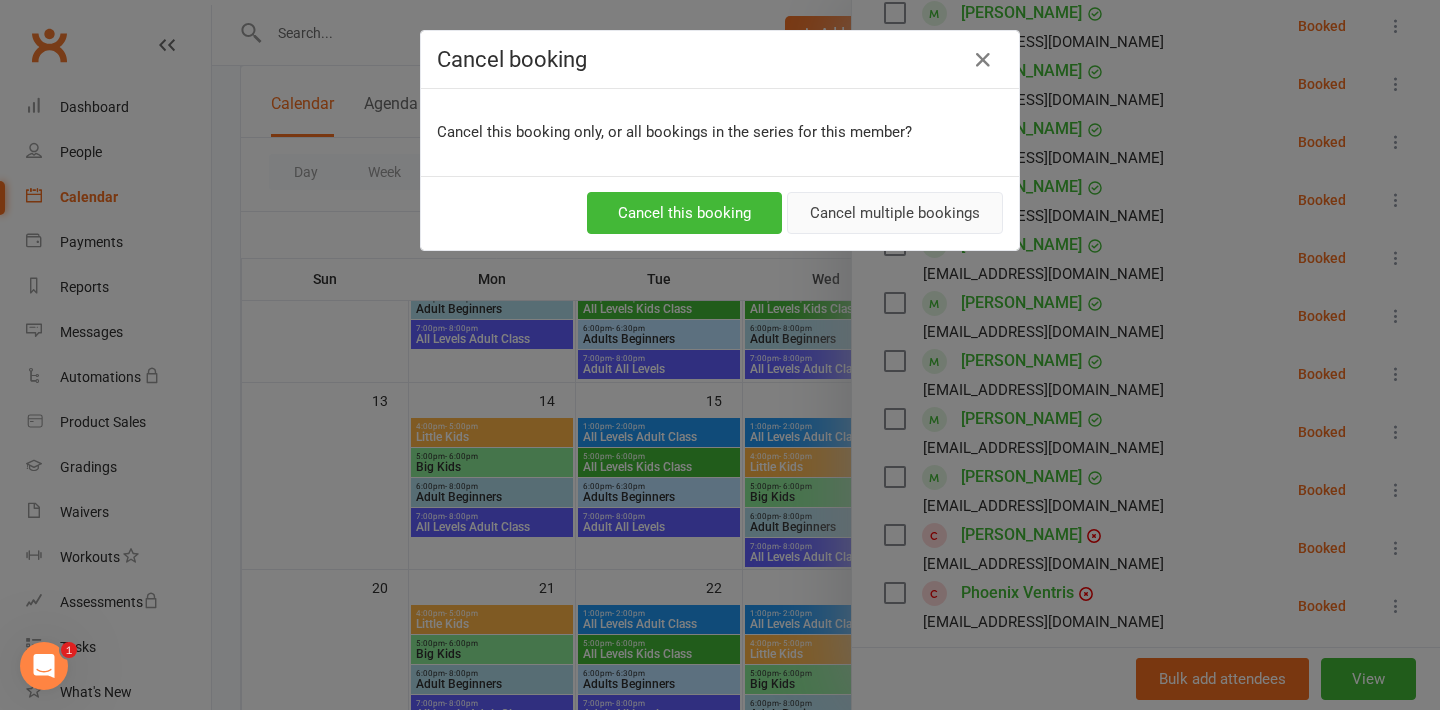 click on "Cancel multiple bookings" at bounding box center [895, 213] 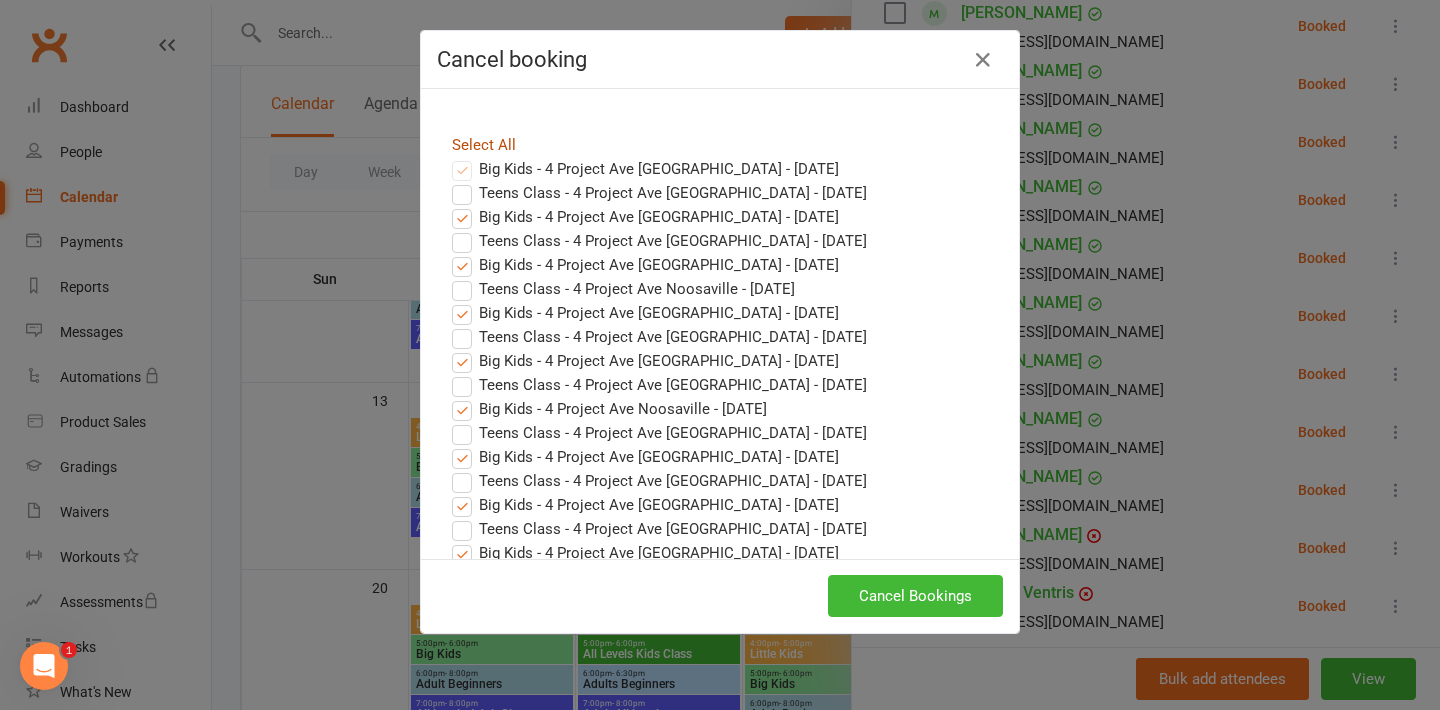 click on "Select All" at bounding box center [484, 145] 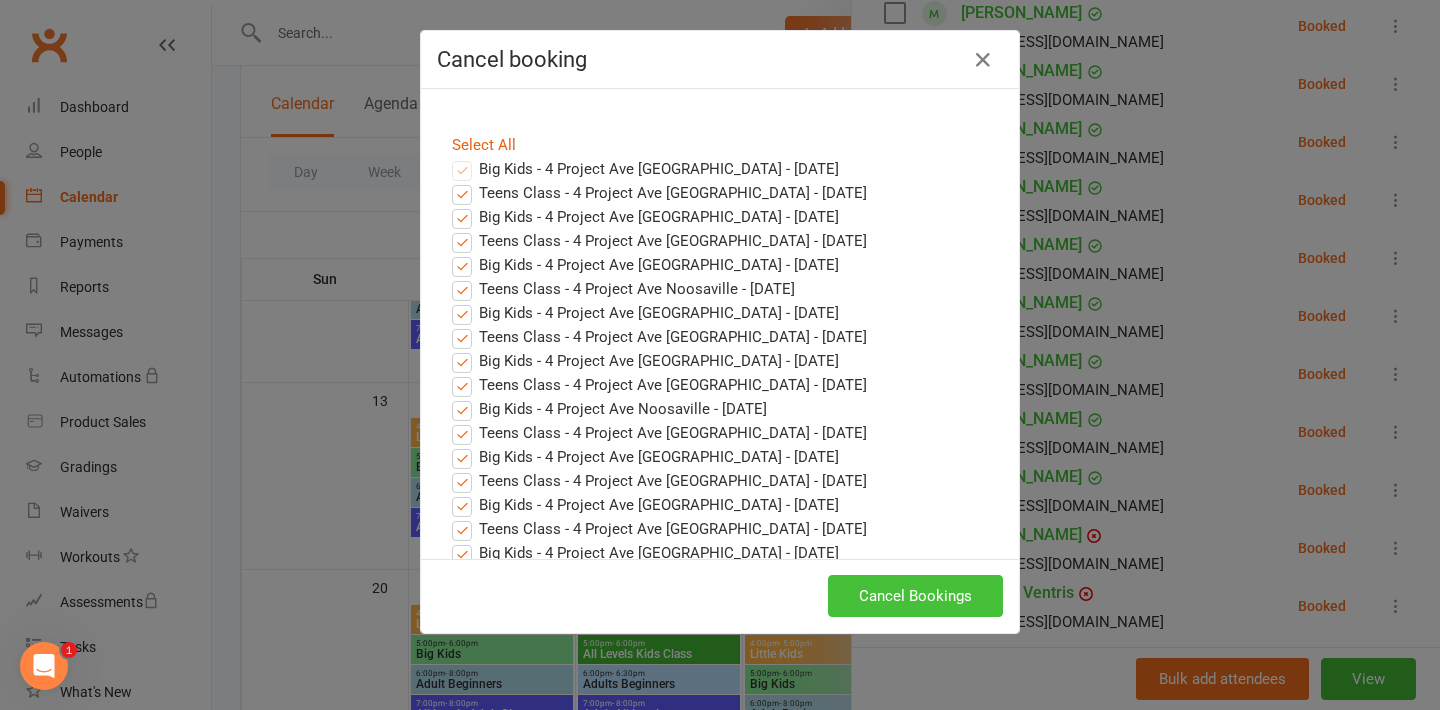 click on "Cancel Bookings" at bounding box center [915, 596] 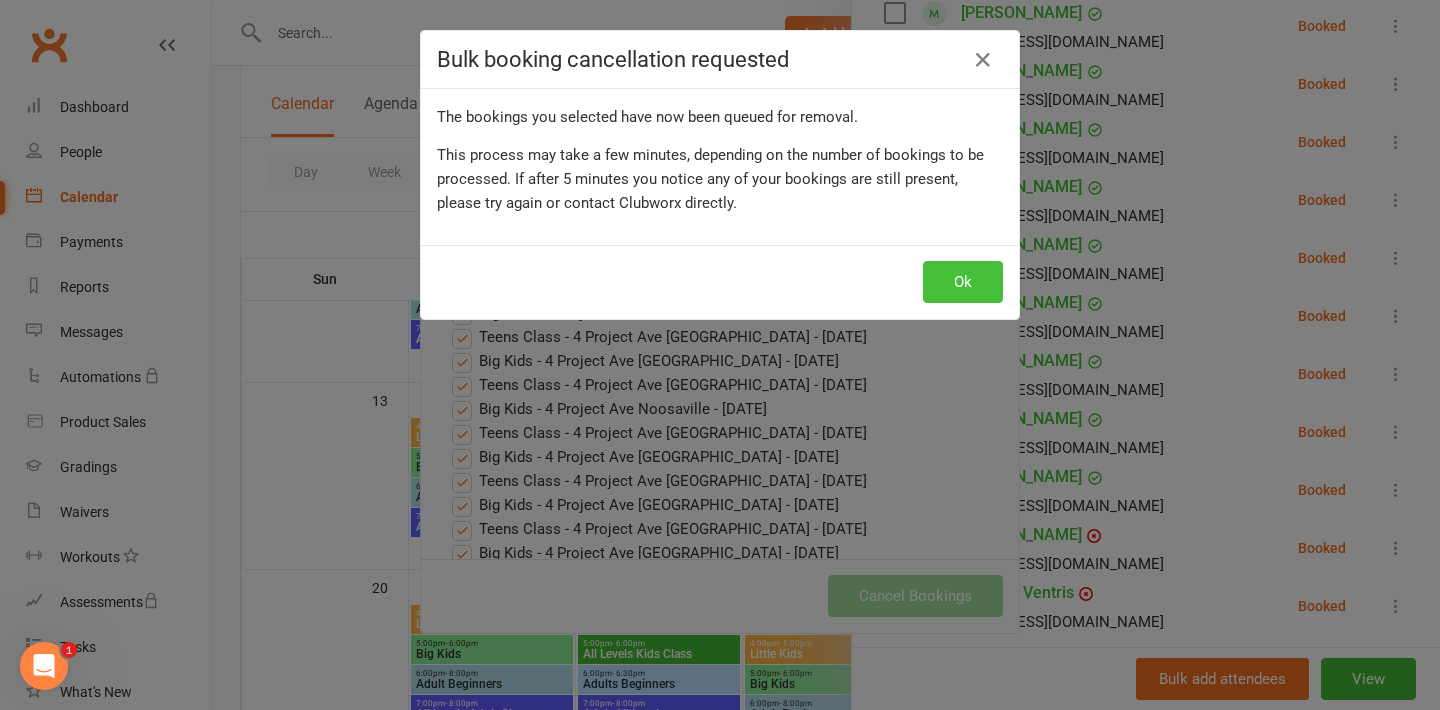 click on "Ok" at bounding box center (963, 282) 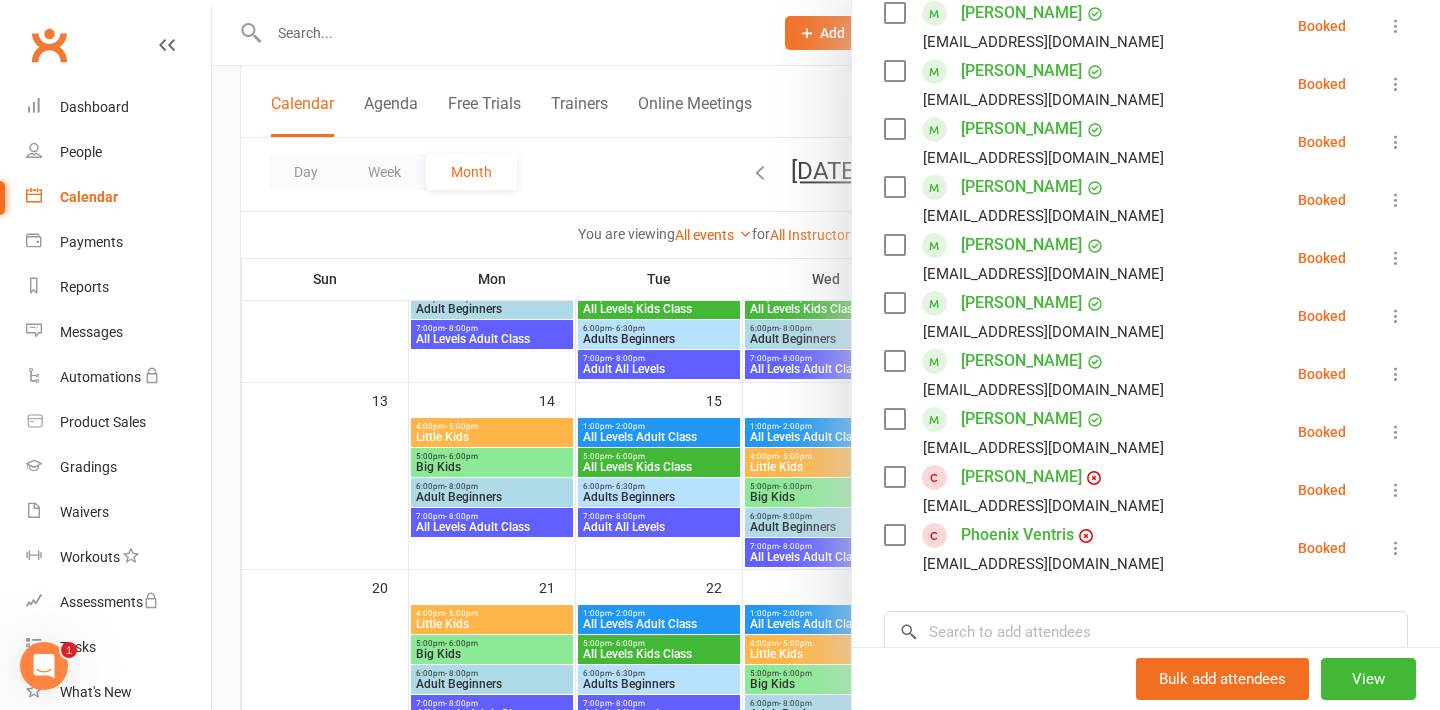 click at bounding box center [826, 355] 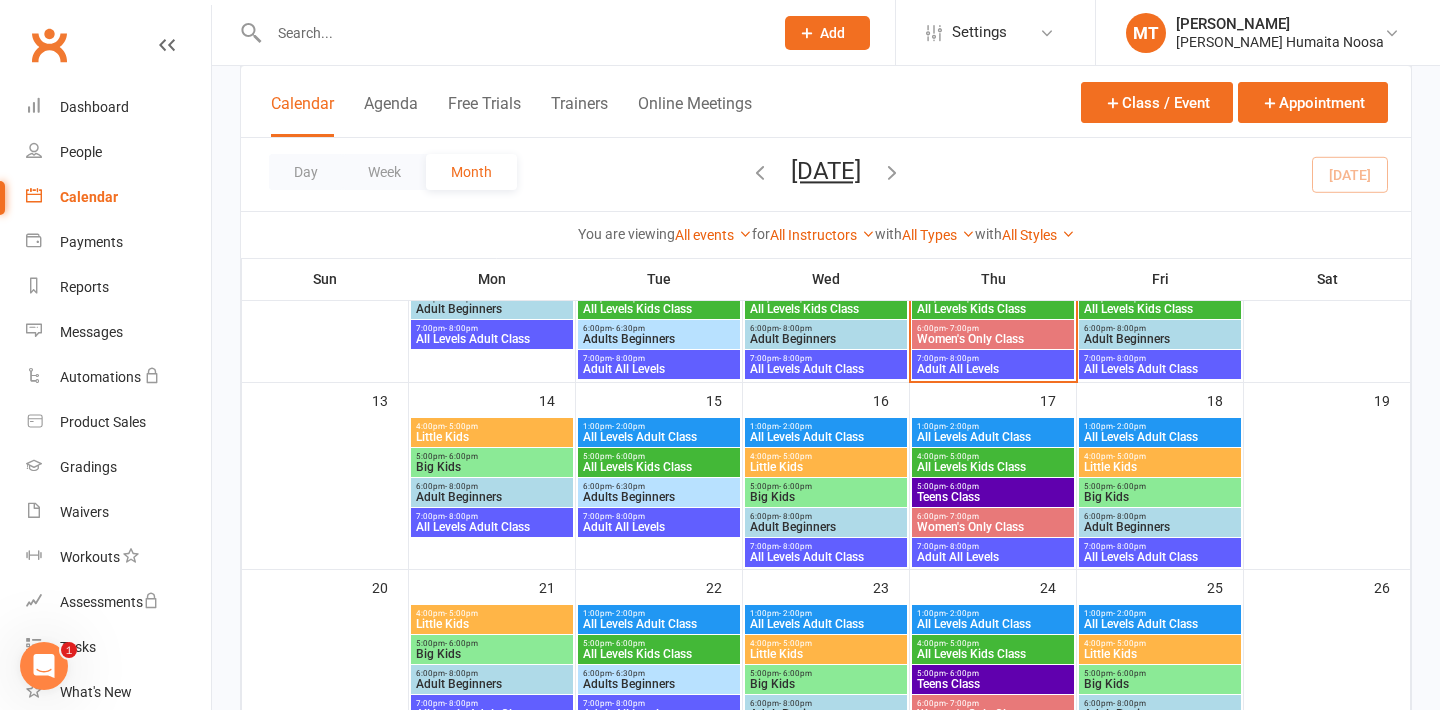 click on "4:00pm  - 5:00pm" at bounding box center (826, 456) 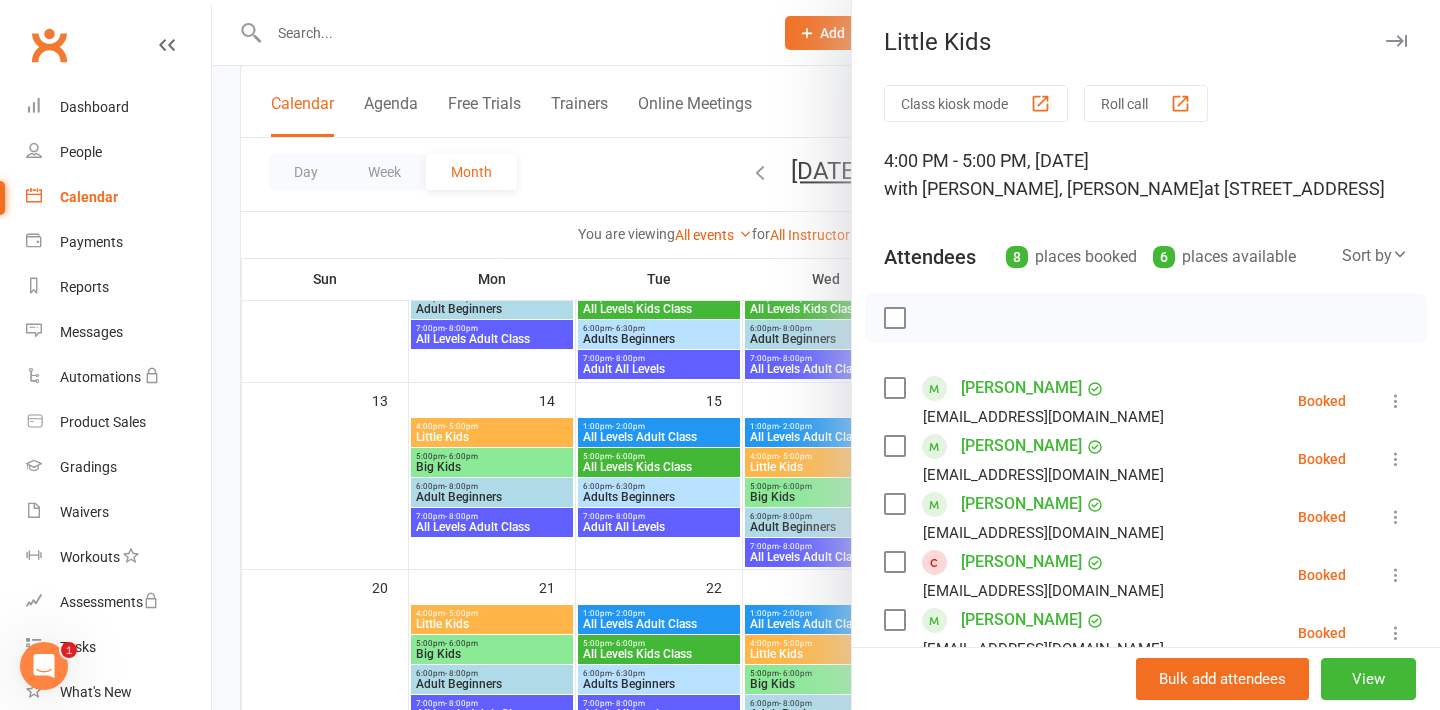 click at bounding box center (826, 355) 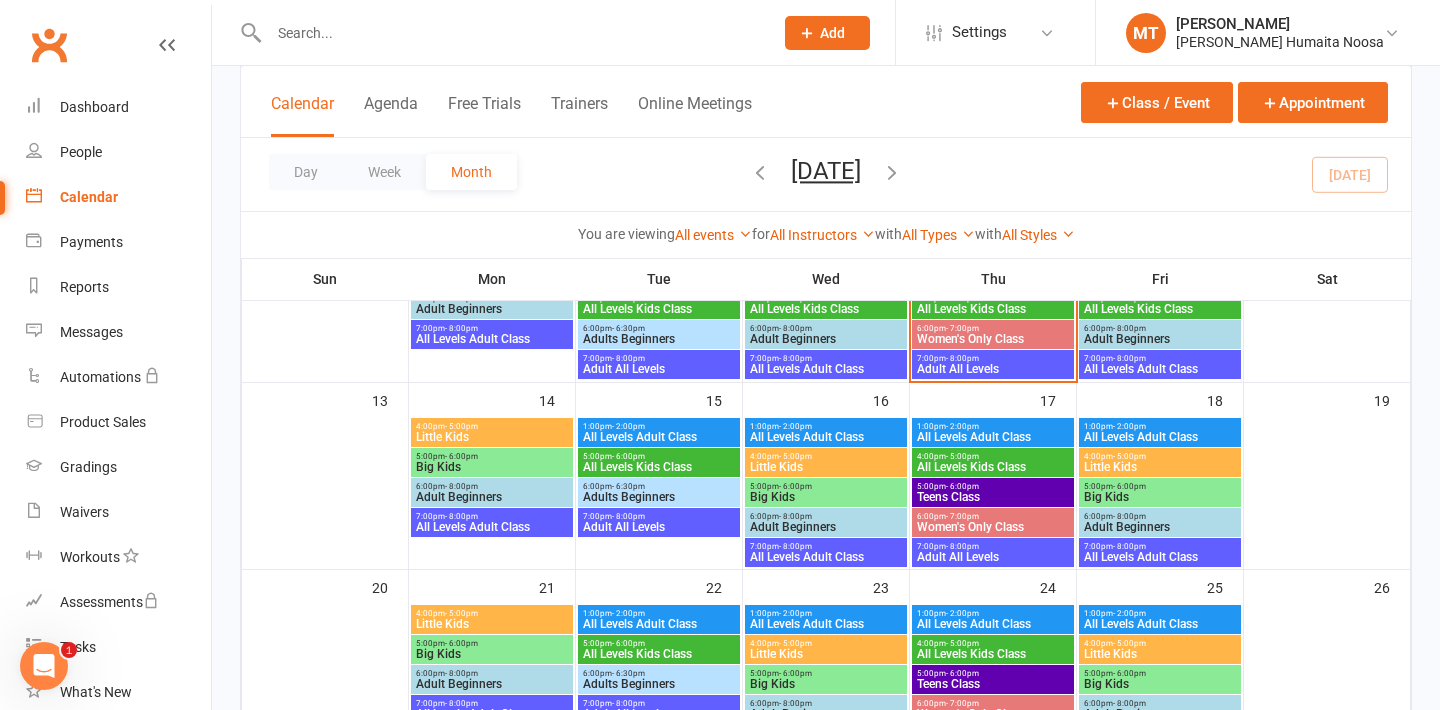 click on "Big Kids" at bounding box center [826, 497] 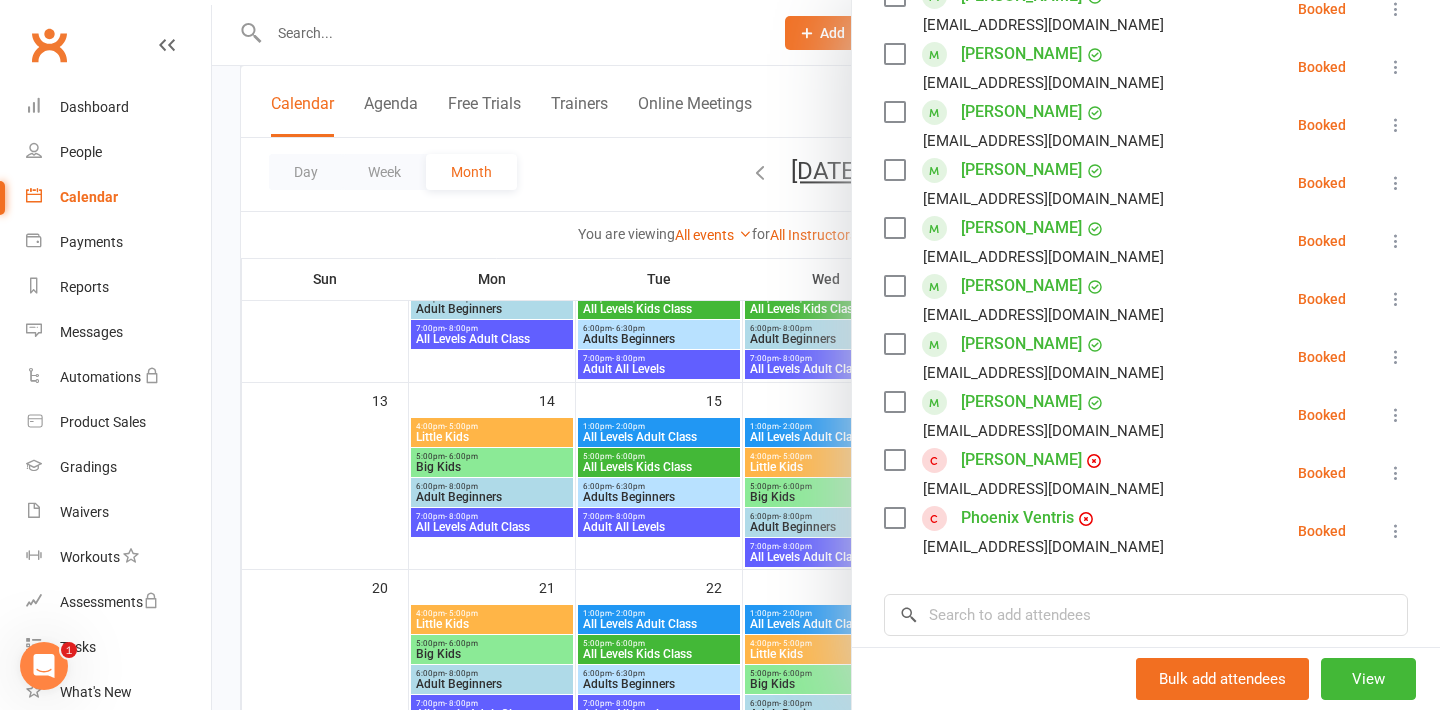 scroll, scrollTop: 459, scrollLeft: 0, axis: vertical 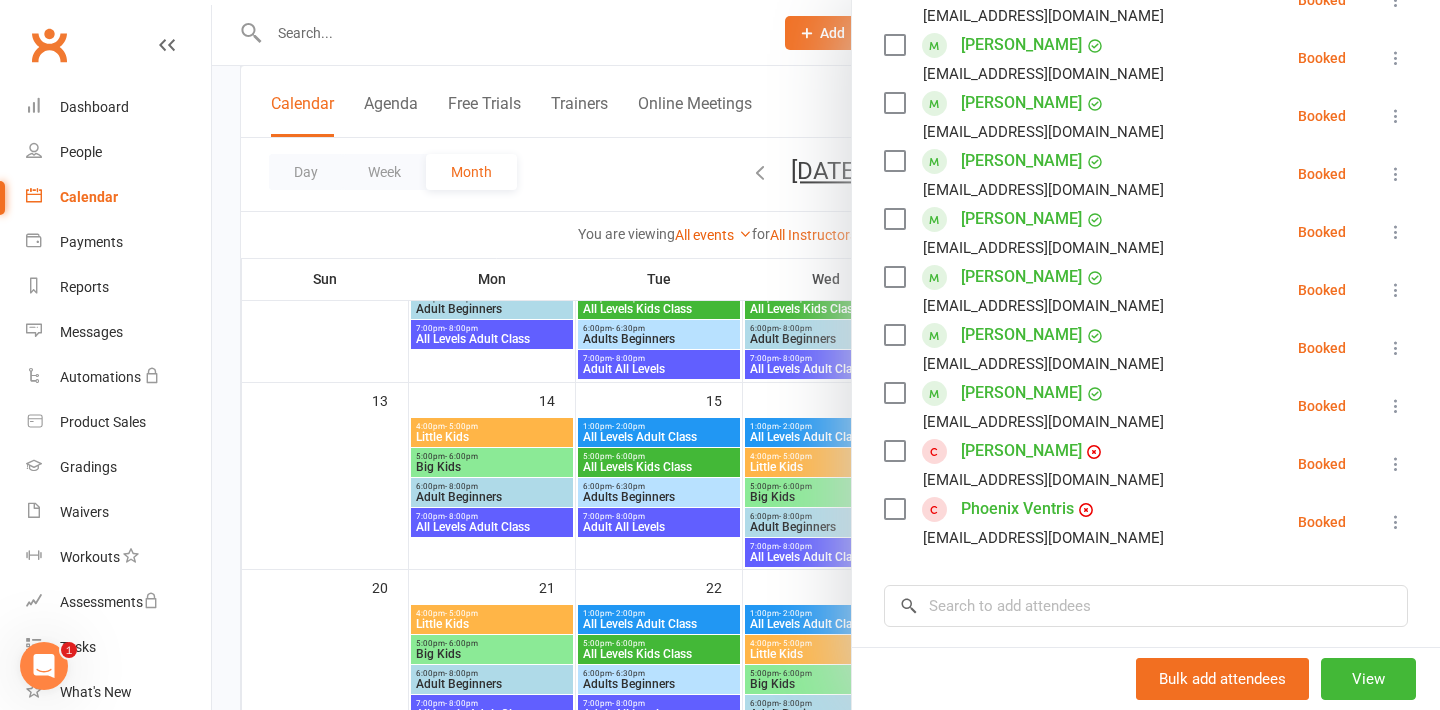 click at bounding box center (826, 355) 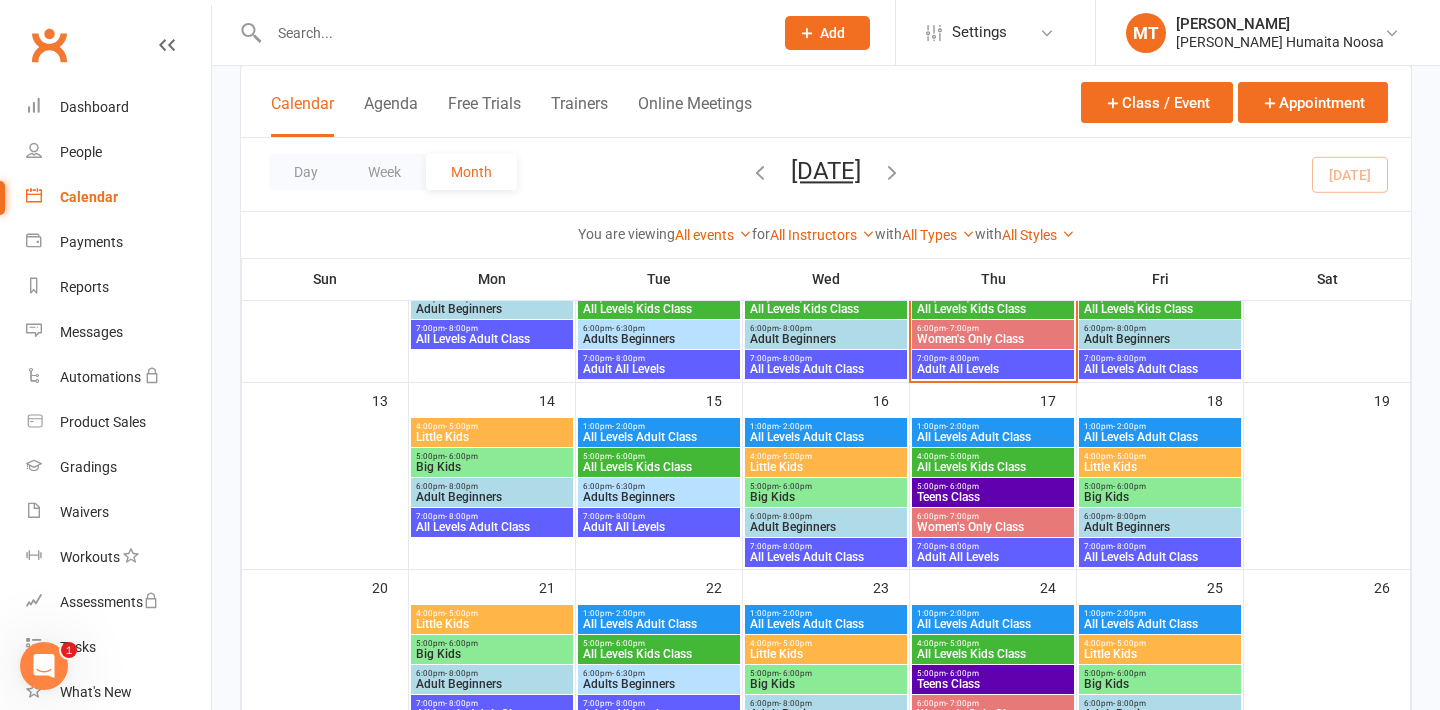 click on "- 5:00pm" at bounding box center [795, 643] 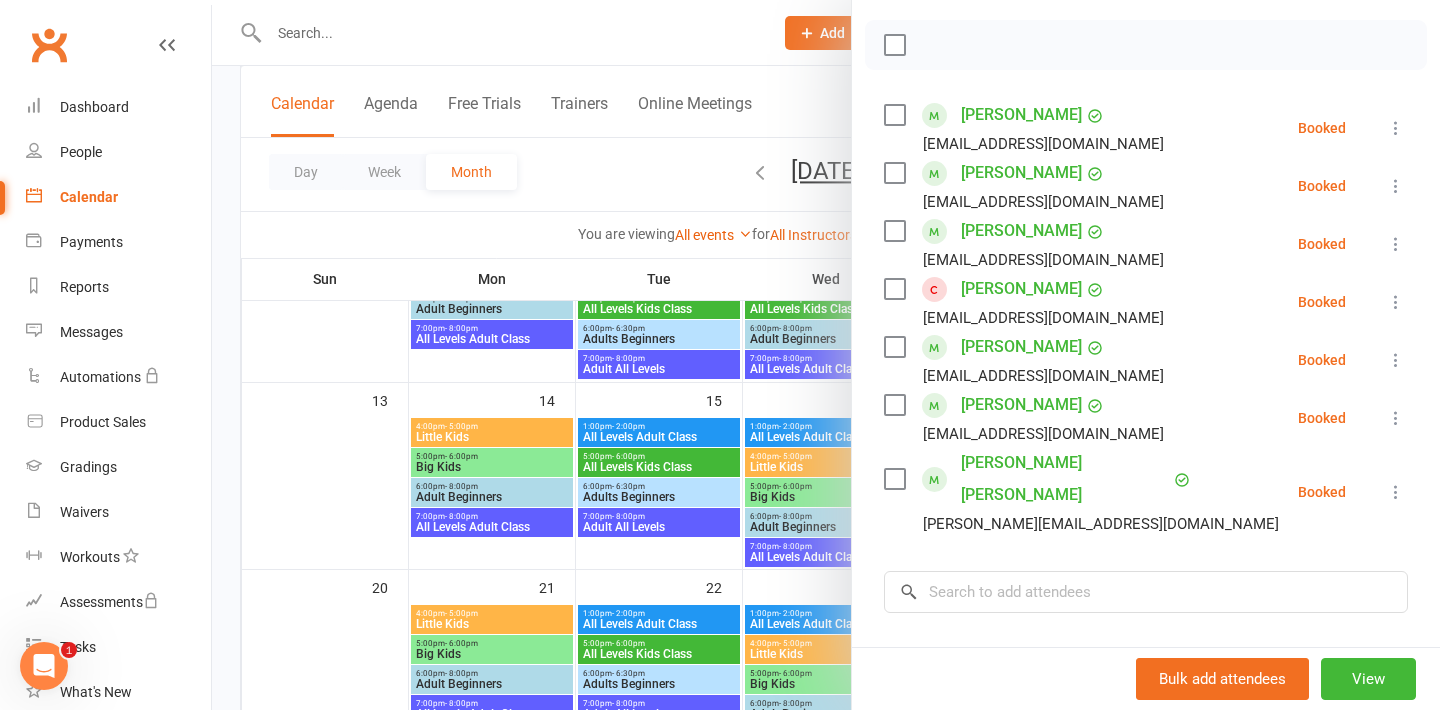 scroll, scrollTop: 275, scrollLeft: 0, axis: vertical 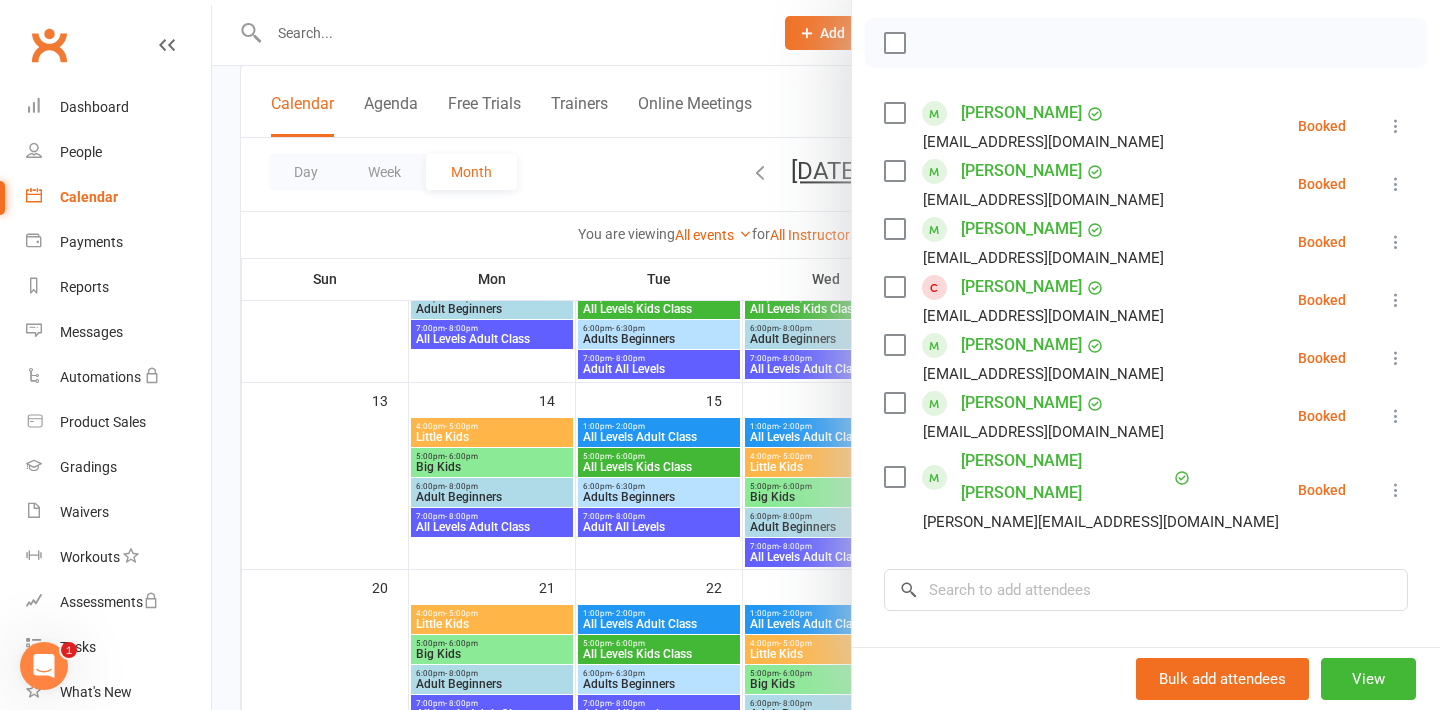 click at bounding box center [826, 355] 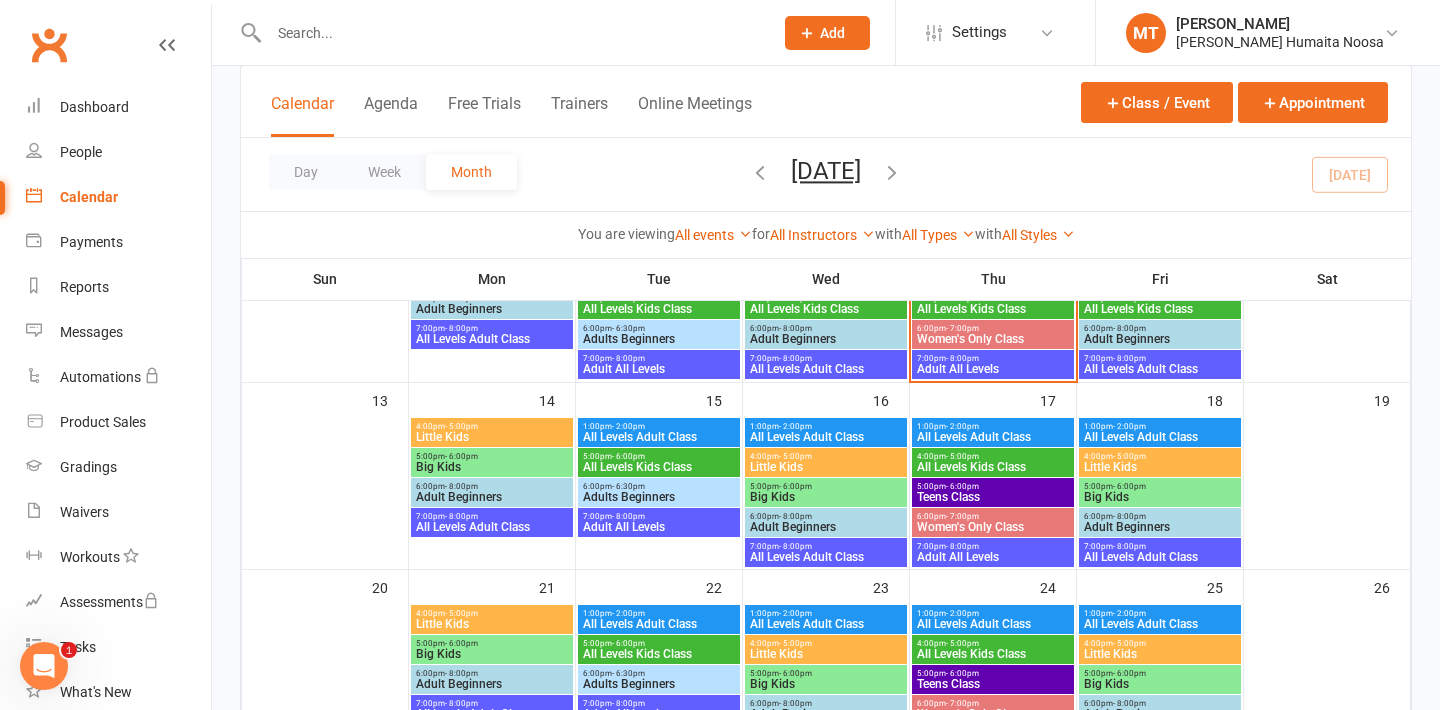click on "Little Kids" at bounding box center (826, 467) 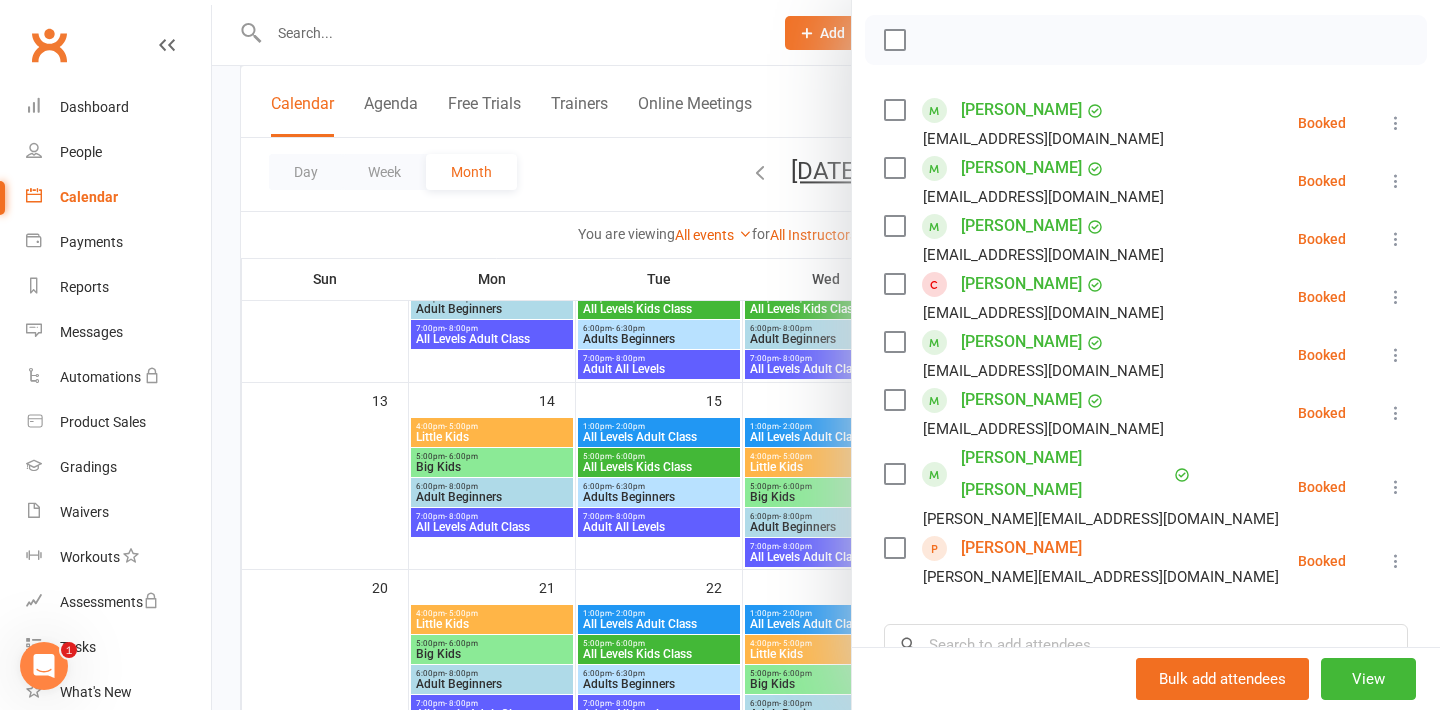 scroll, scrollTop: 305, scrollLeft: 0, axis: vertical 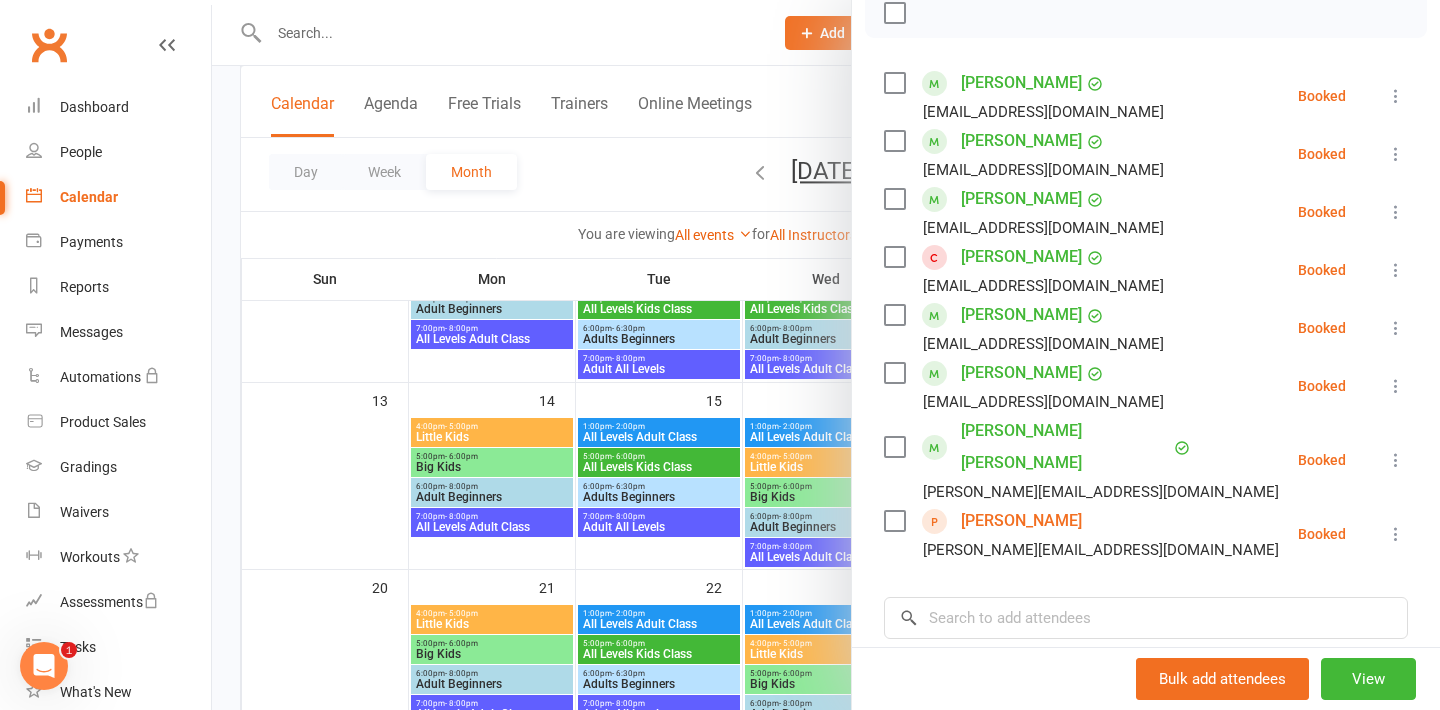 click at bounding box center (826, 355) 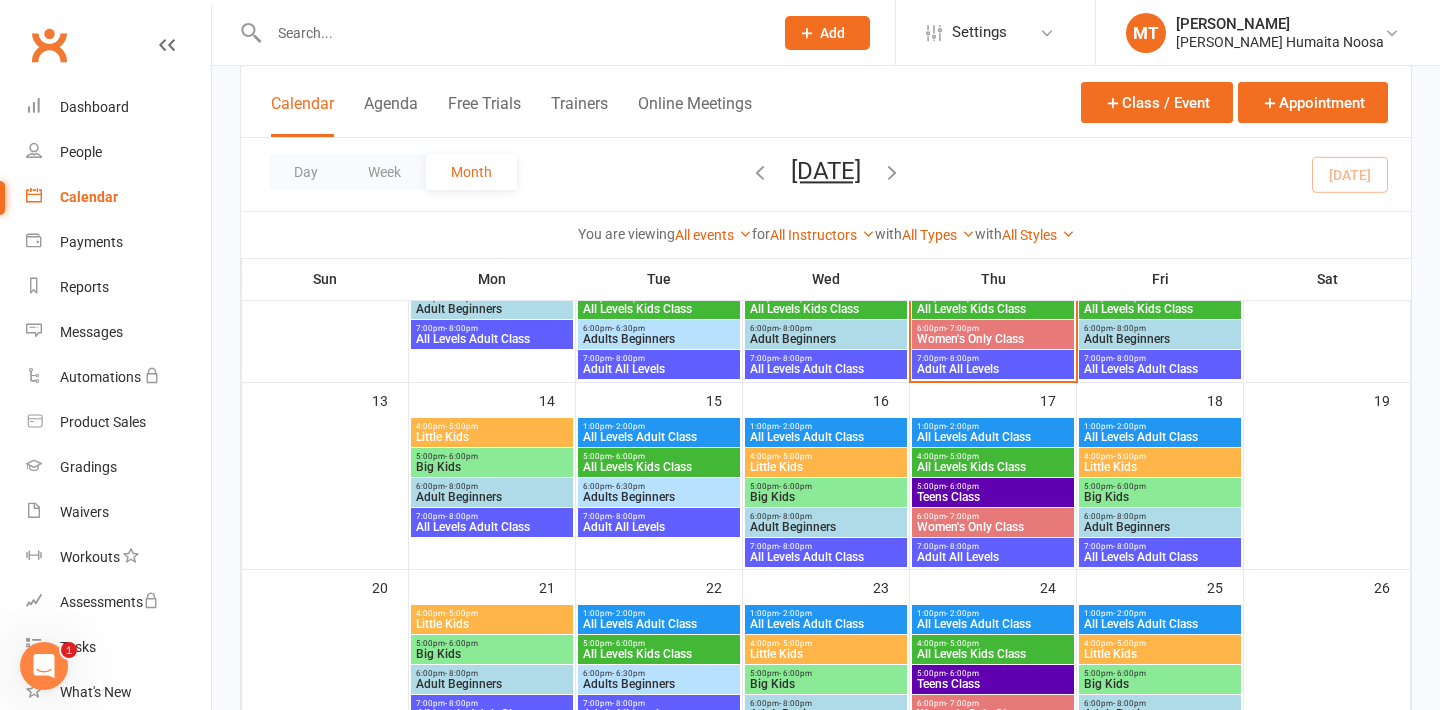 click at bounding box center [511, 33] 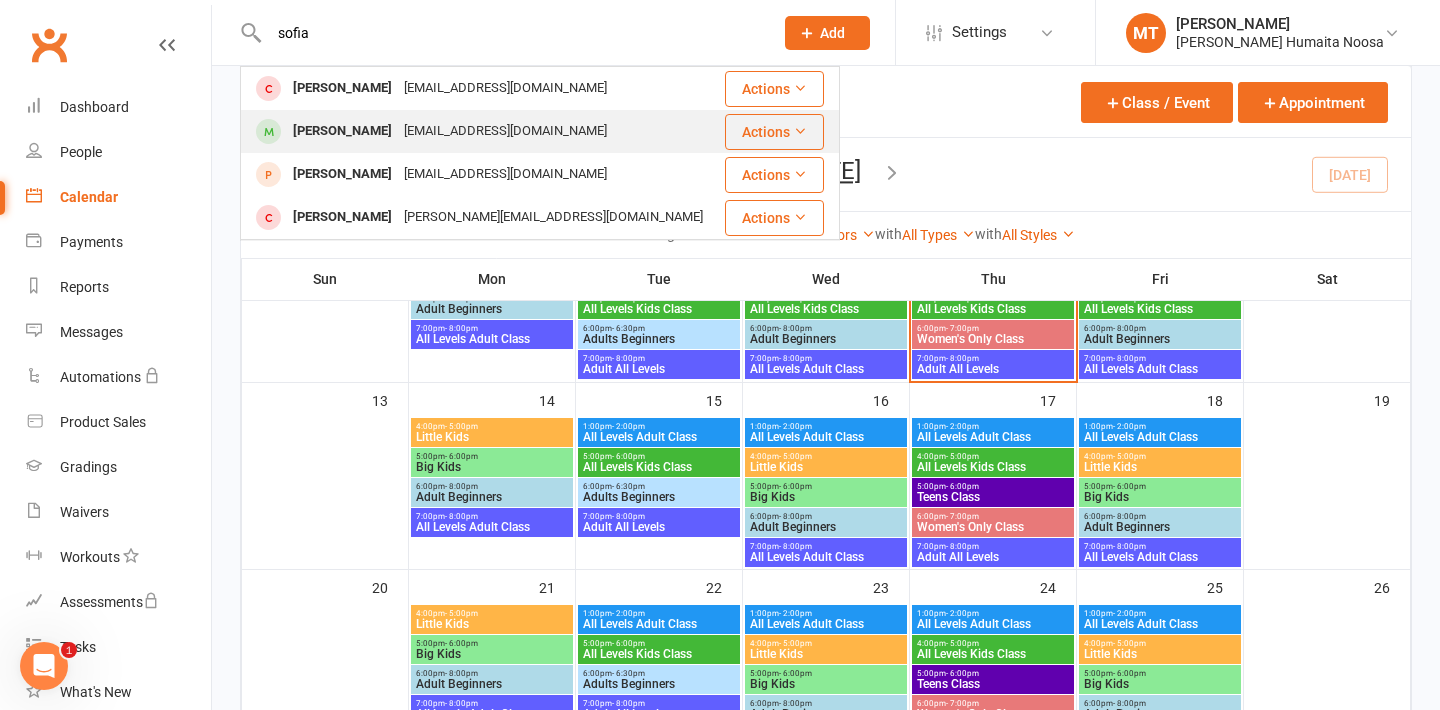 type on "sofia" 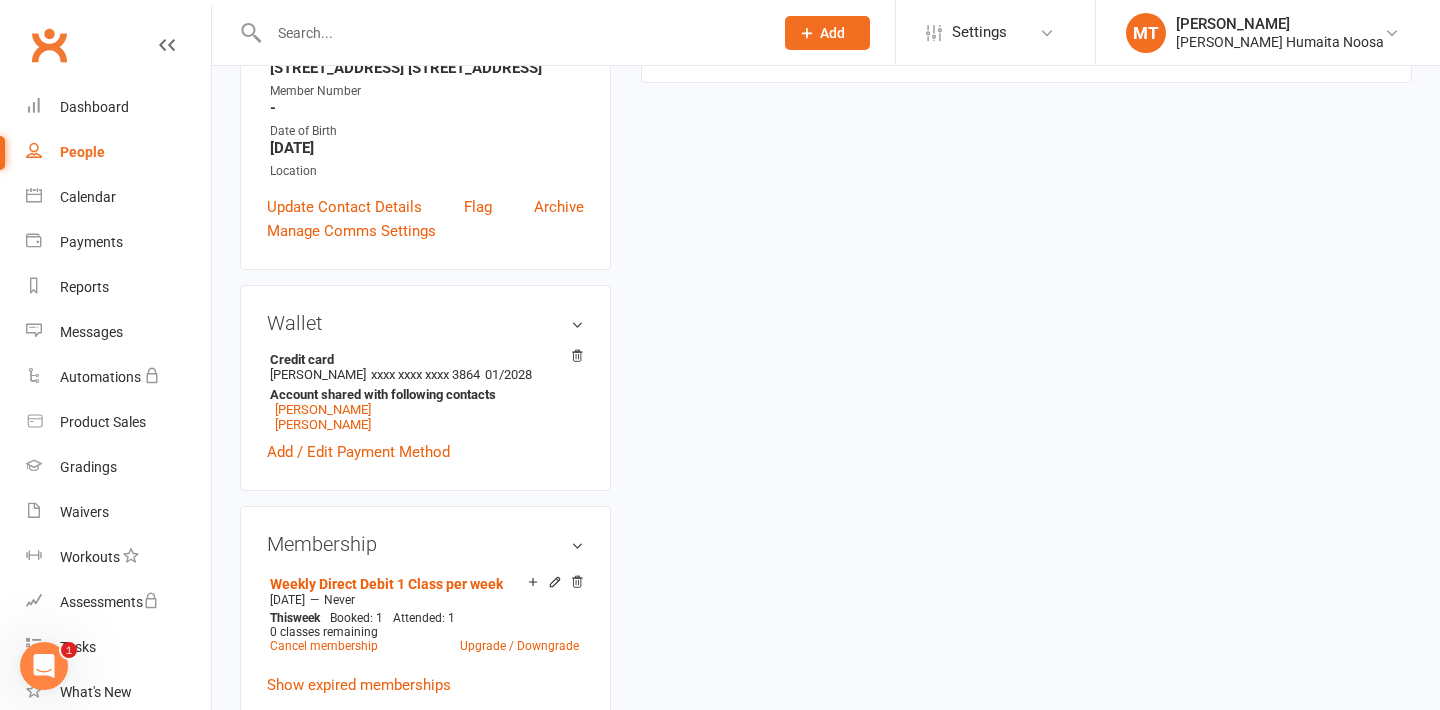 scroll, scrollTop: 0, scrollLeft: 0, axis: both 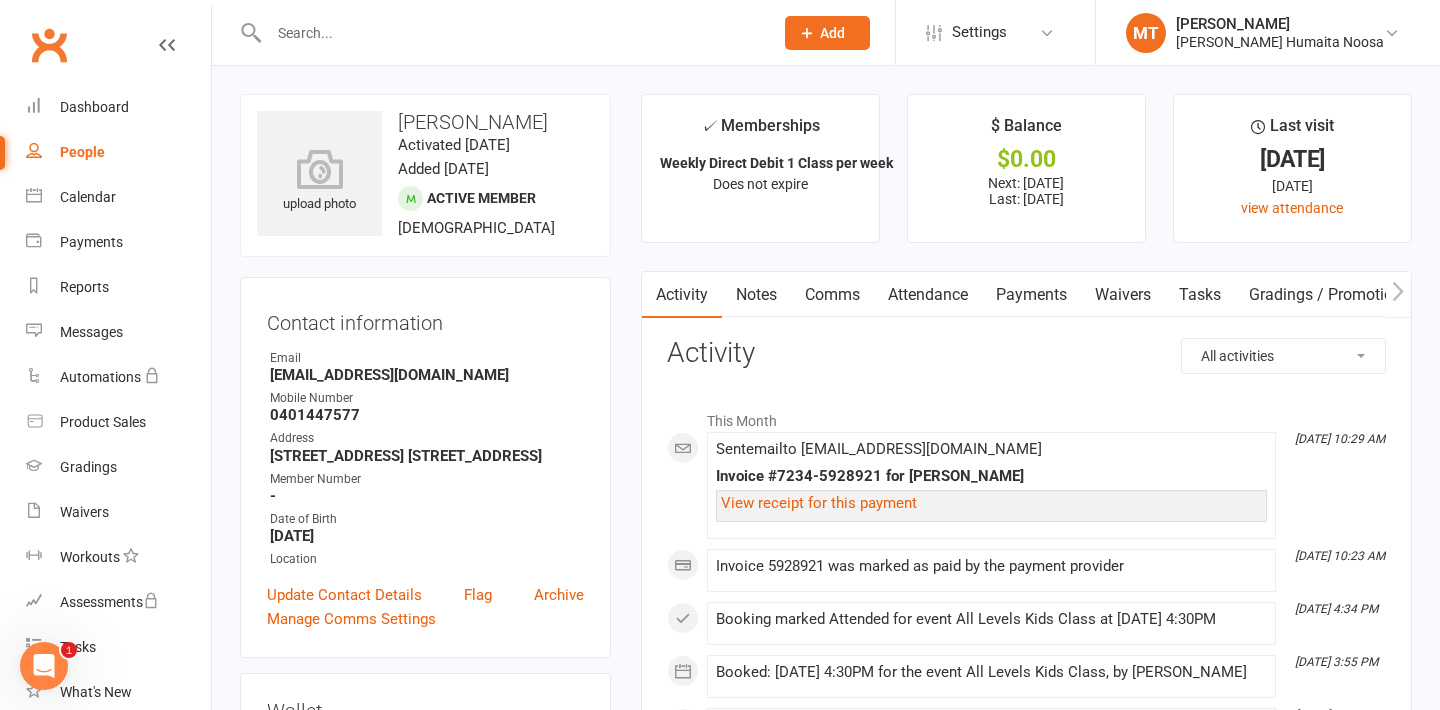click on "Payments" at bounding box center [1031, 295] 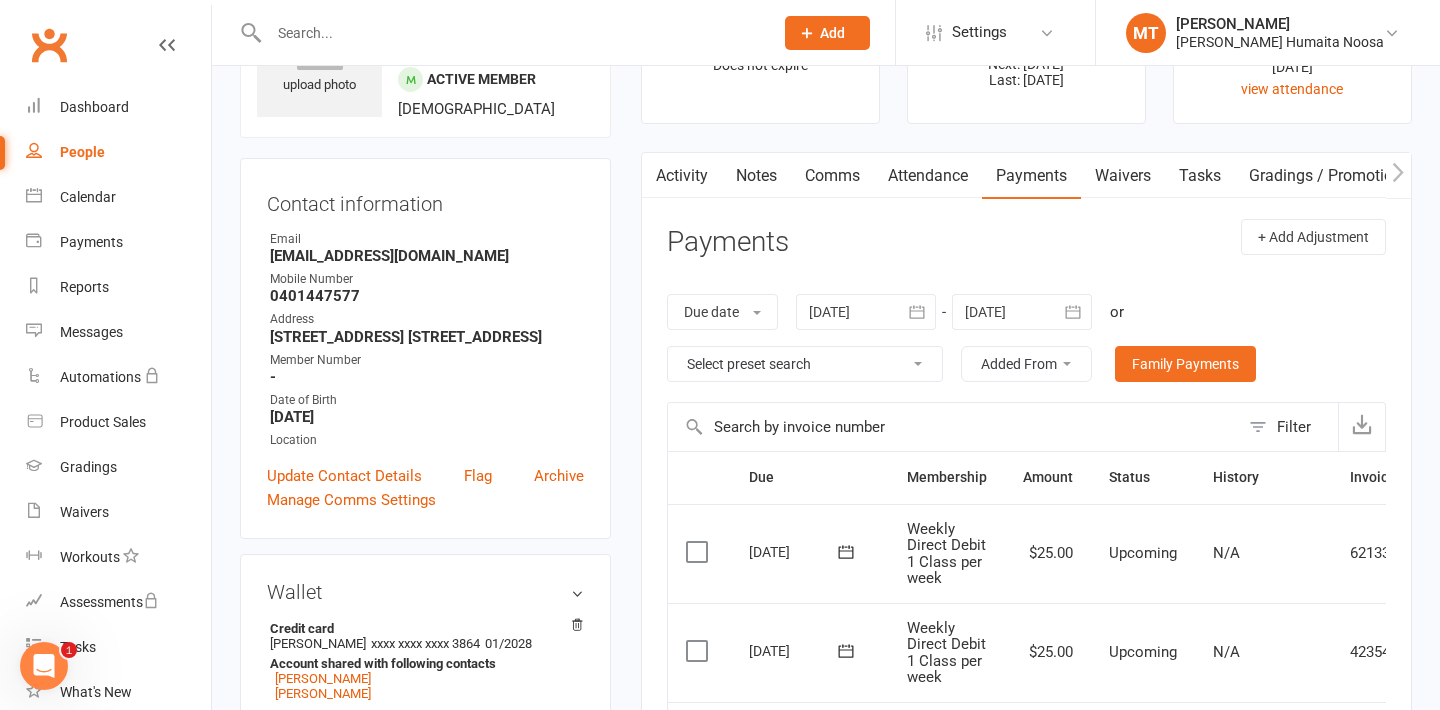 scroll, scrollTop: 0, scrollLeft: 0, axis: both 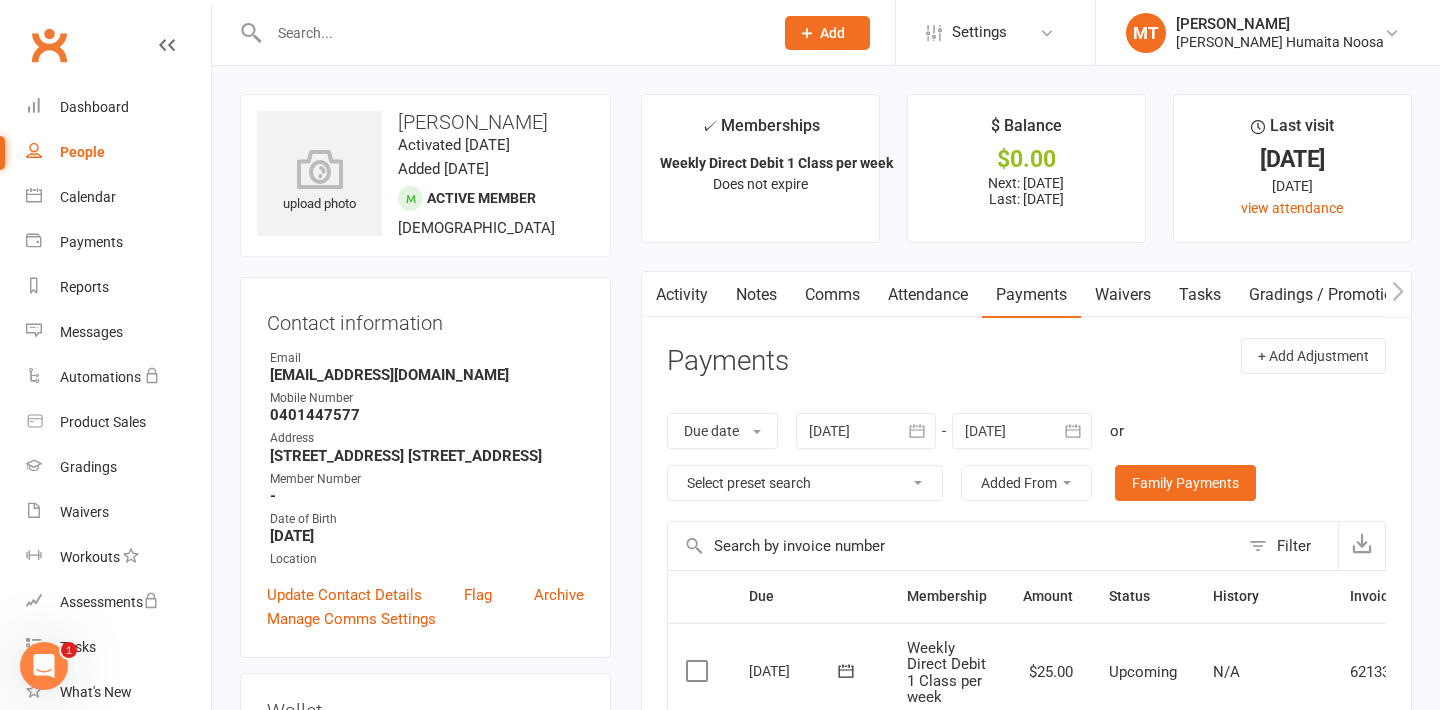 click on "Attendance" at bounding box center (928, 295) 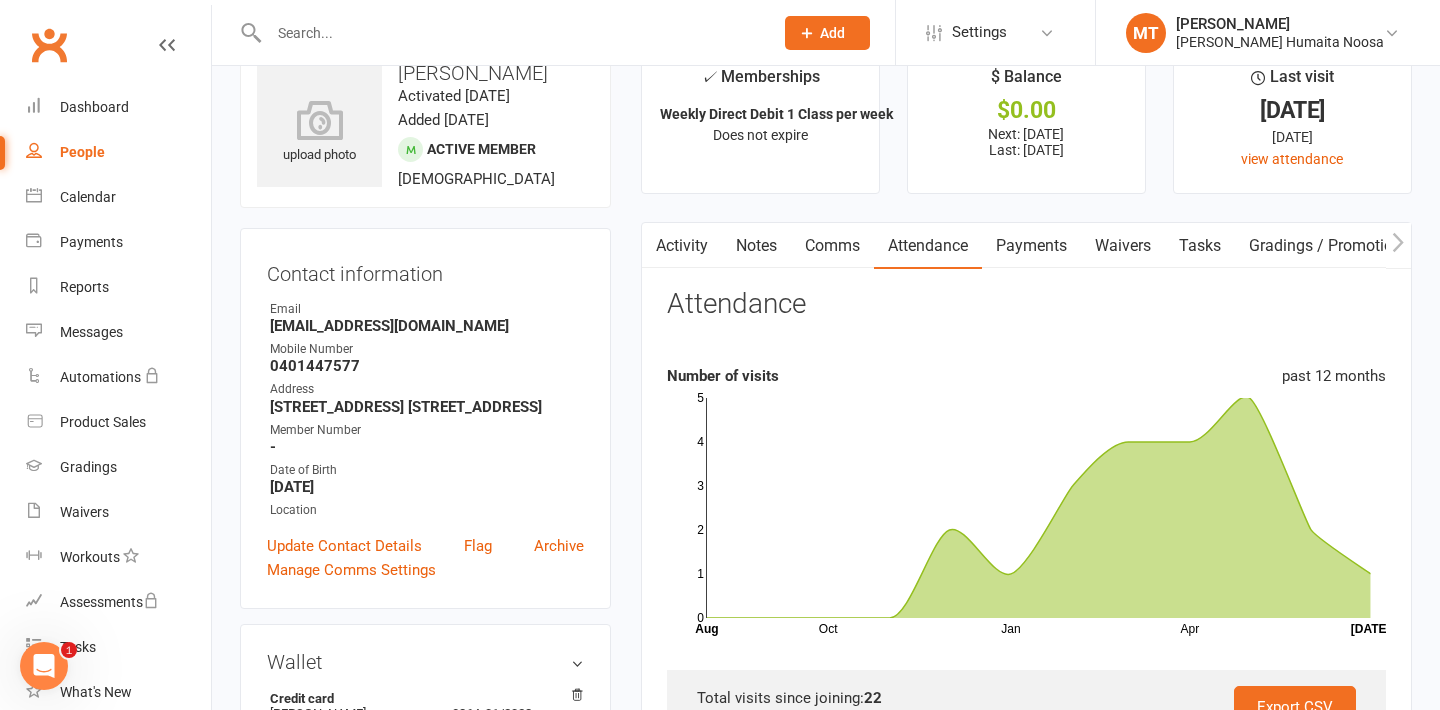 scroll, scrollTop: 0, scrollLeft: 0, axis: both 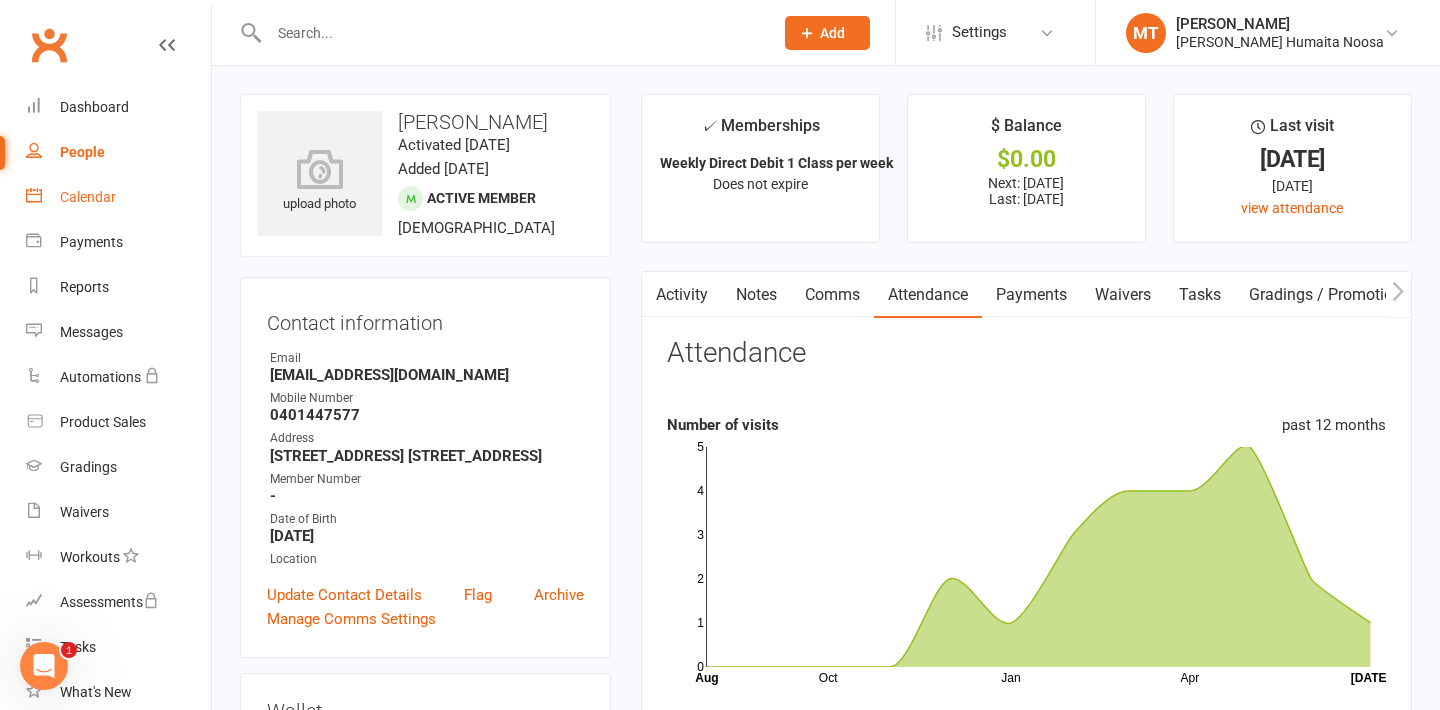 click on "Calendar" at bounding box center (88, 197) 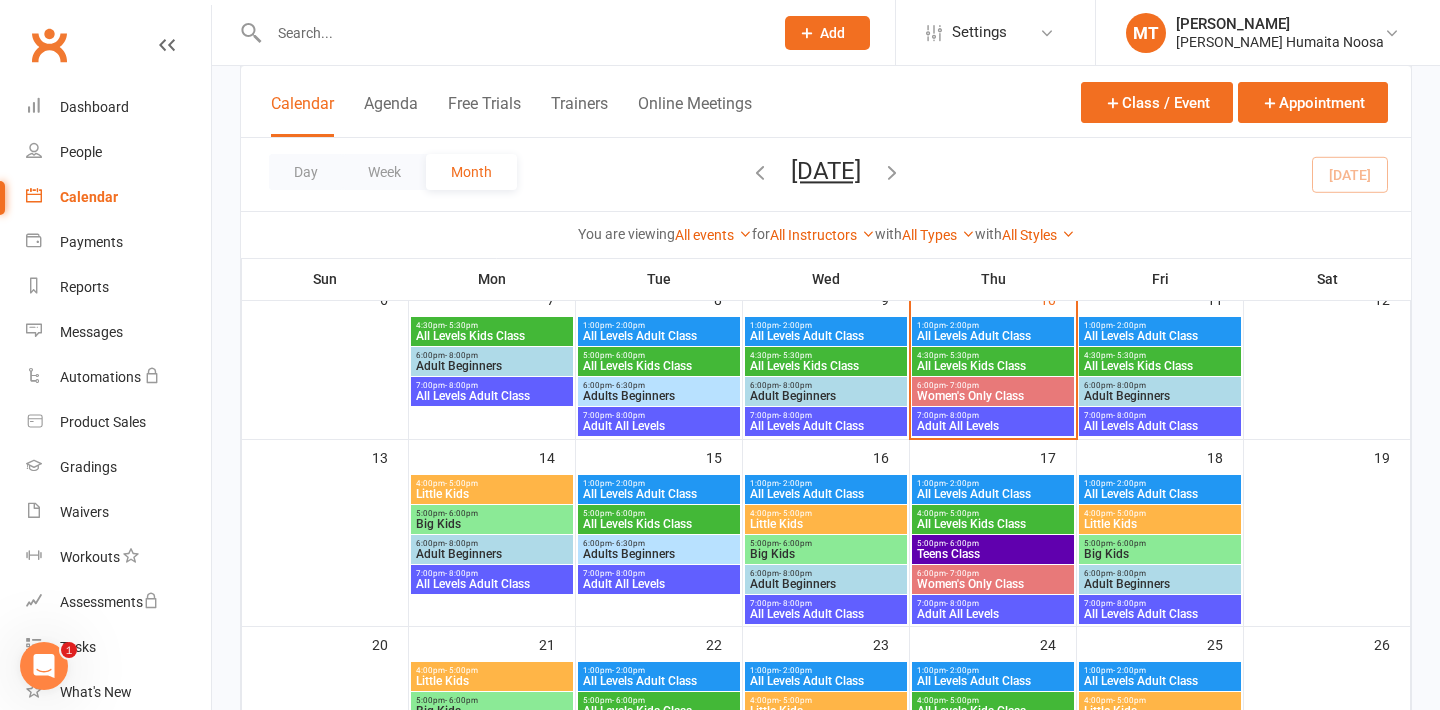 scroll, scrollTop: 352, scrollLeft: 0, axis: vertical 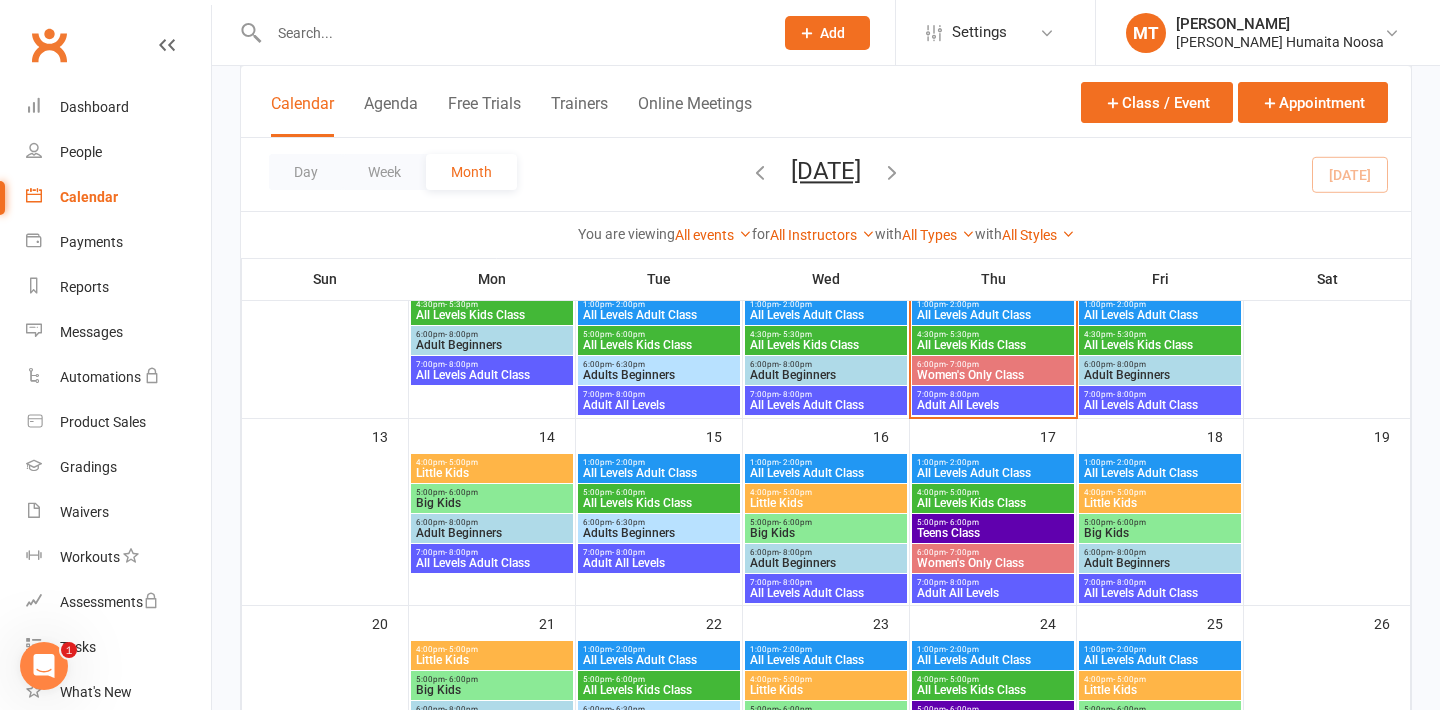 click at bounding box center [511, 33] 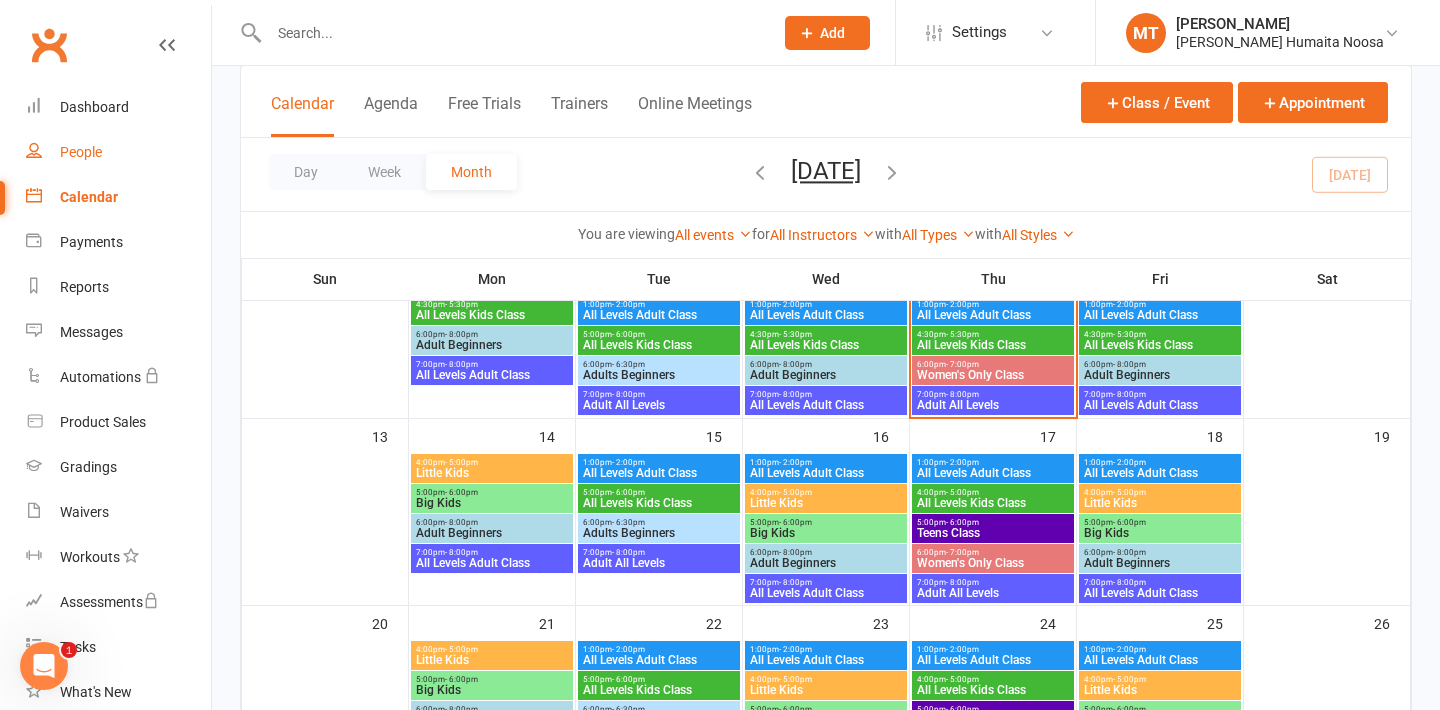 click on "People" at bounding box center (81, 152) 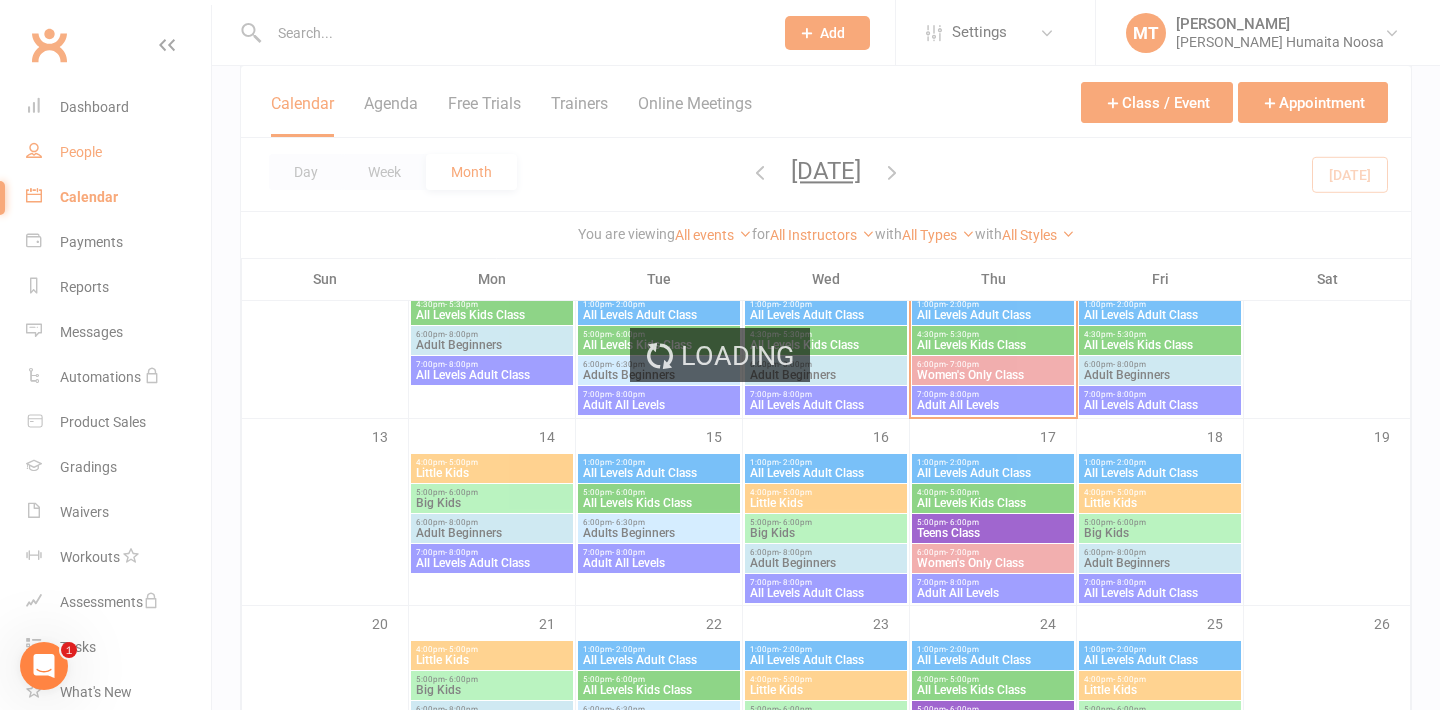 scroll, scrollTop: 0, scrollLeft: 0, axis: both 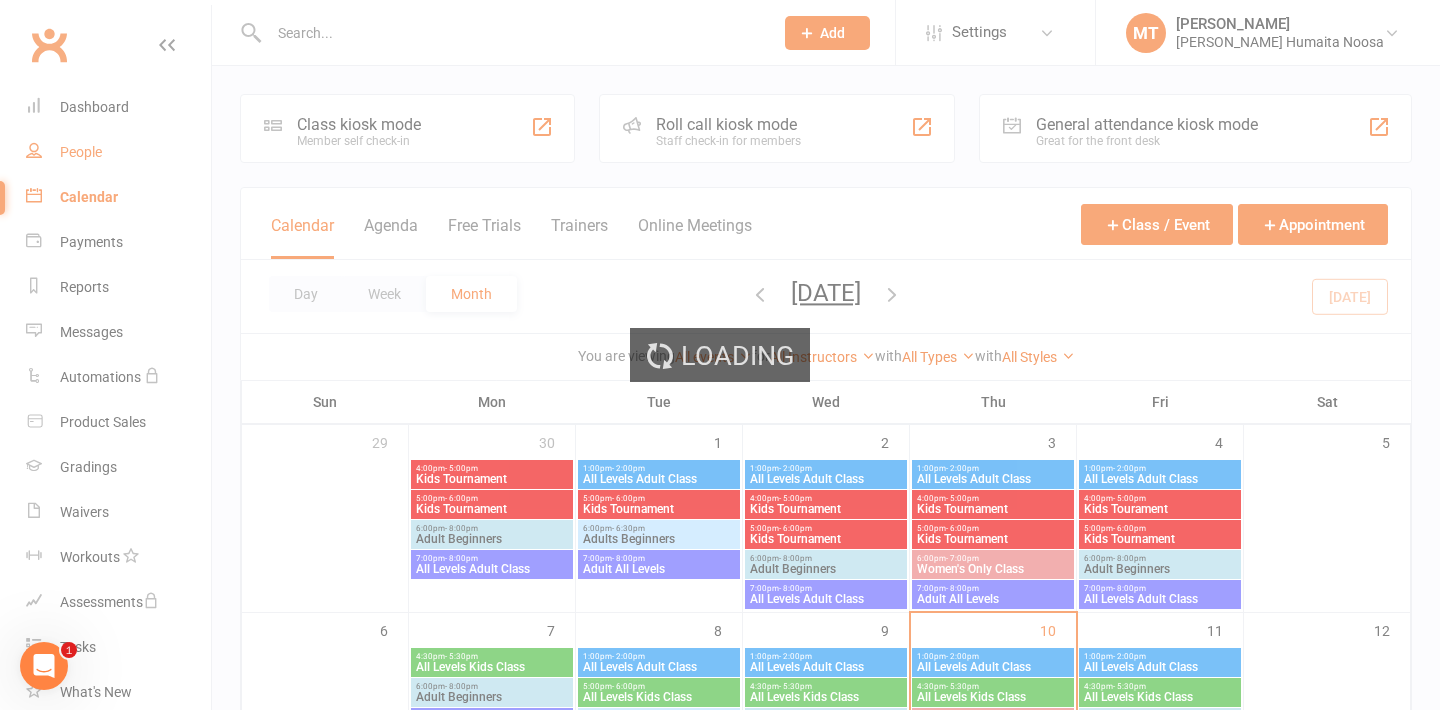 select on "100" 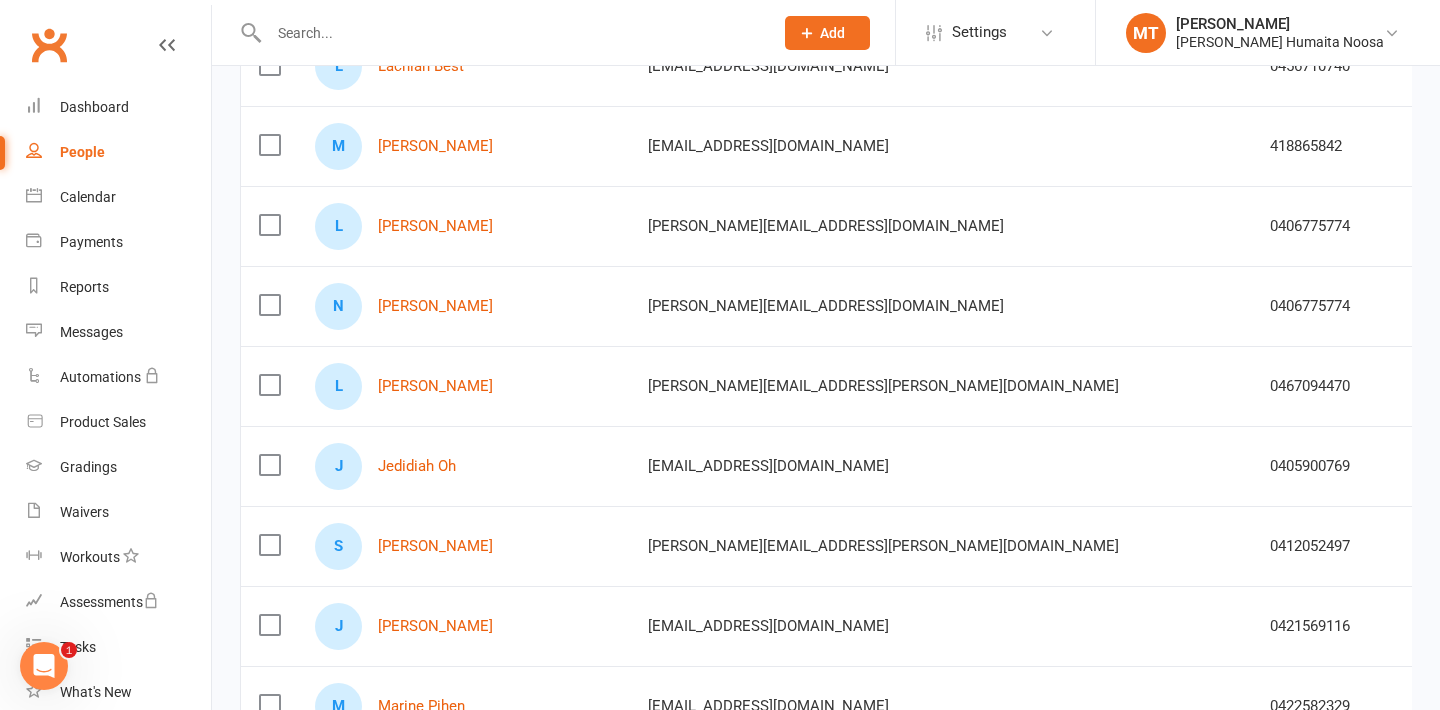scroll, scrollTop: 1288, scrollLeft: 0, axis: vertical 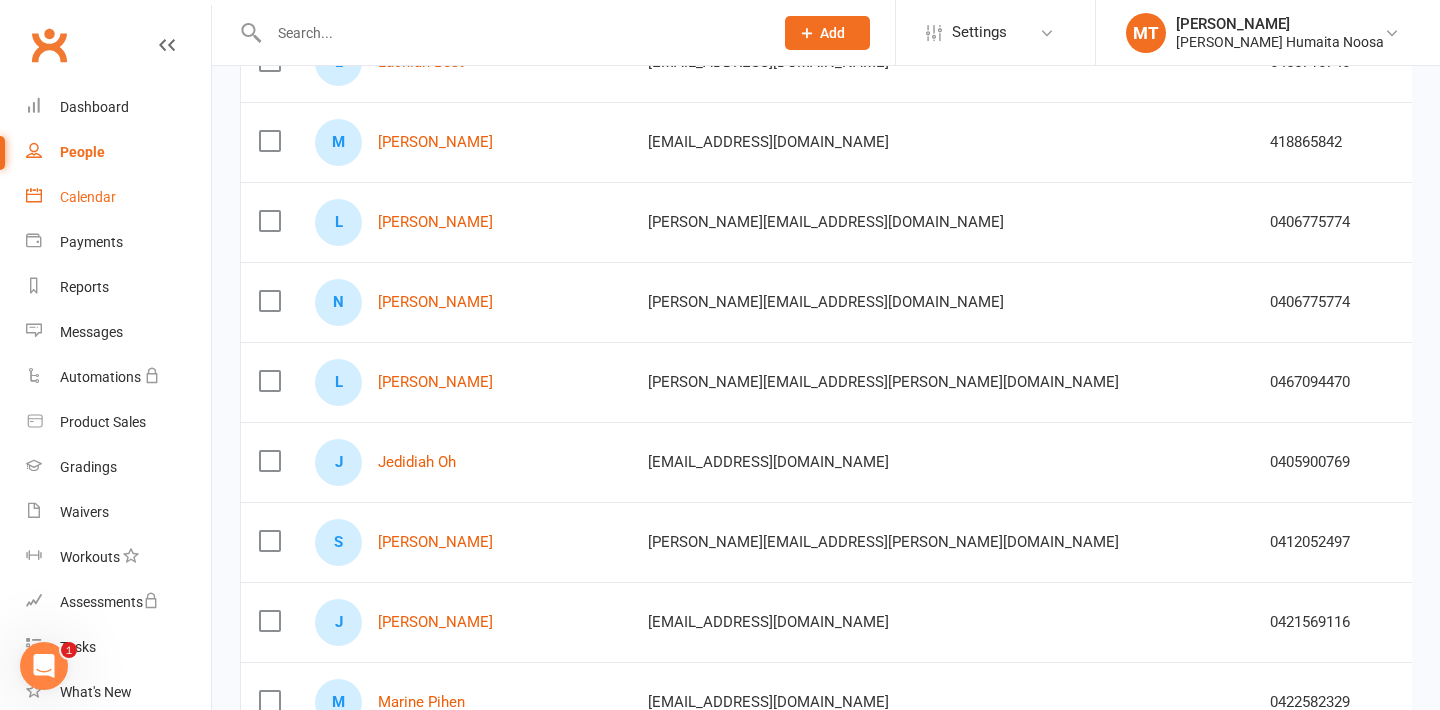click on "Calendar" at bounding box center (88, 197) 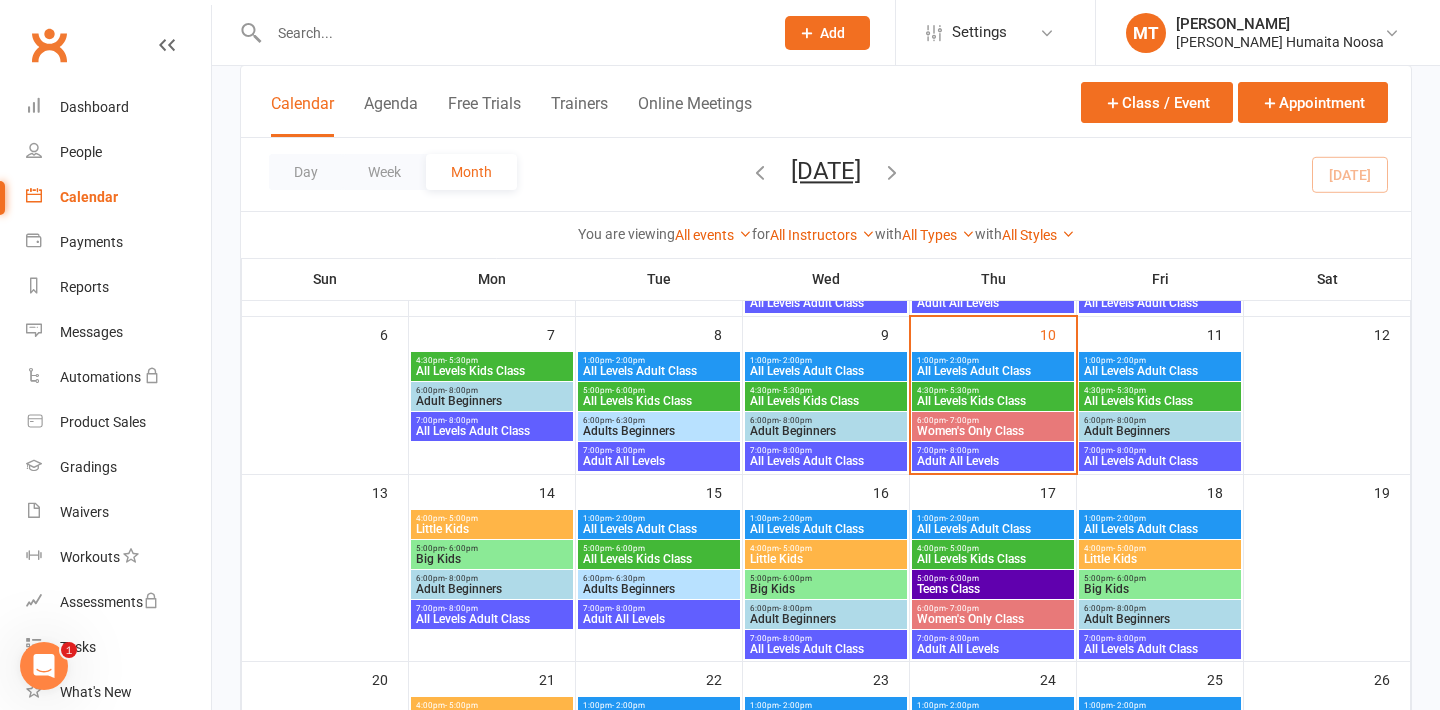 scroll, scrollTop: 359, scrollLeft: 0, axis: vertical 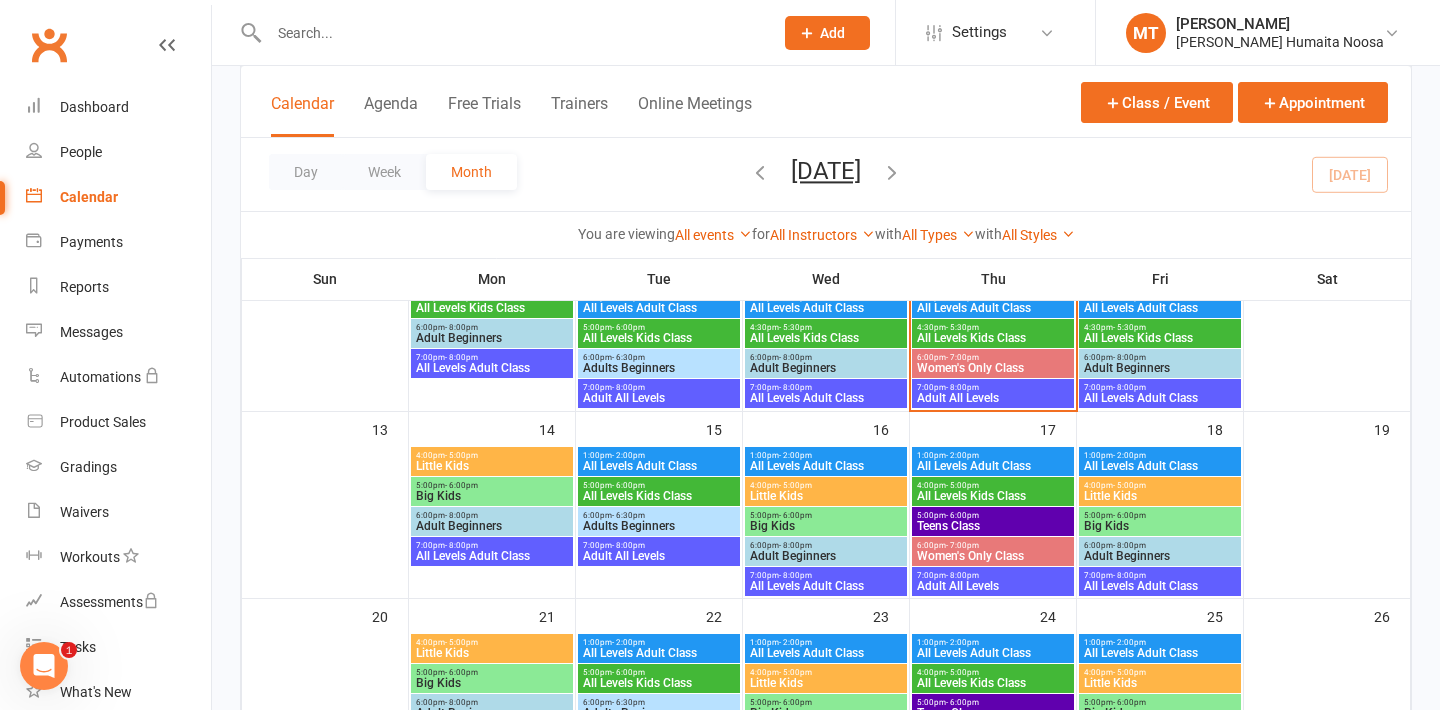click on "Big Kids" at bounding box center [826, 526] 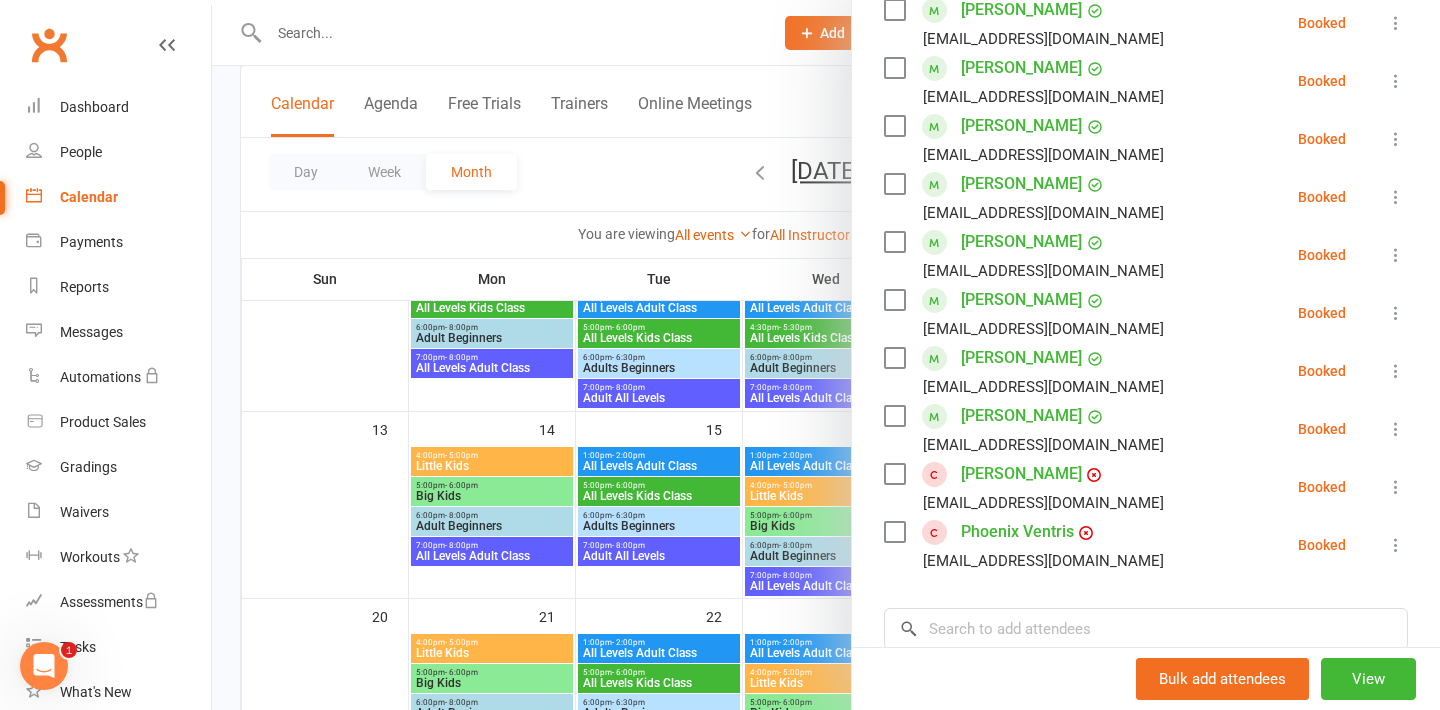 scroll, scrollTop: 435, scrollLeft: 0, axis: vertical 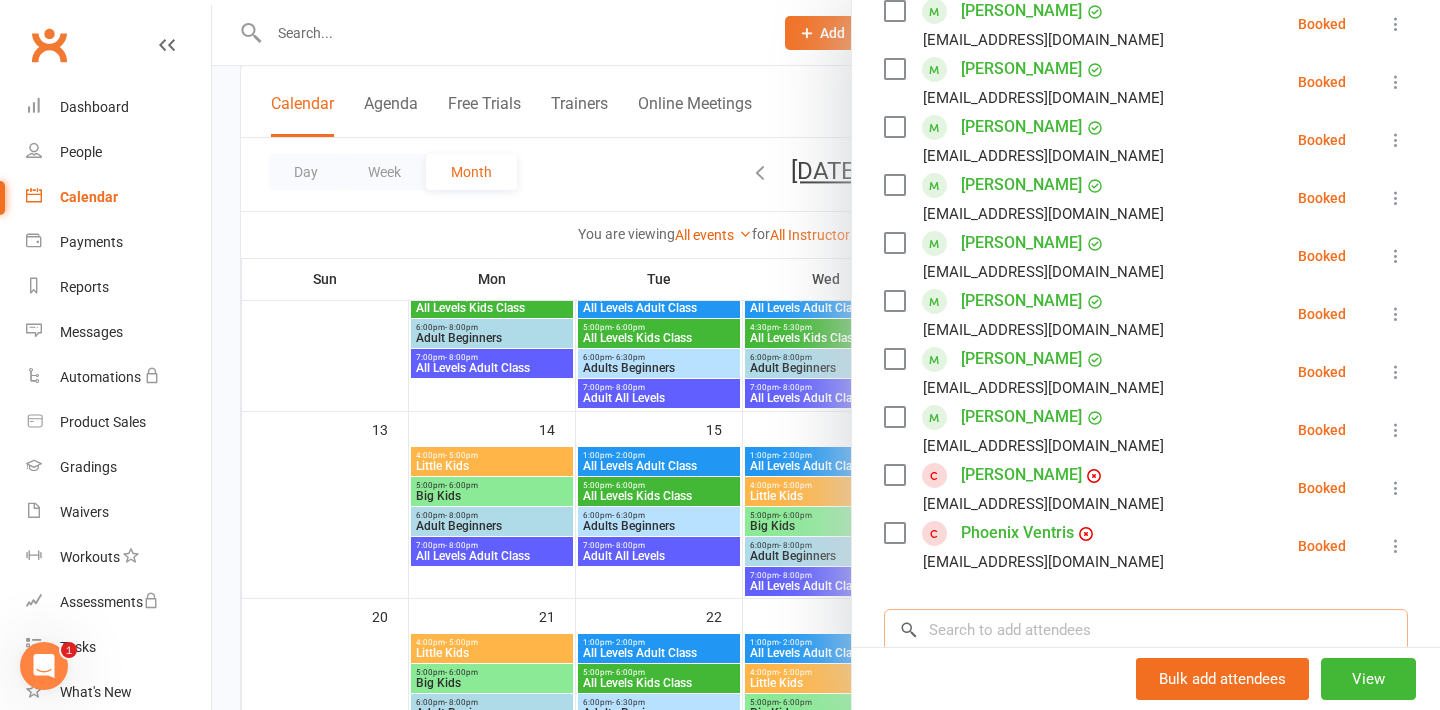 click at bounding box center [1146, 630] 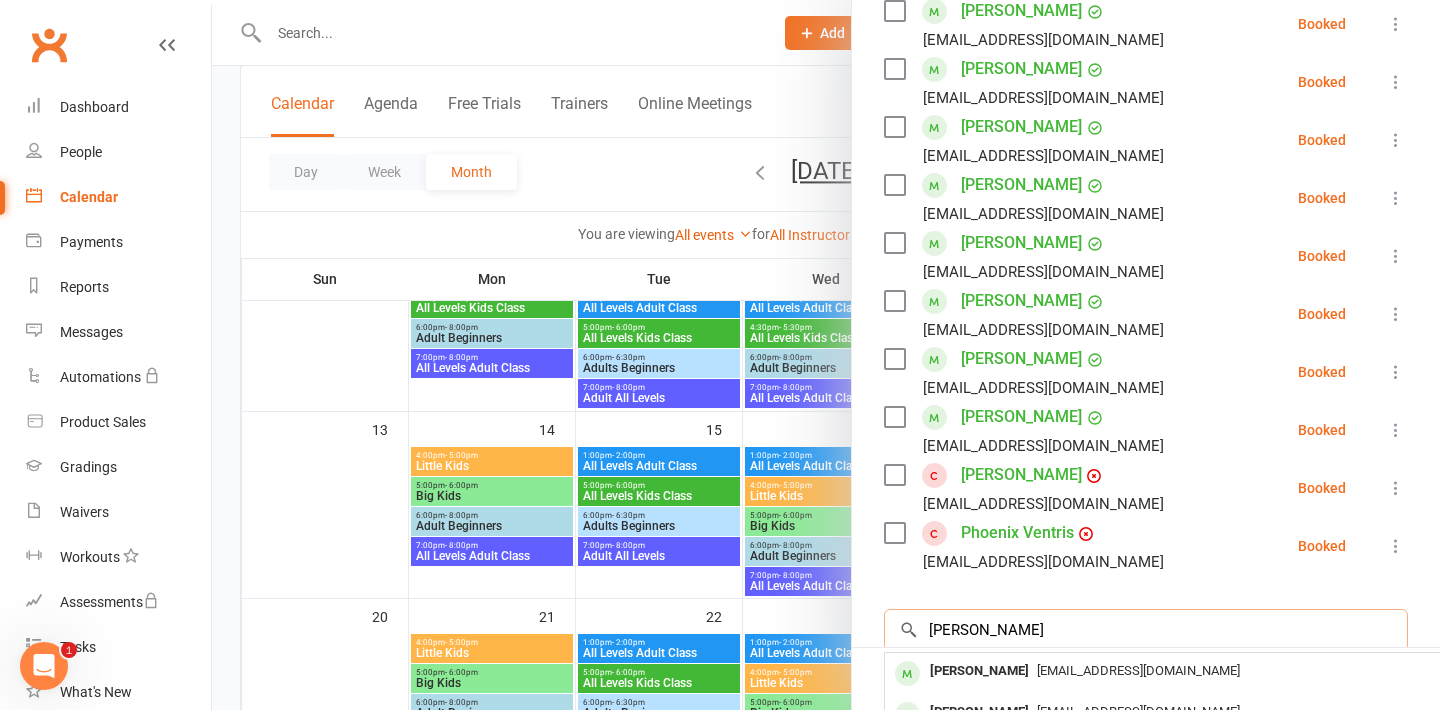 scroll, scrollTop: 522, scrollLeft: 0, axis: vertical 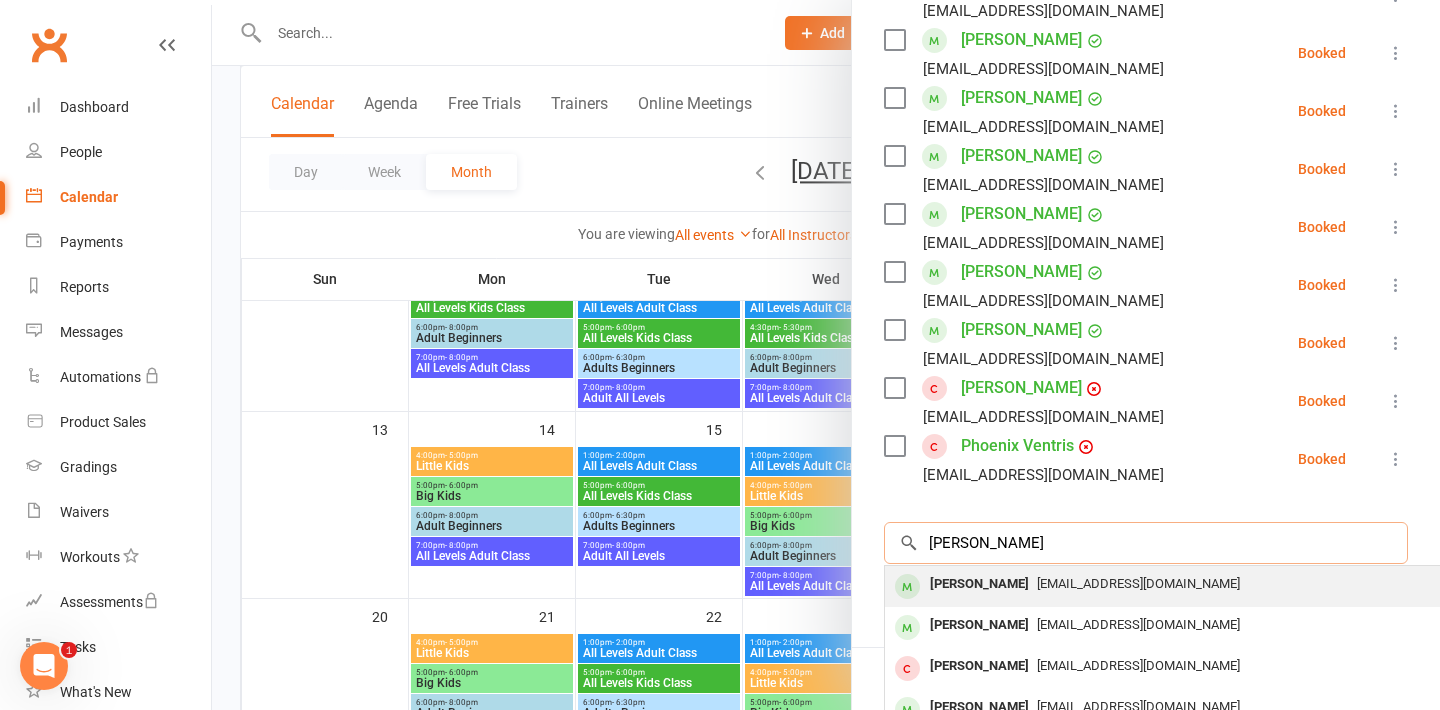 type on "[PERSON_NAME]" 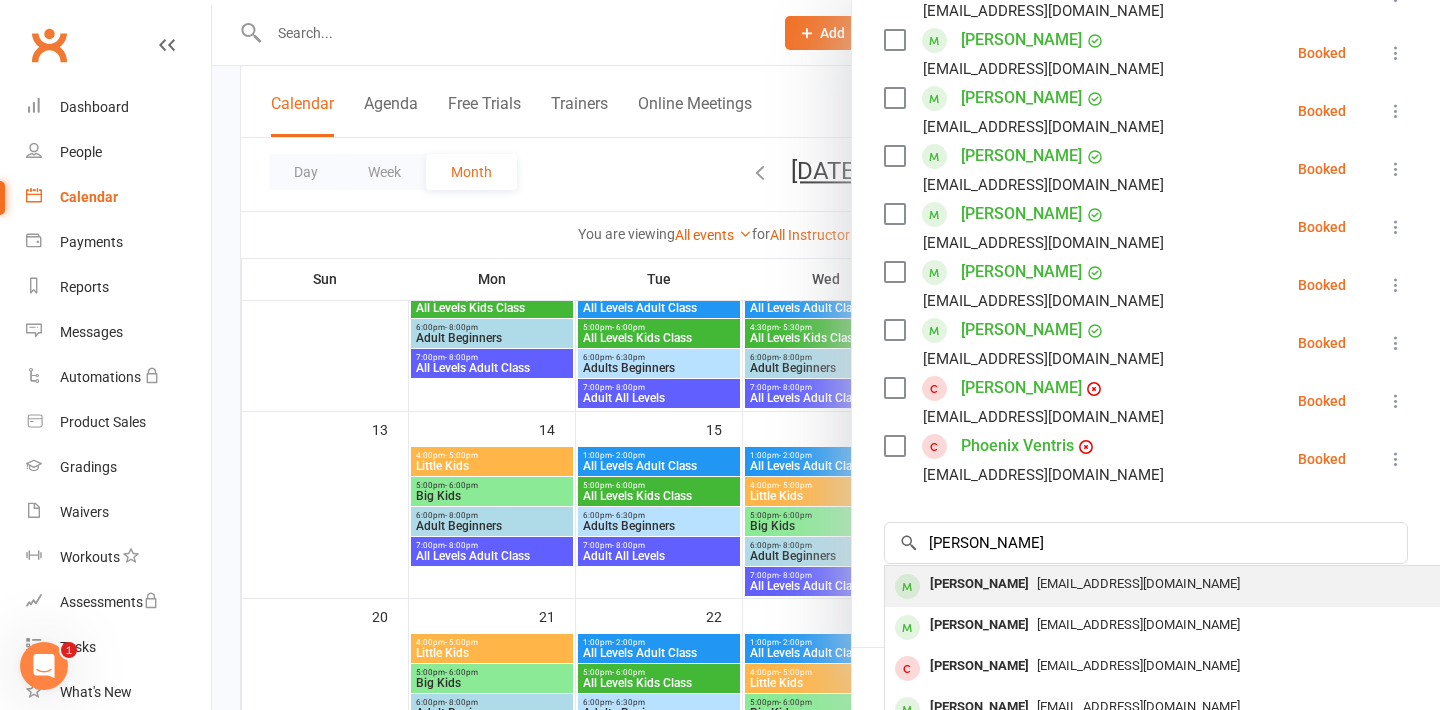 click on "[EMAIL_ADDRESS][DOMAIN_NAME]" at bounding box center [1184, 584] 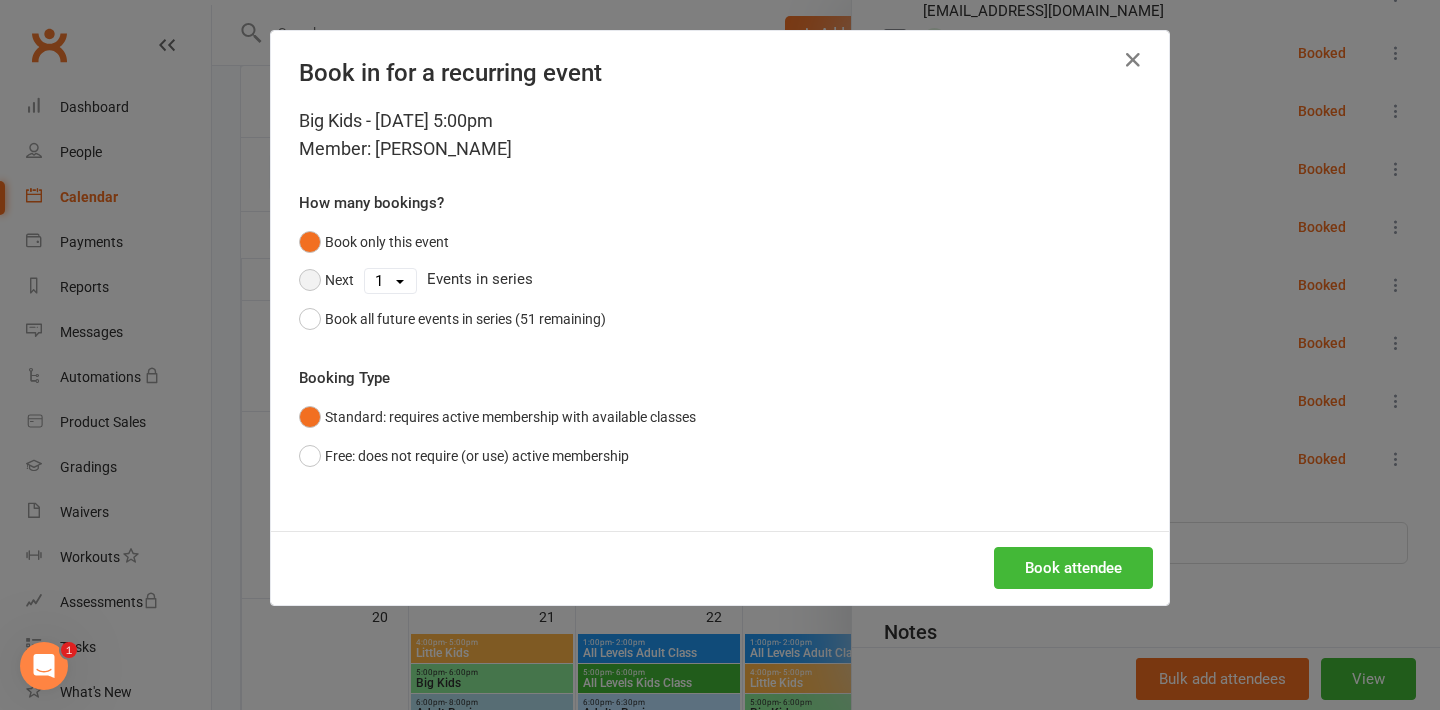 click on "Next" at bounding box center [326, 280] 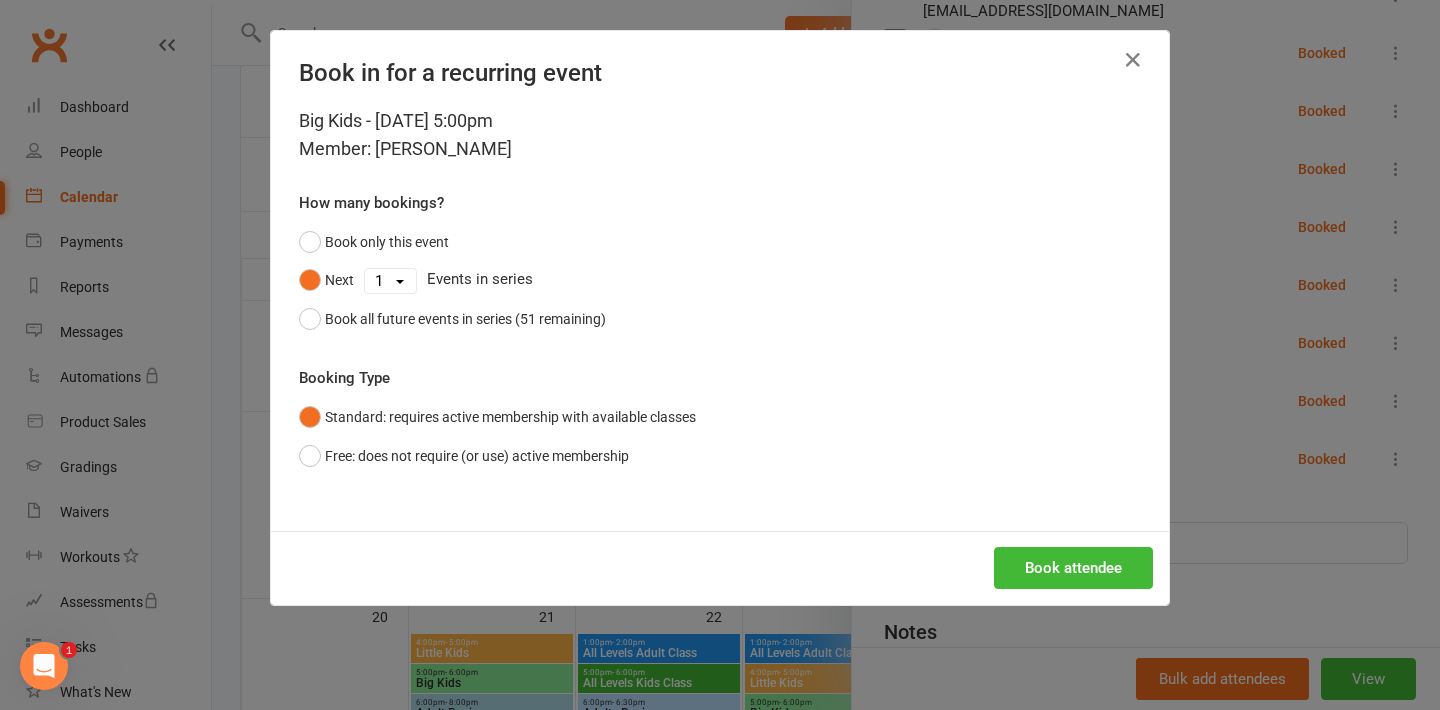 click on "1 2 3 4 5 6 7 8 9 10 11 12 13 14 15 16 17 18 19 20 21 22 23 24 25 26 27 28 29 30 31 32 33 34 35 36 37 38 39 40 41 42 43 44 45 46 47 48 49 50 51" at bounding box center (390, 281) 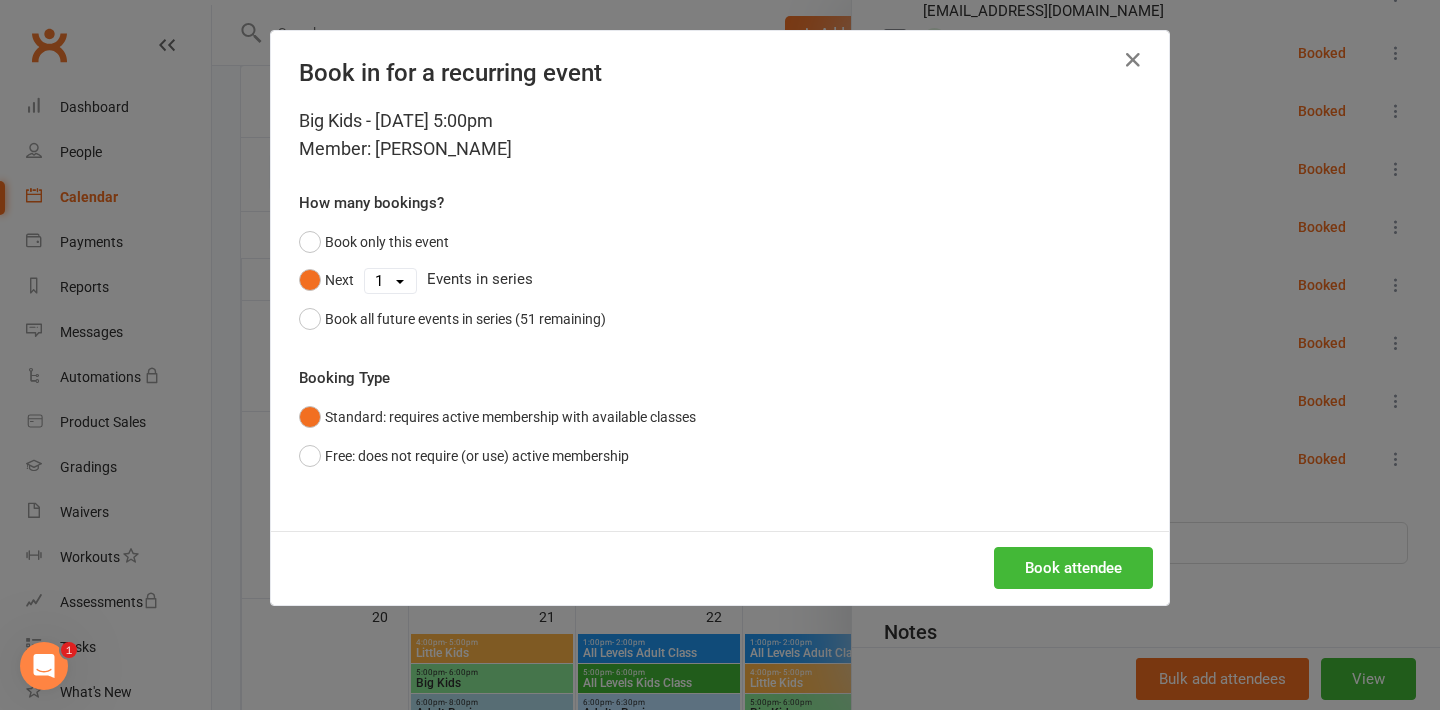 select on "9" 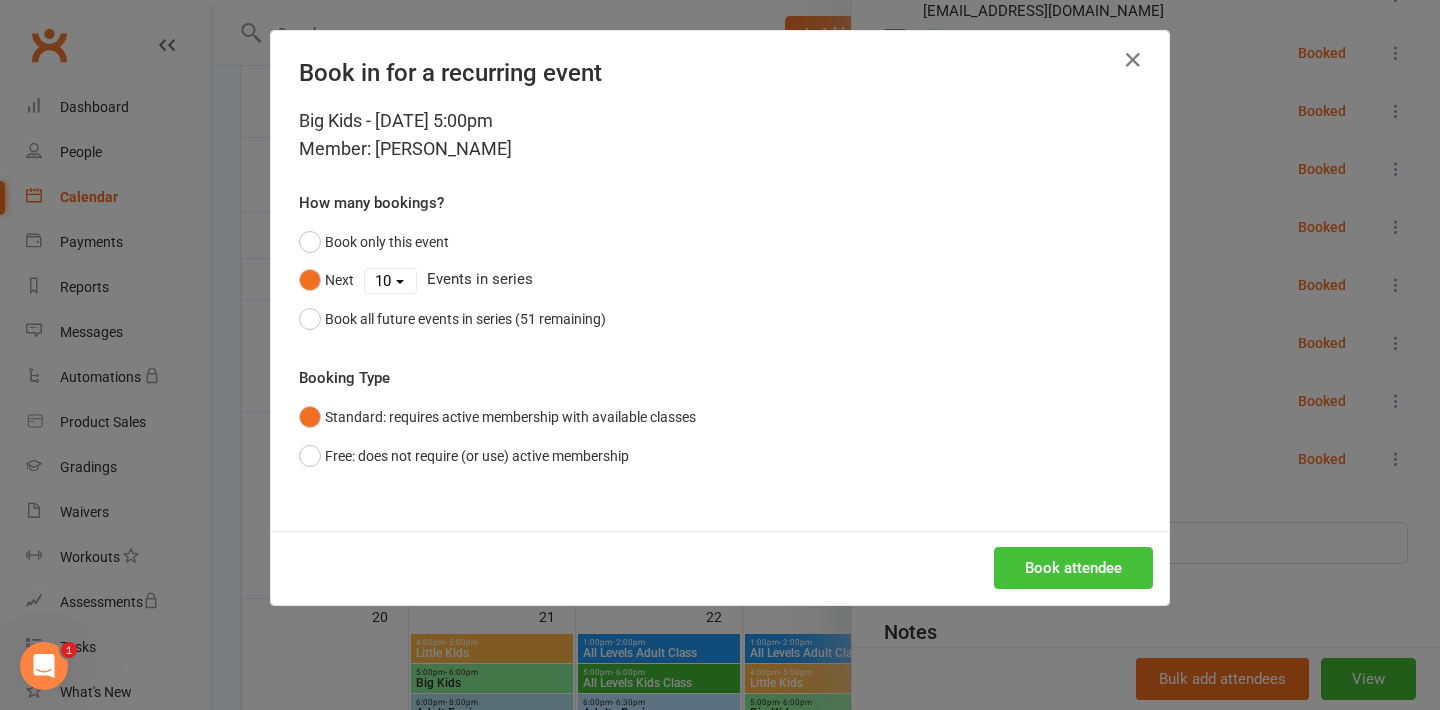 click on "Book attendee" at bounding box center (1073, 568) 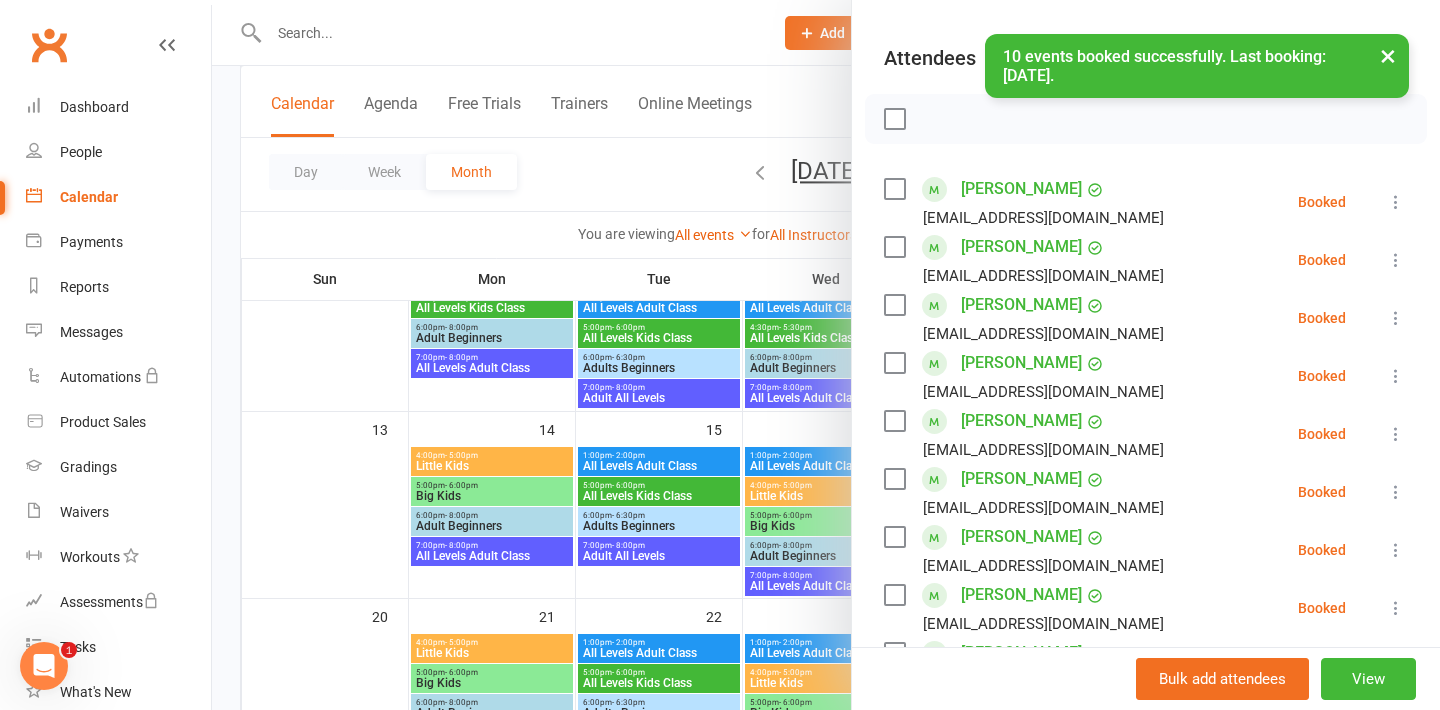 scroll, scrollTop: 0, scrollLeft: 0, axis: both 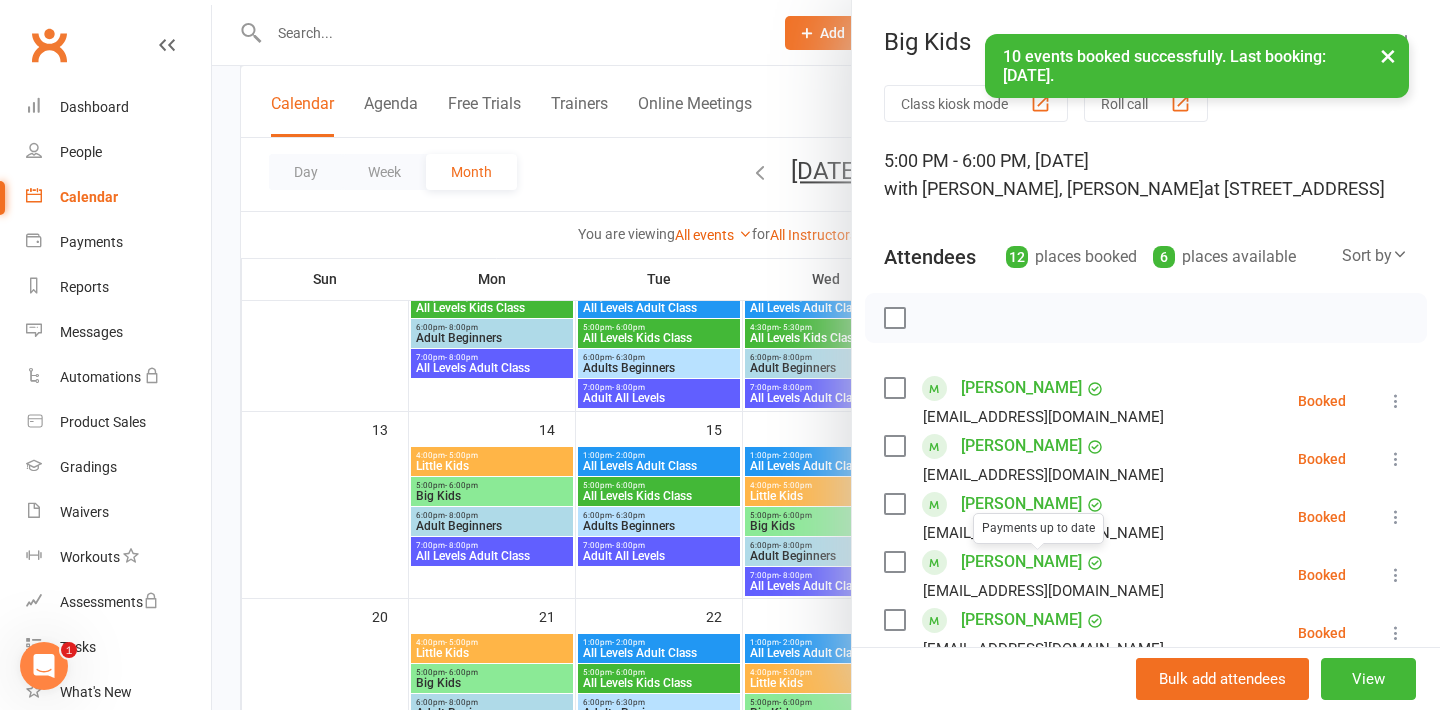 click at bounding box center (826, 355) 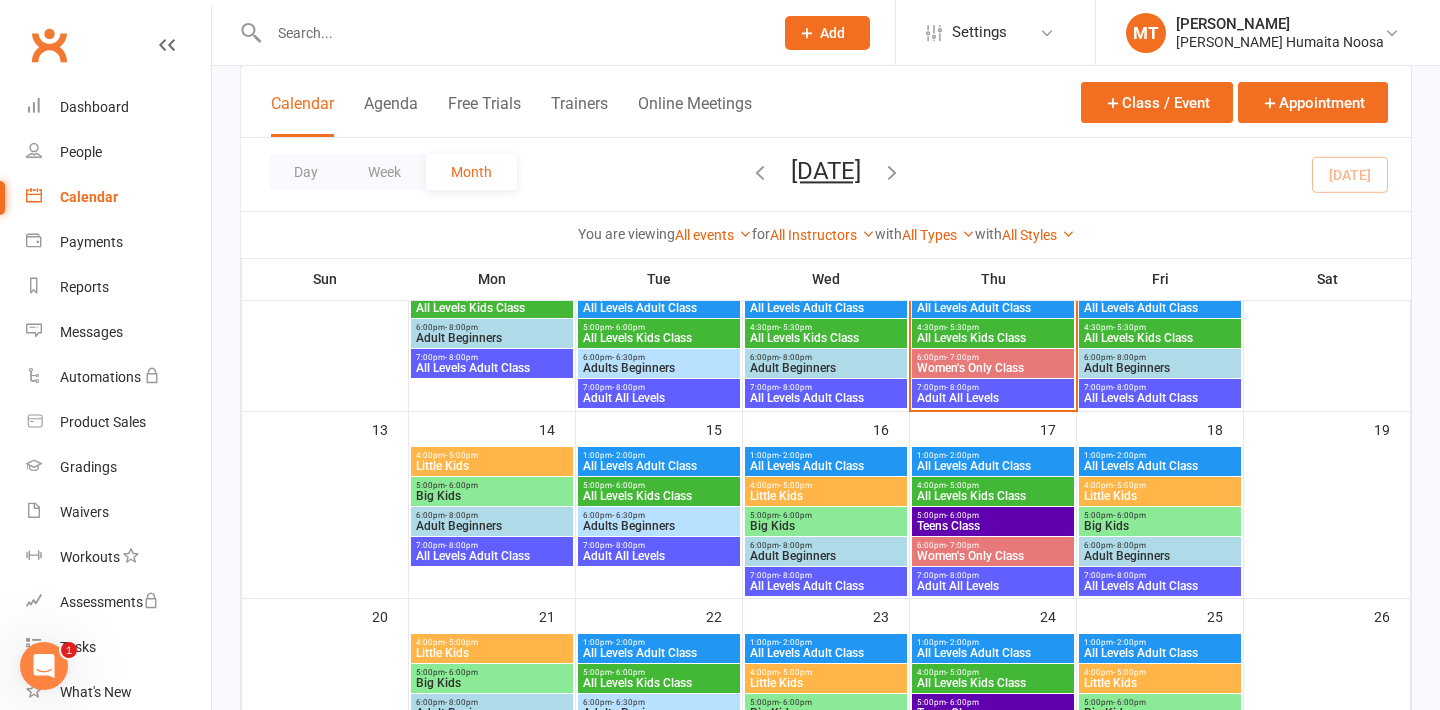 click on "Little Kids" at bounding box center (826, 496) 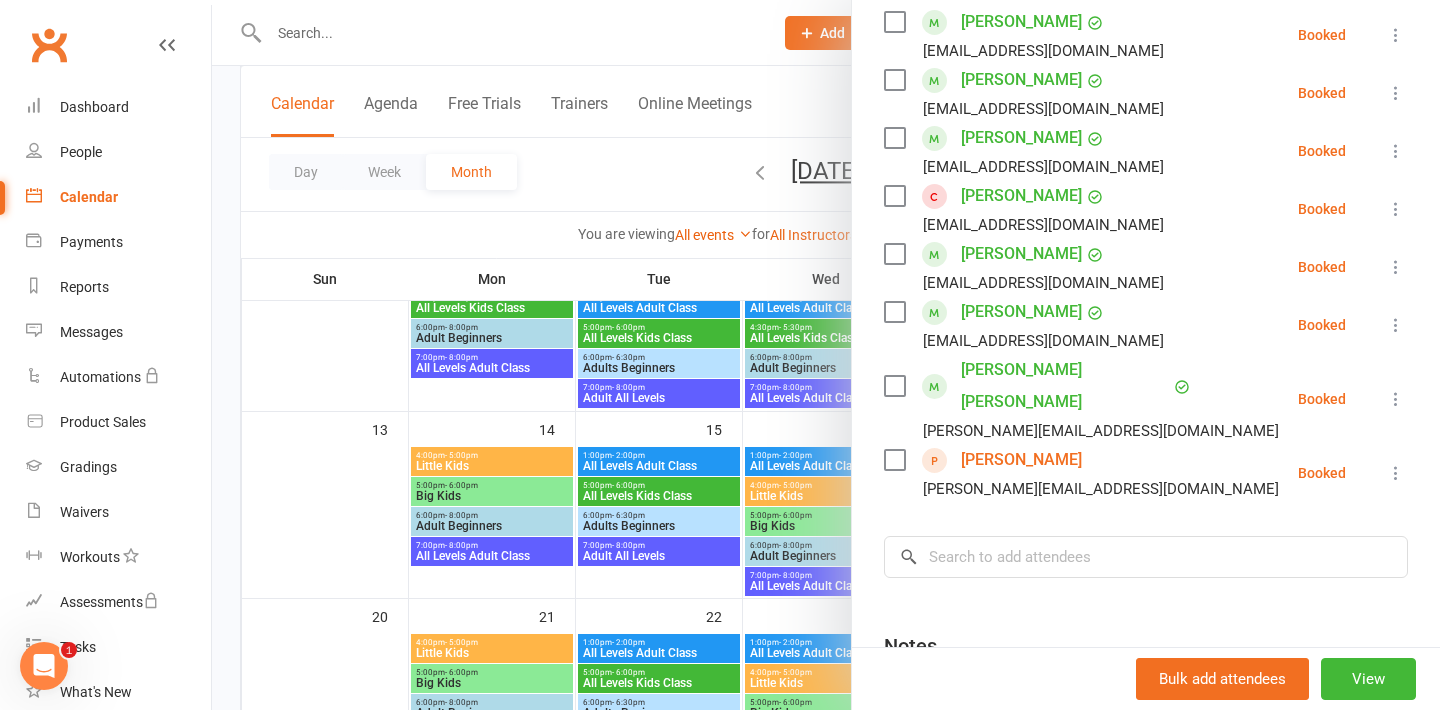 scroll, scrollTop: 369, scrollLeft: 0, axis: vertical 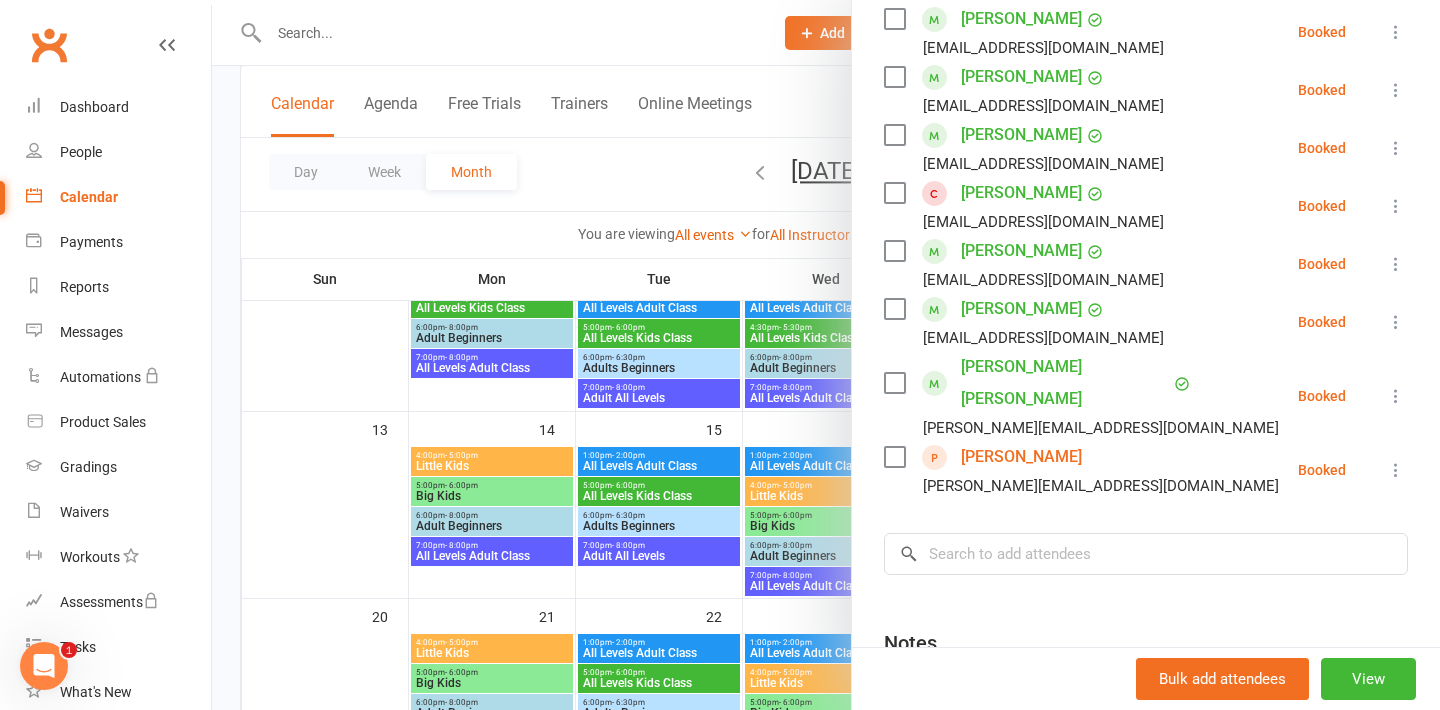 click at bounding box center (826, 355) 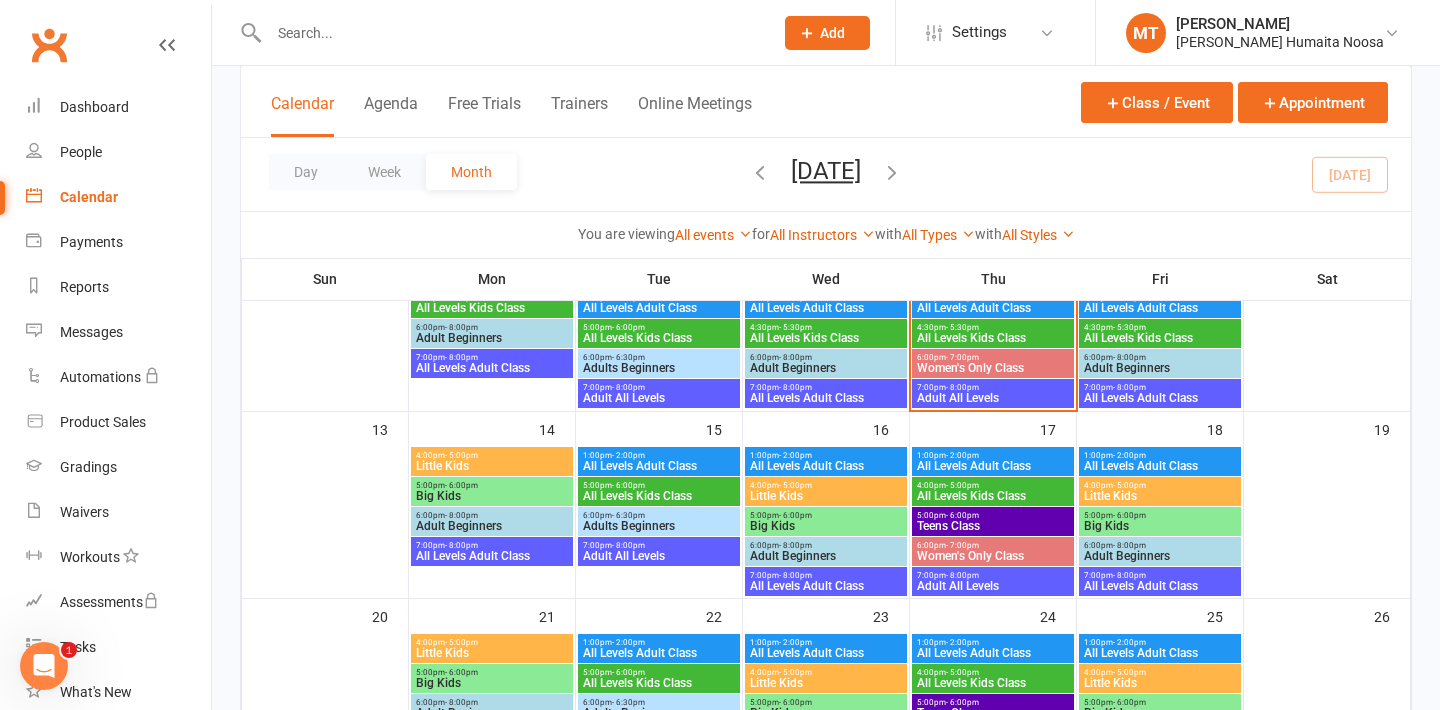 scroll, scrollTop: 412, scrollLeft: 0, axis: vertical 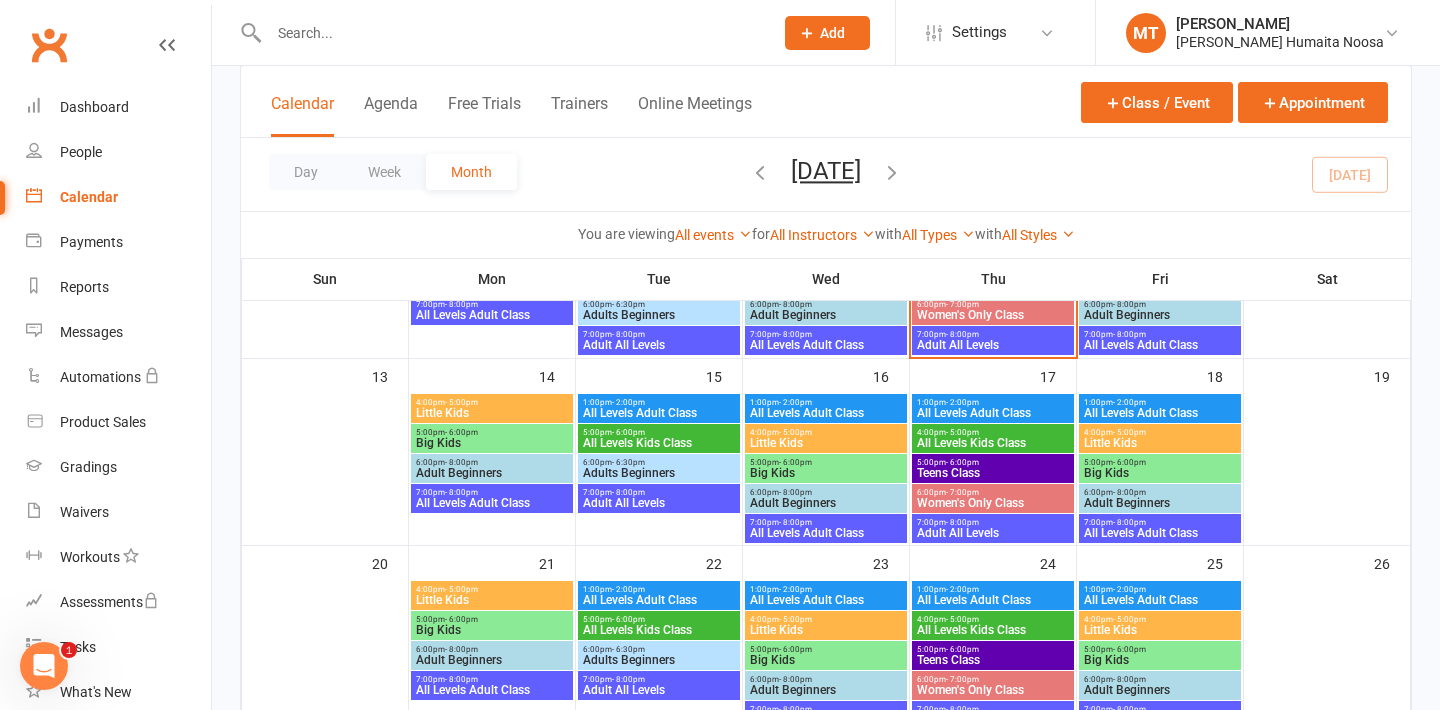 click on "Big Kids" at bounding box center (826, 473) 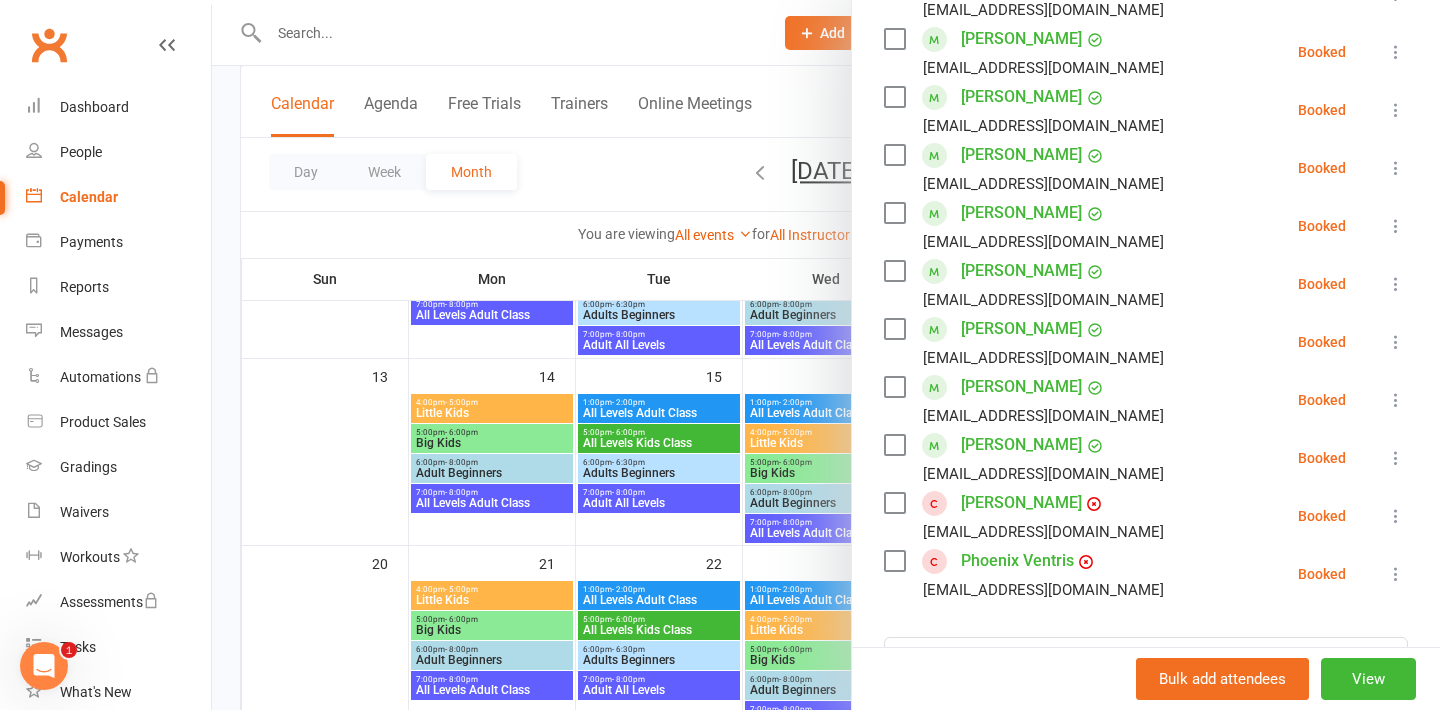 scroll, scrollTop: 521, scrollLeft: 0, axis: vertical 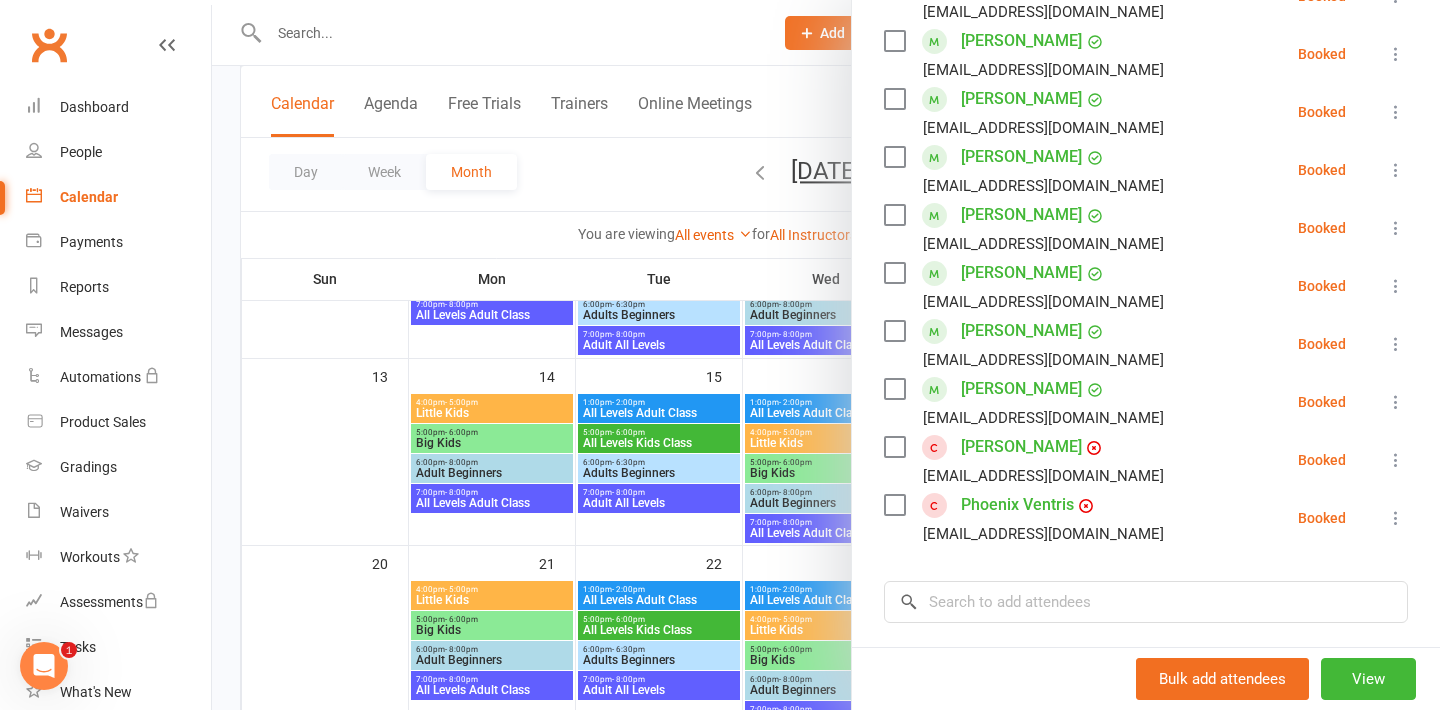 click at bounding box center [826, 355] 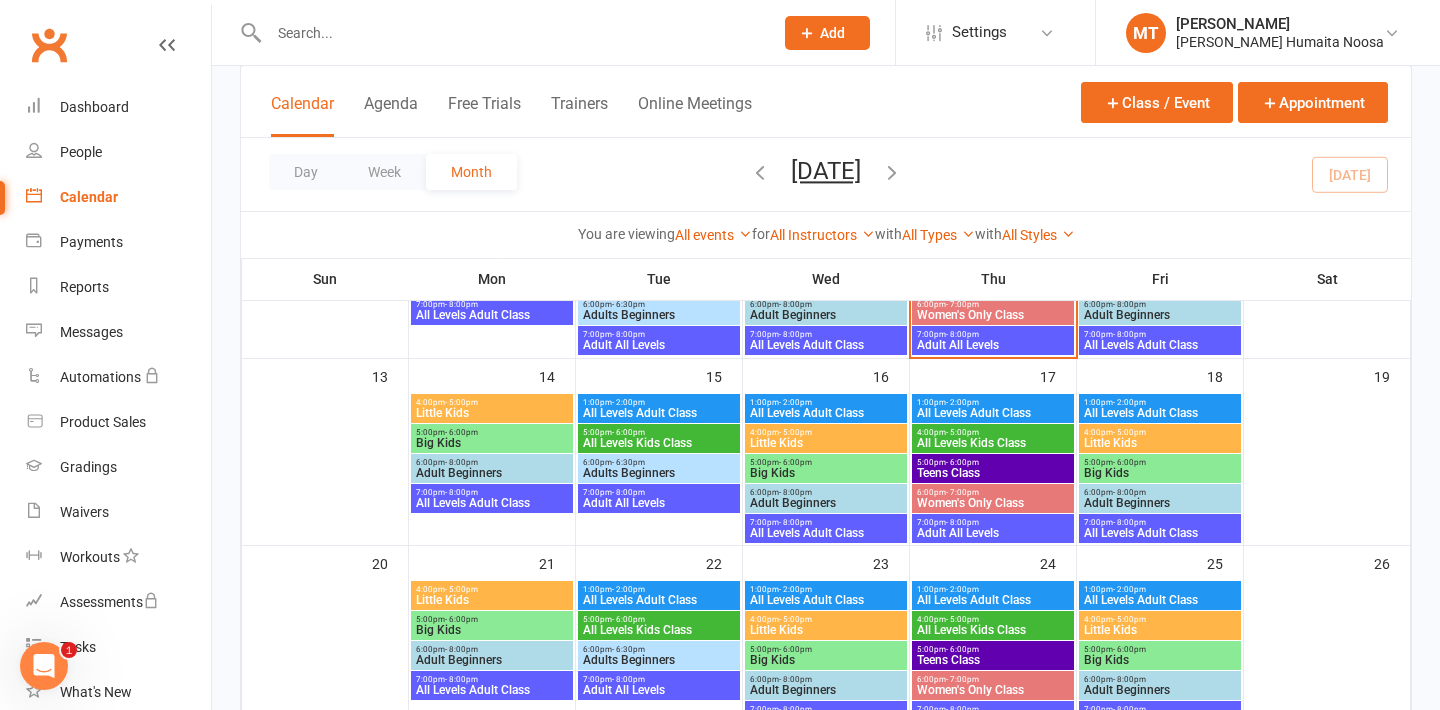 click on "All Levels Kids Class" at bounding box center (993, 443) 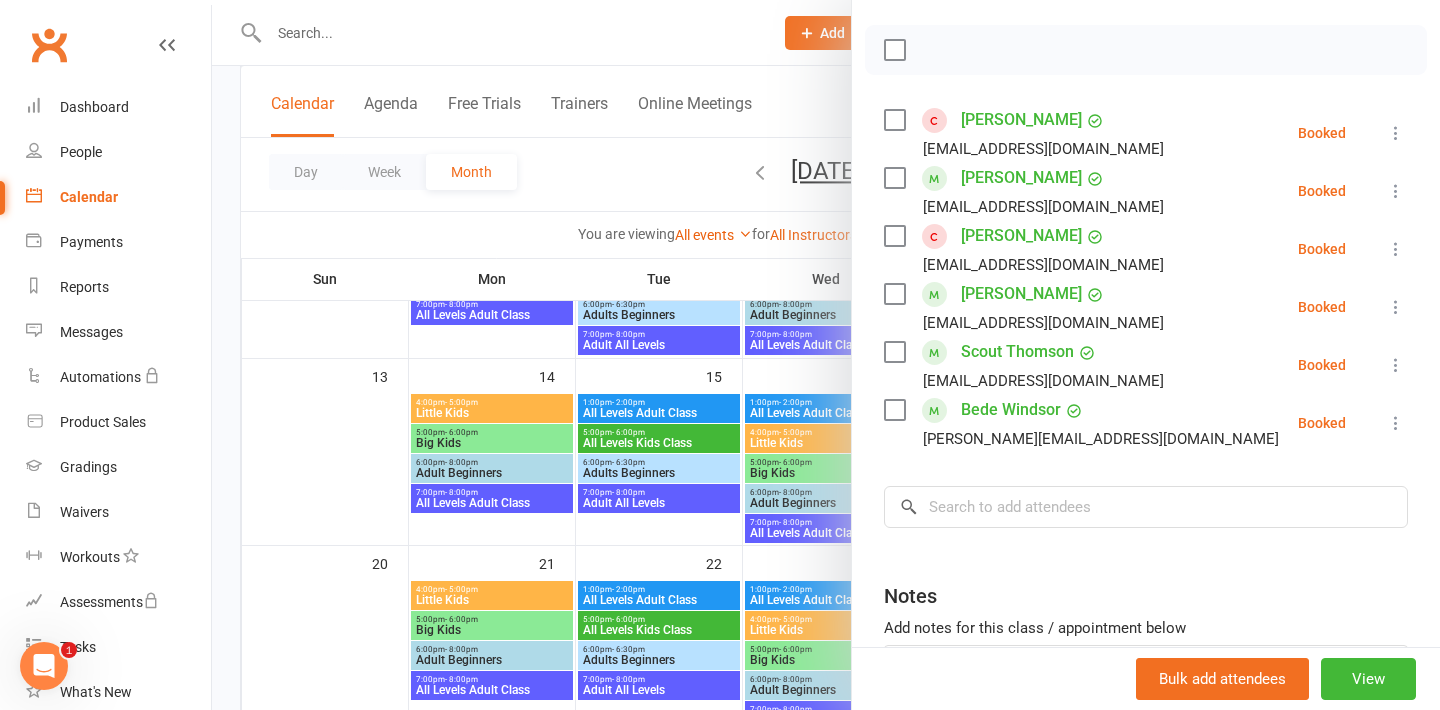 scroll, scrollTop: 275, scrollLeft: 0, axis: vertical 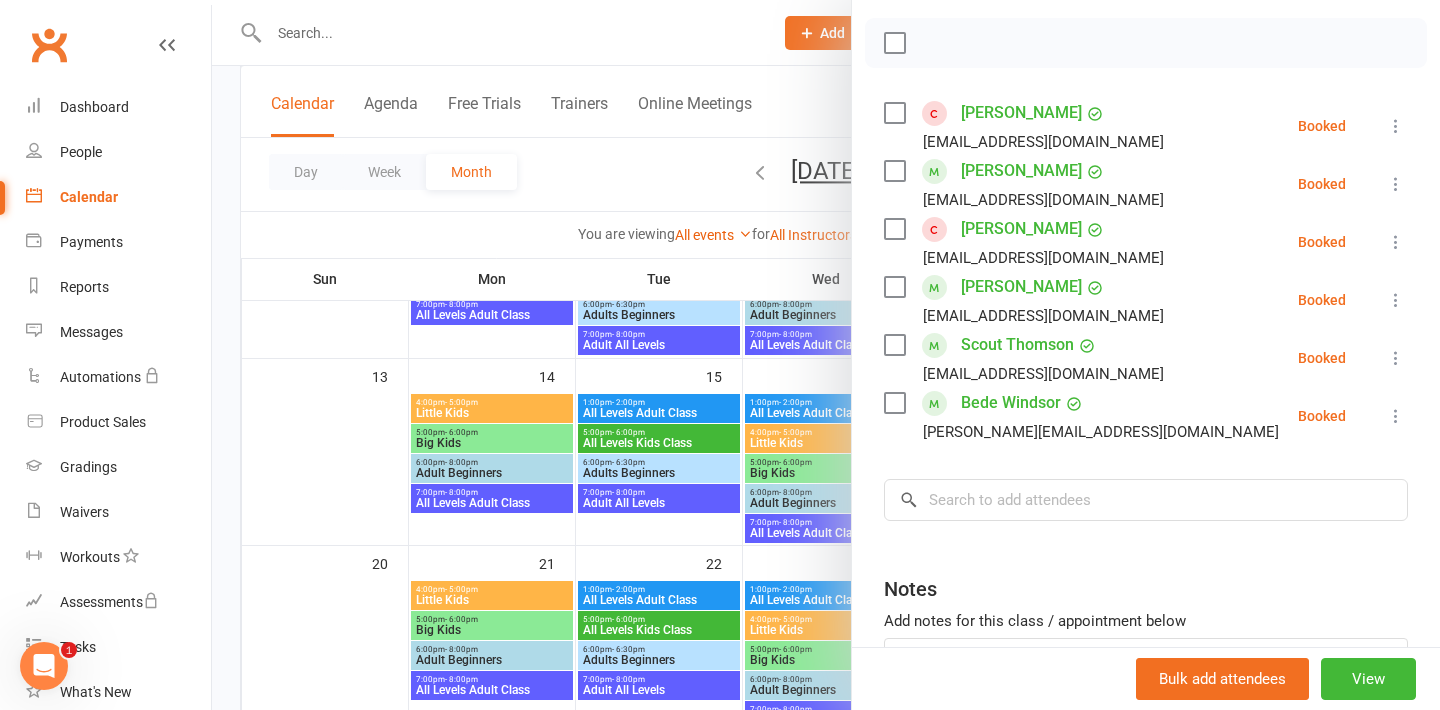 click at bounding box center (826, 355) 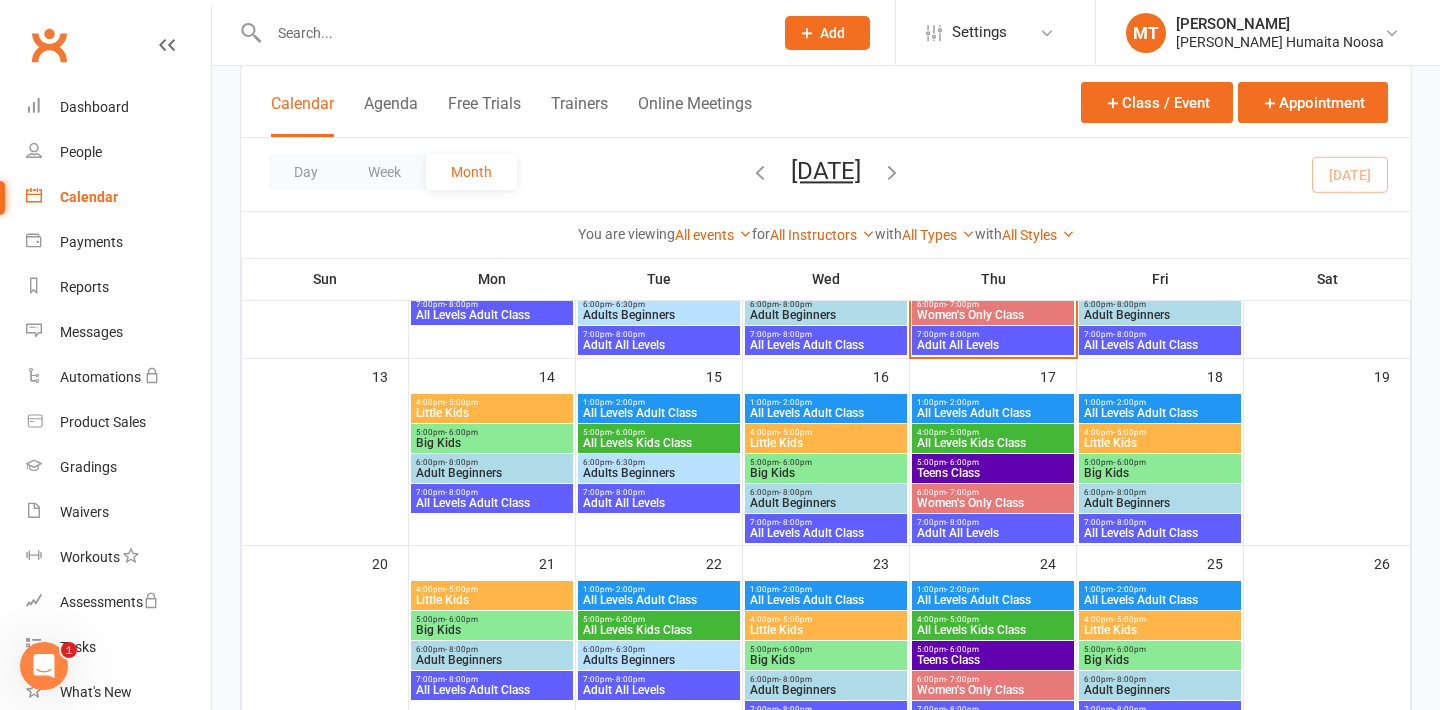 click on "Teens Class" at bounding box center (993, 473) 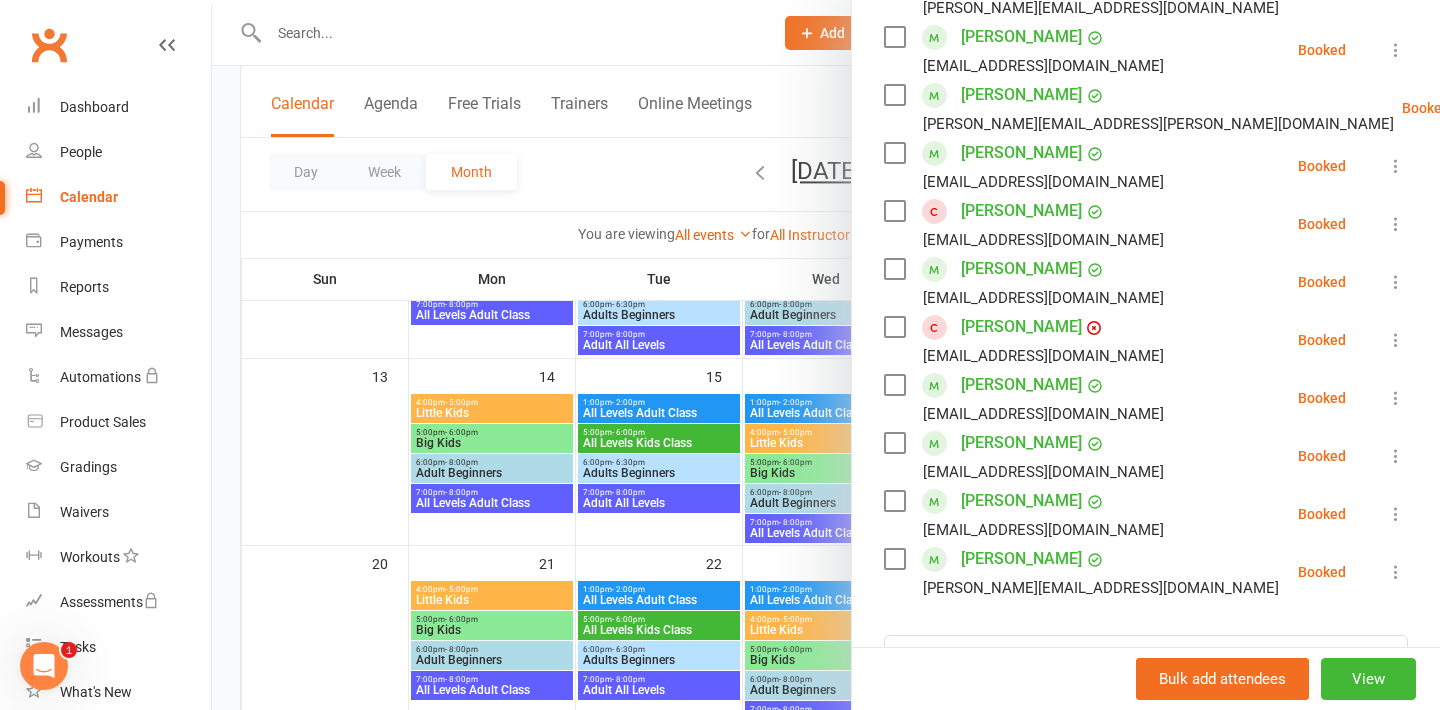 scroll, scrollTop: 562, scrollLeft: 0, axis: vertical 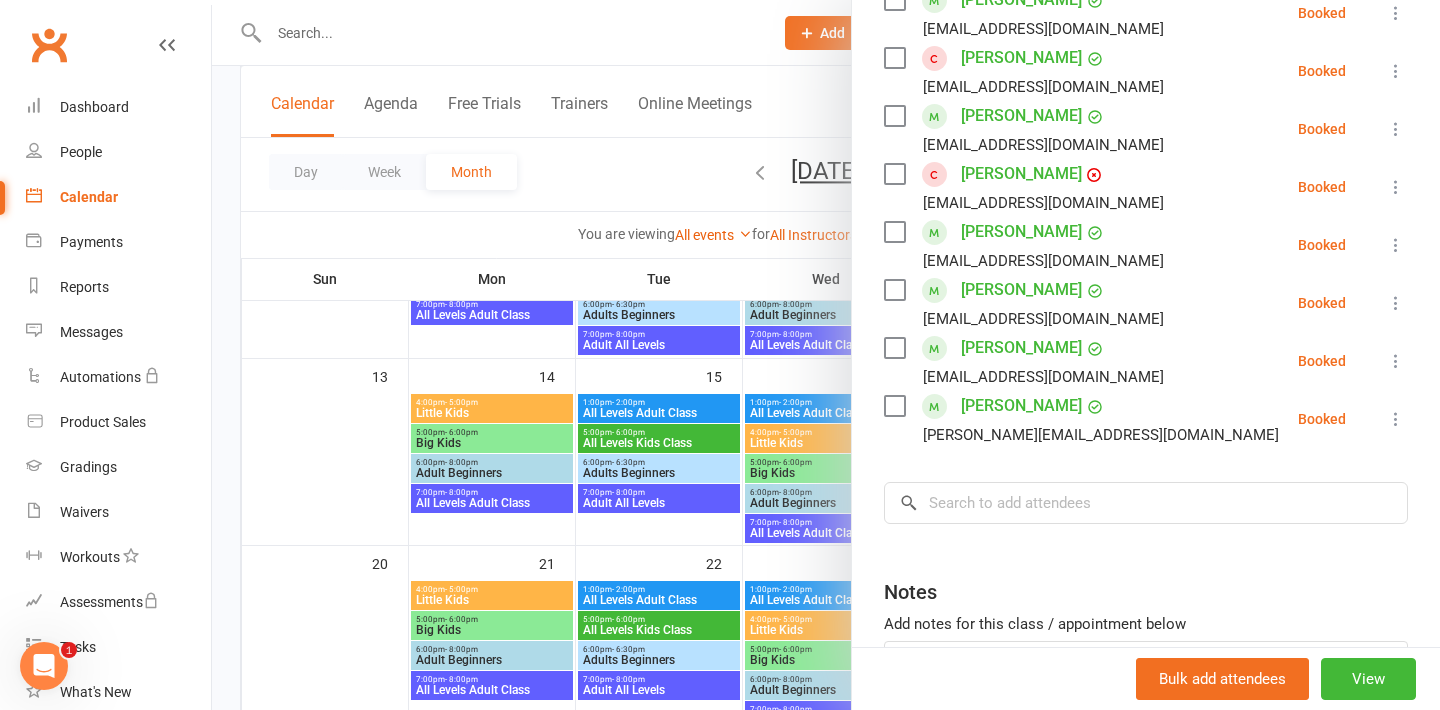 click at bounding box center (826, 355) 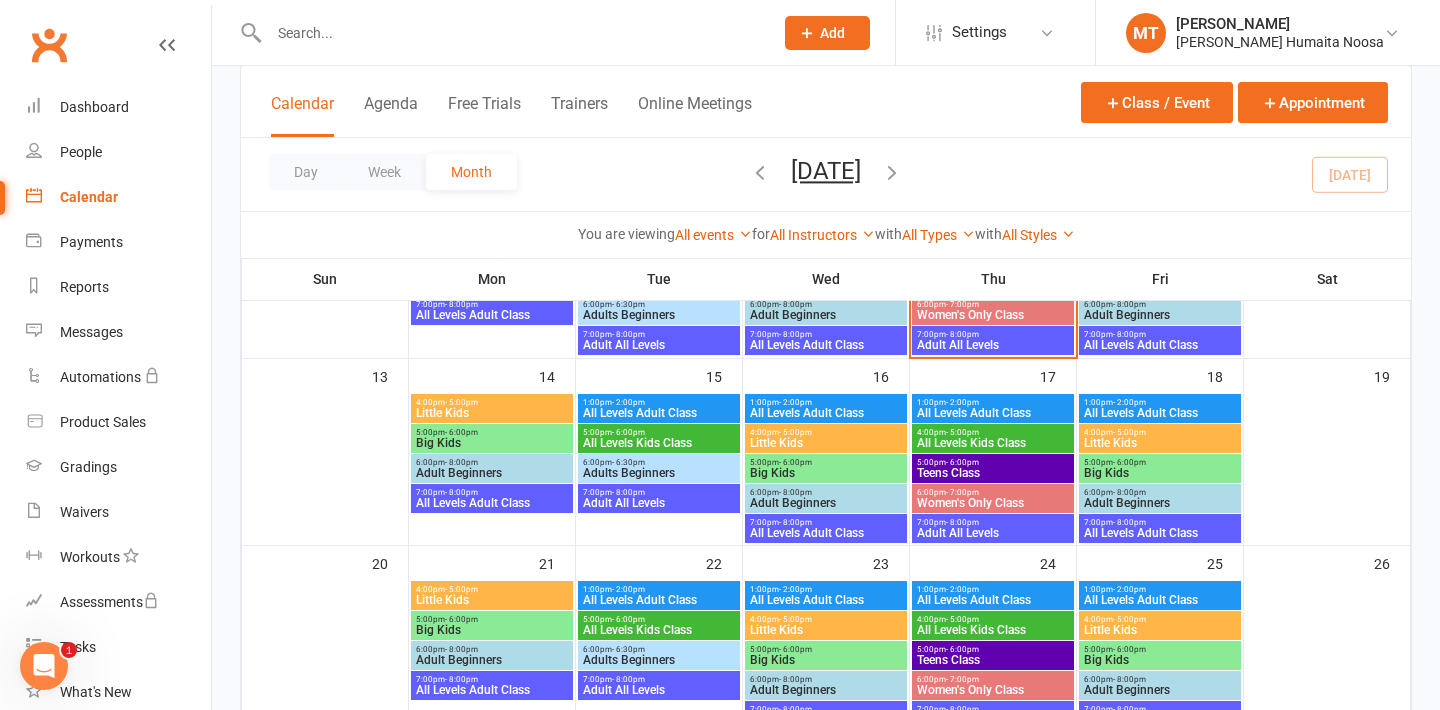 click on "Little Kids" at bounding box center [1160, 443] 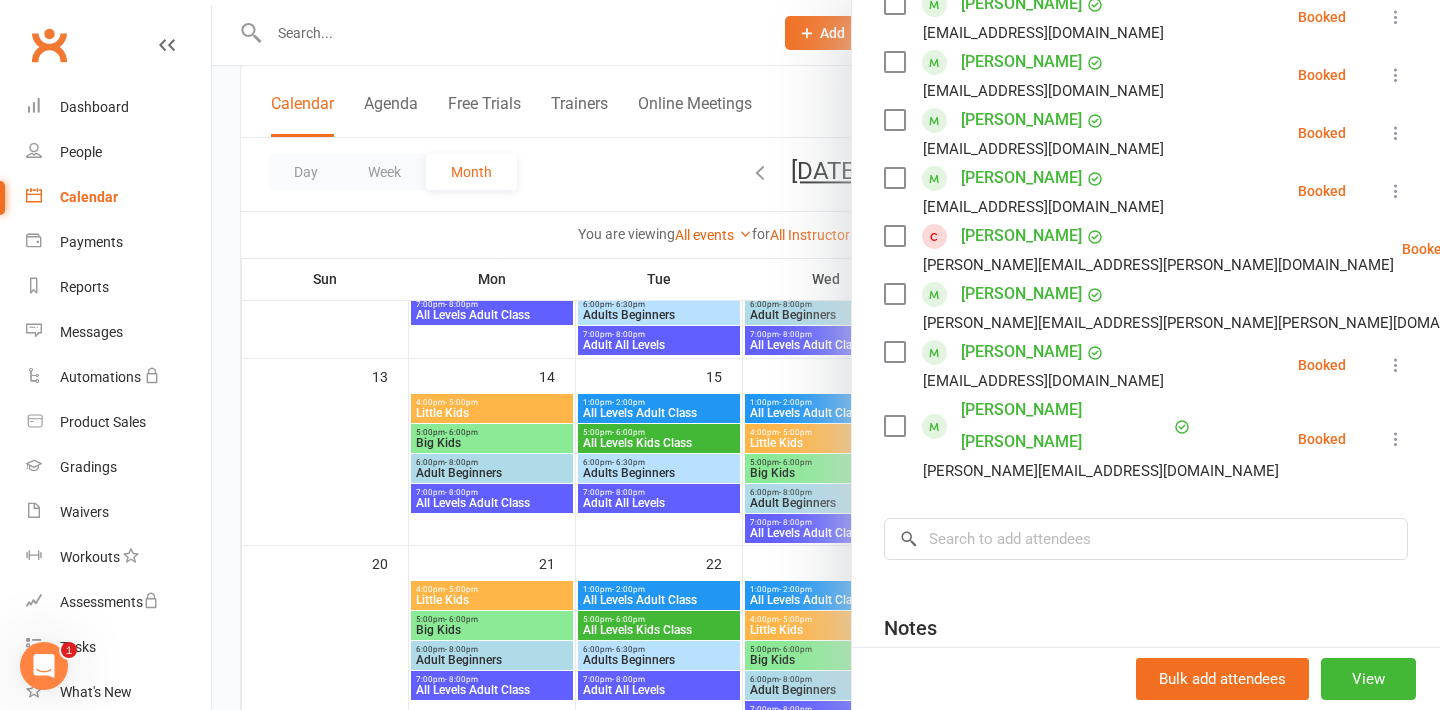 scroll, scrollTop: 438, scrollLeft: 0, axis: vertical 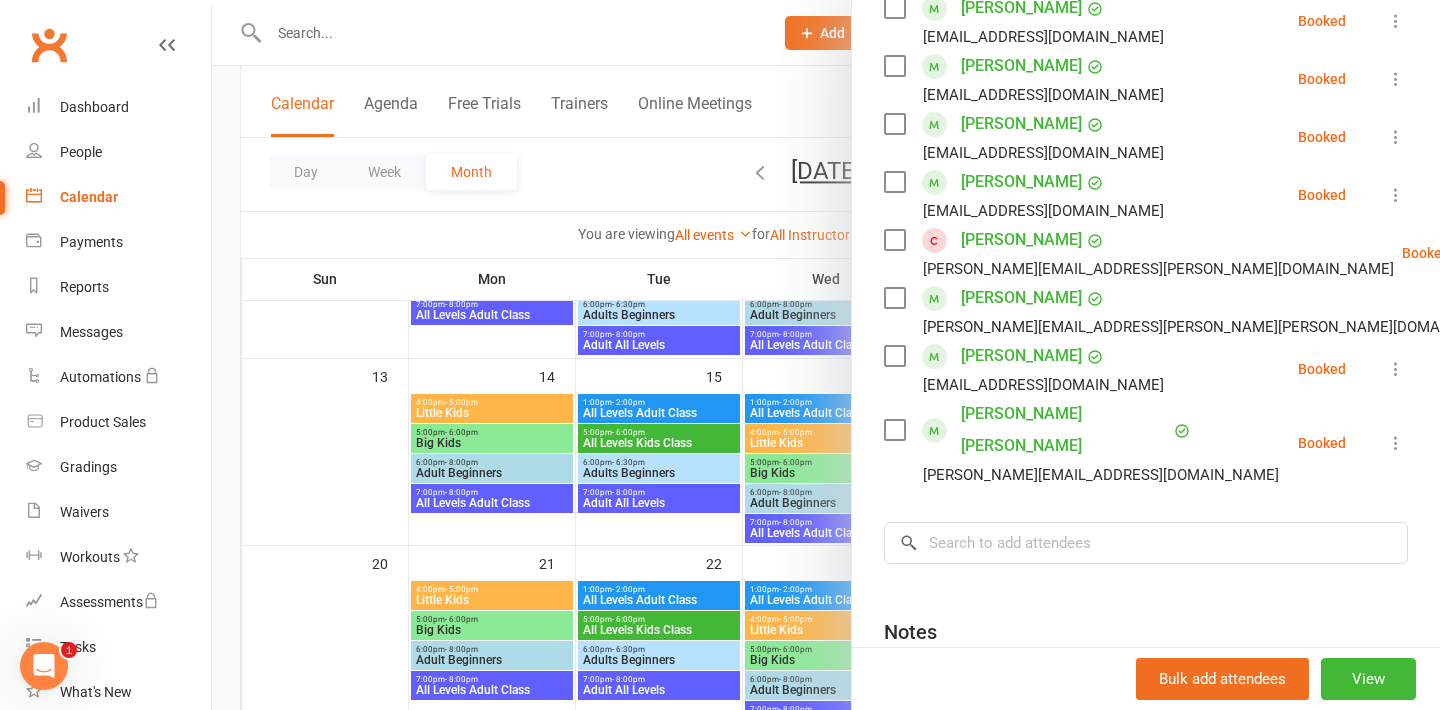 click at bounding box center (826, 355) 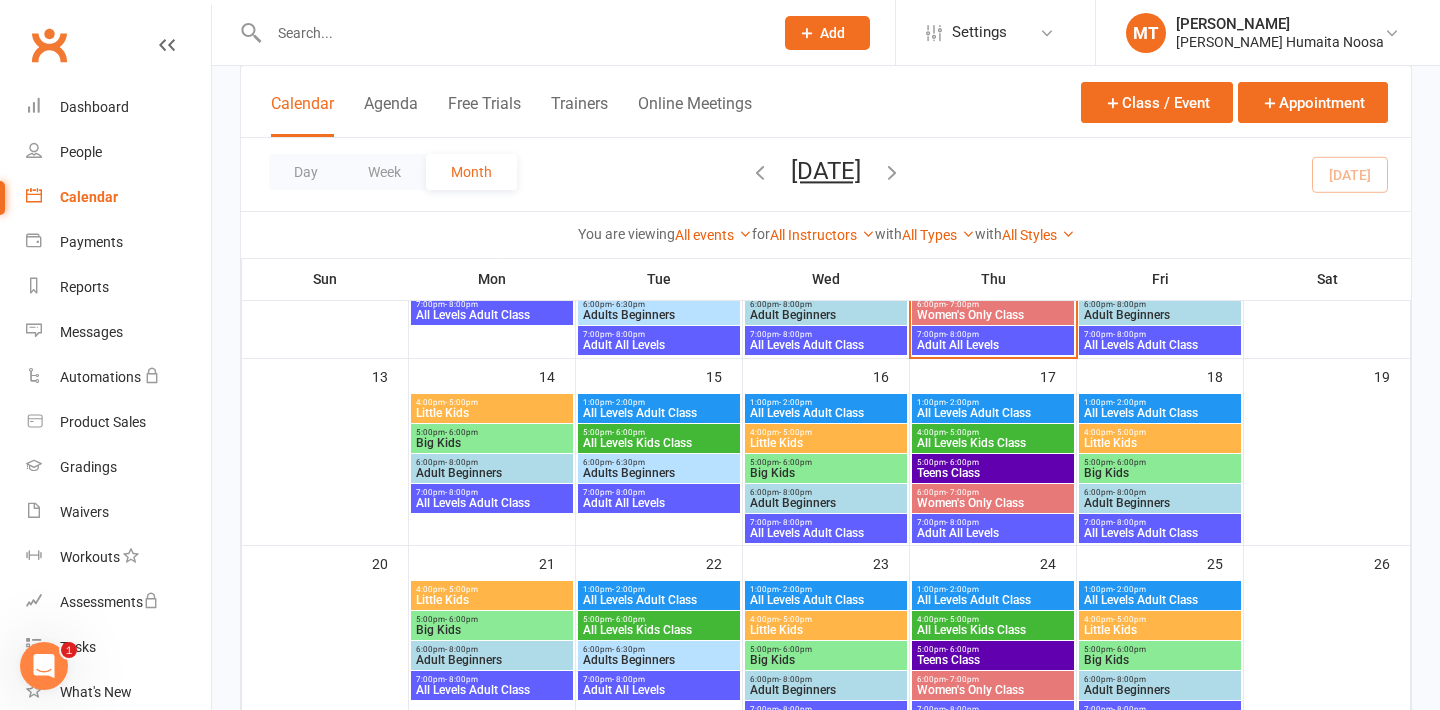 click on "Big Kids" at bounding box center (1160, 473) 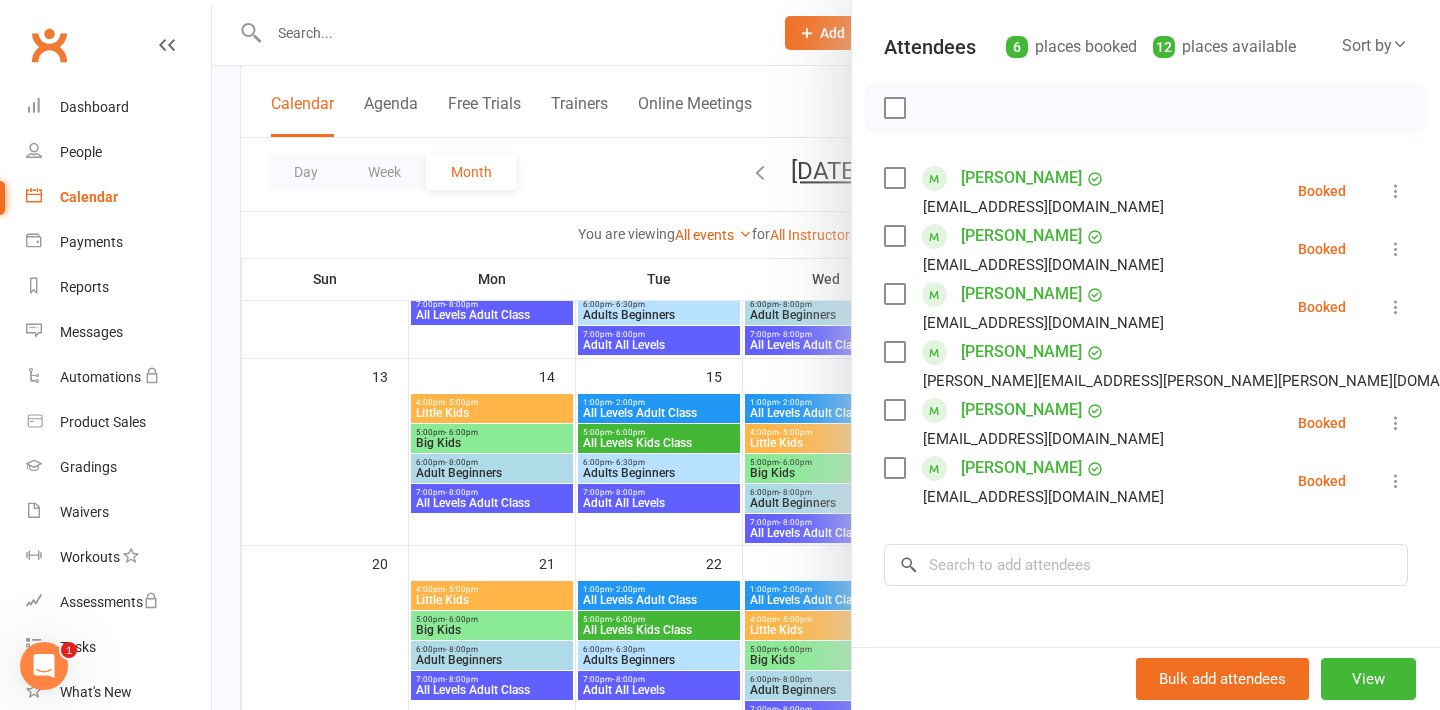 scroll, scrollTop: 219, scrollLeft: 0, axis: vertical 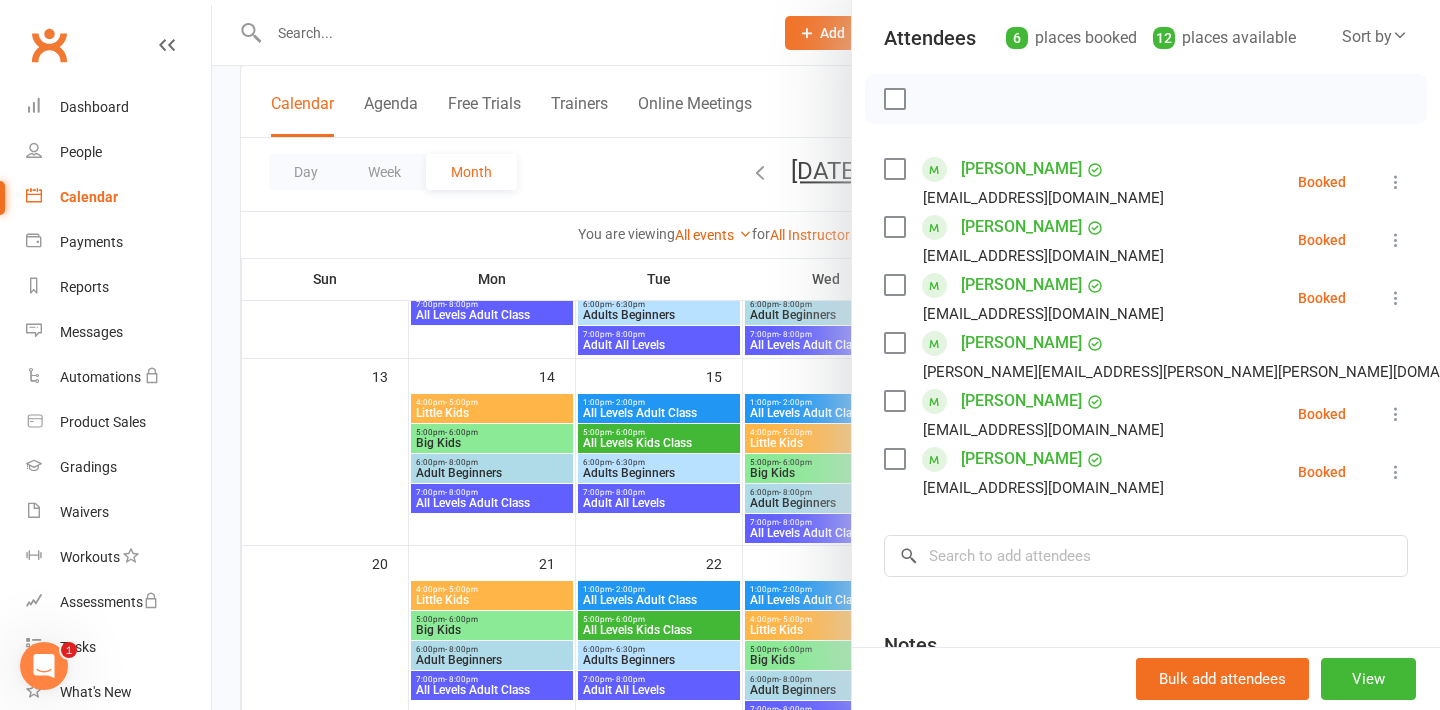 click at bounding box center (826, 355) 